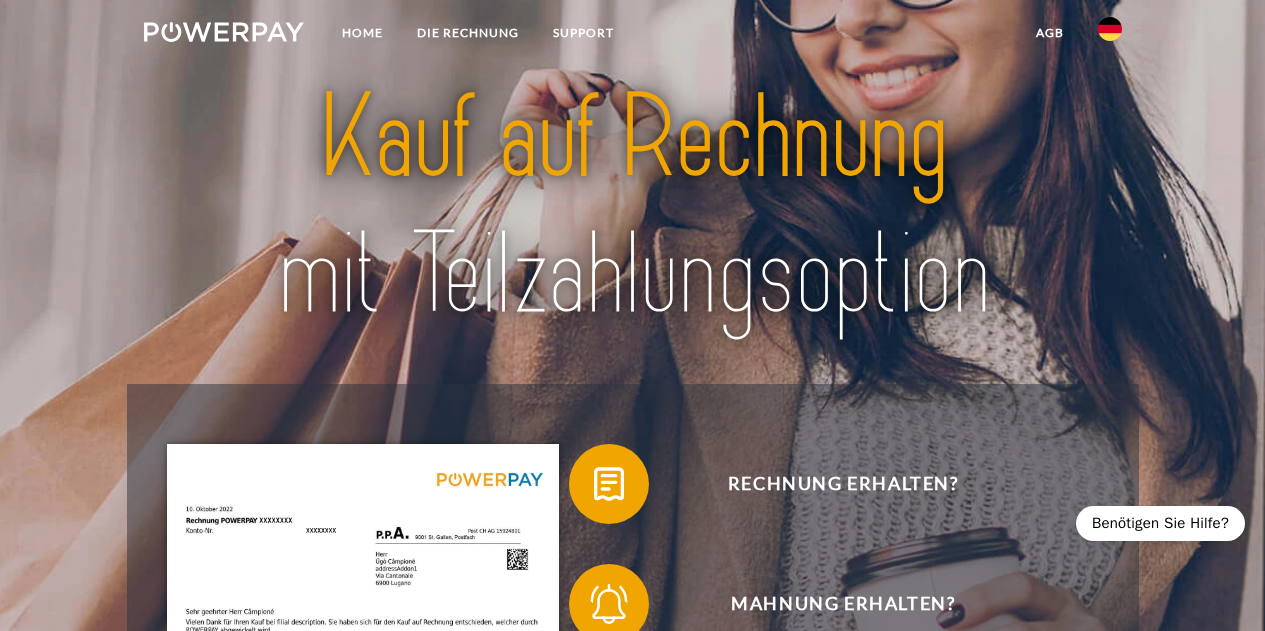 scroll, scrollTop: 0, scrollLeft: 0, axis: both 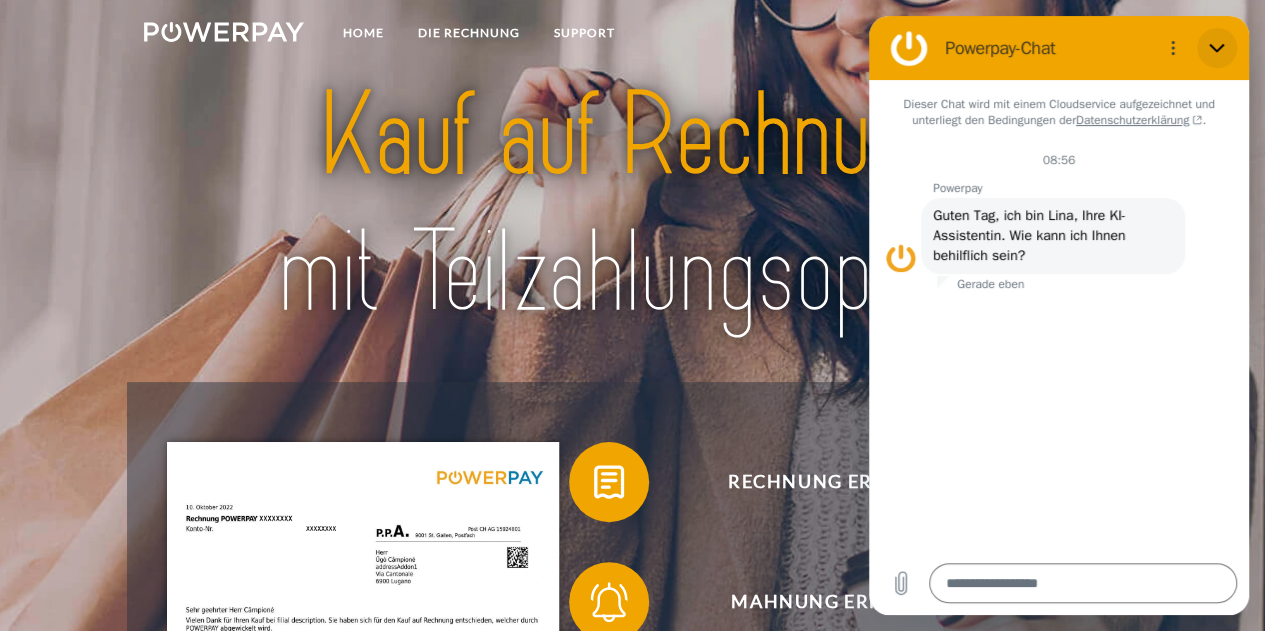 click at bounding box center [1217, 48] 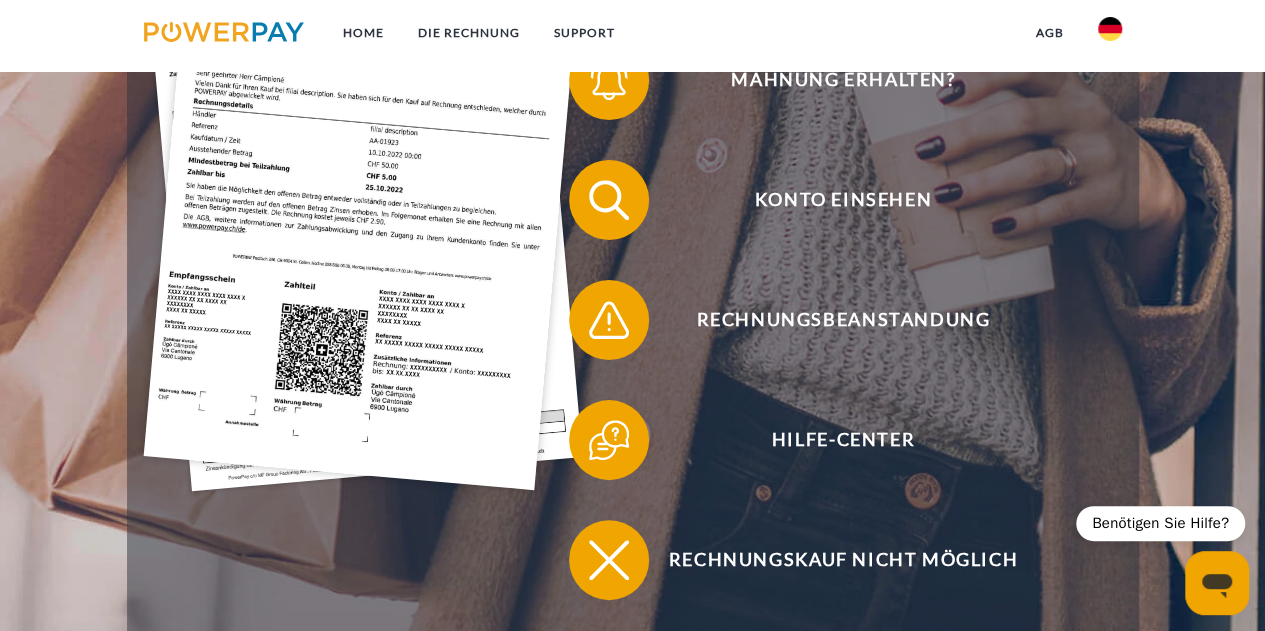 scroll, scrollTop: 523, scrollLeft: 0, axis: vertical 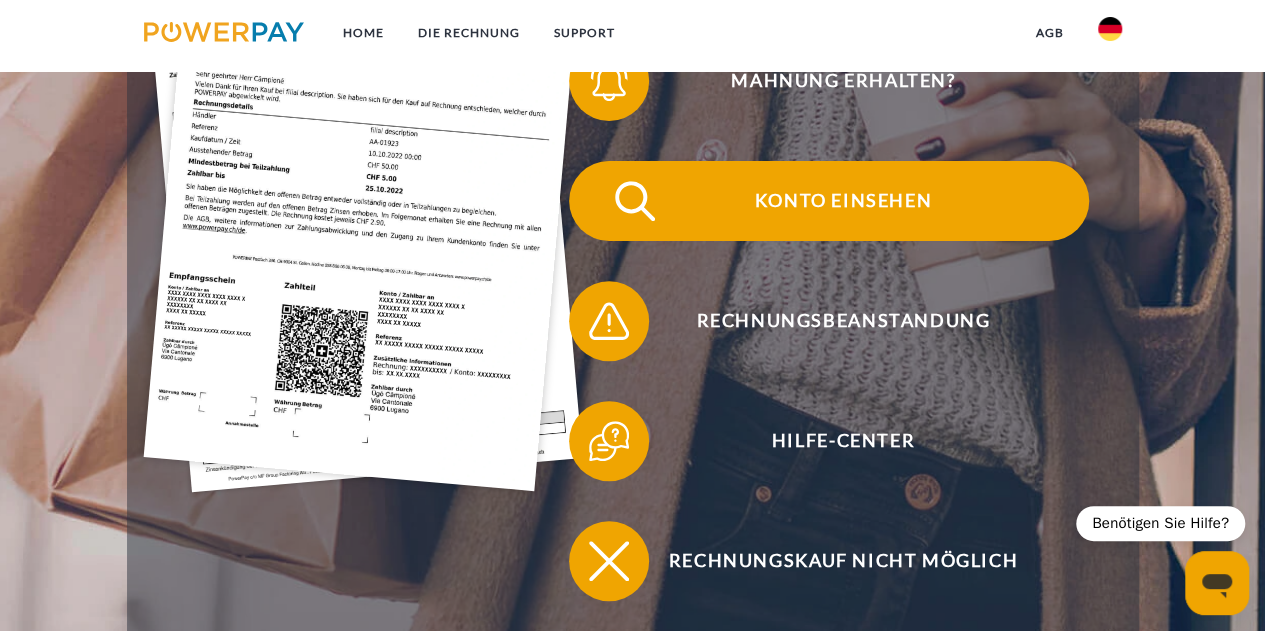 click on "Konto einsehen" at bounding box center (843, 201) 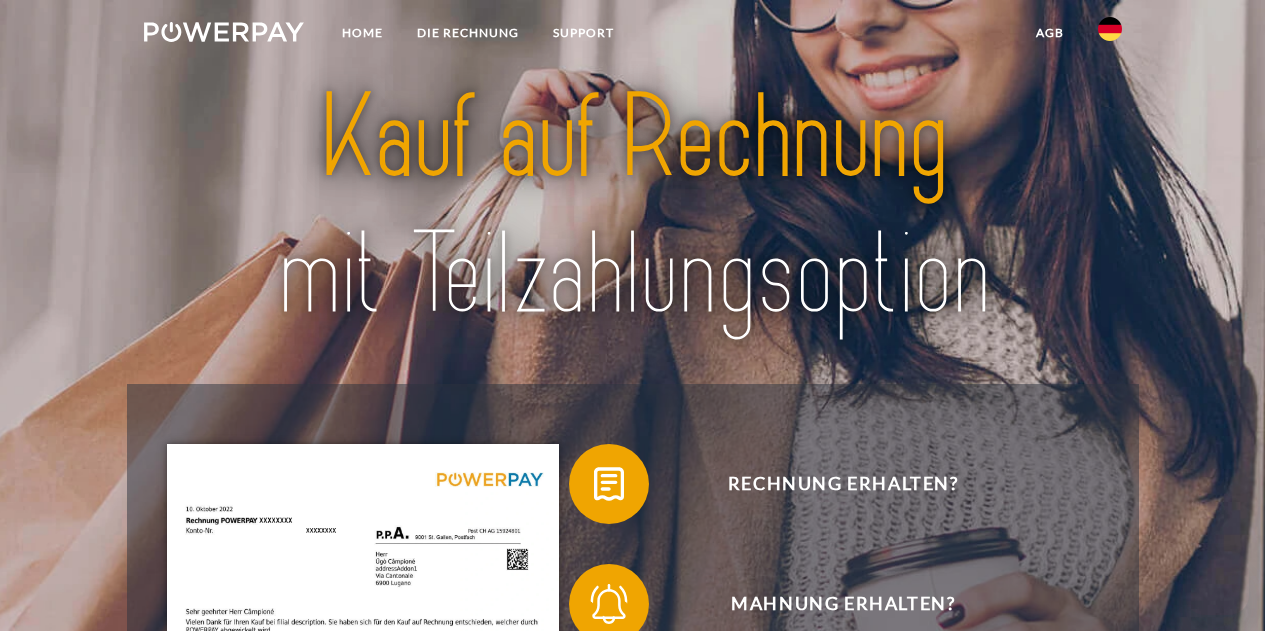 scroll, scrollTop: 0, scrollLeft: 0, axis: both 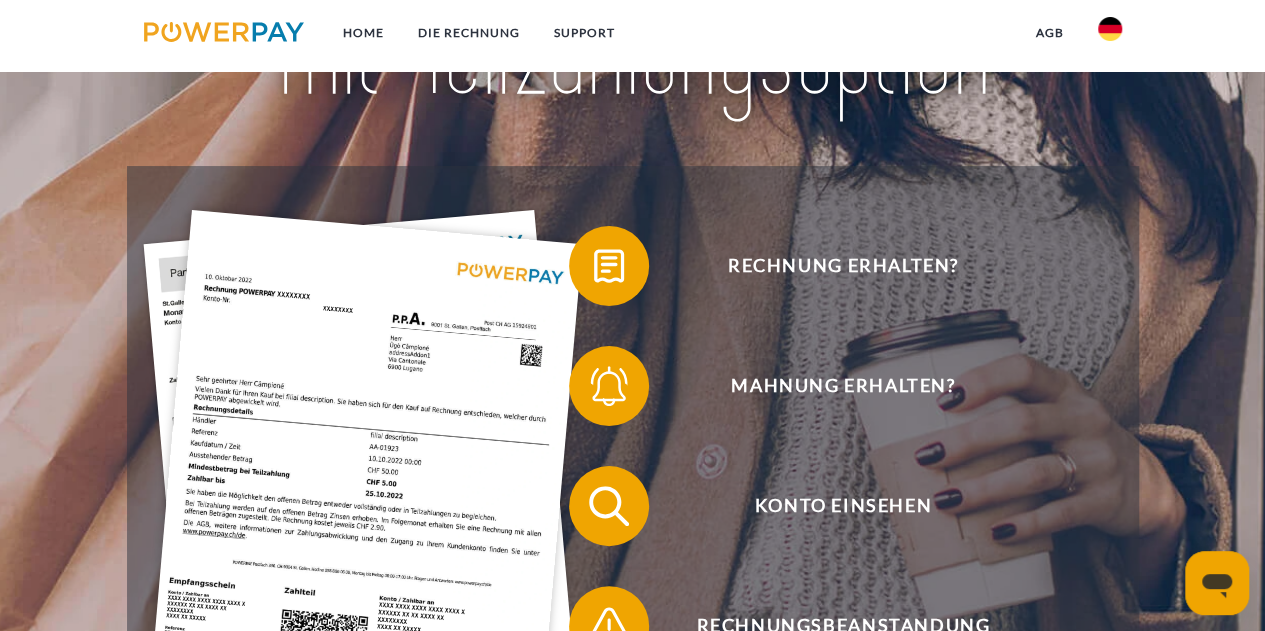 click 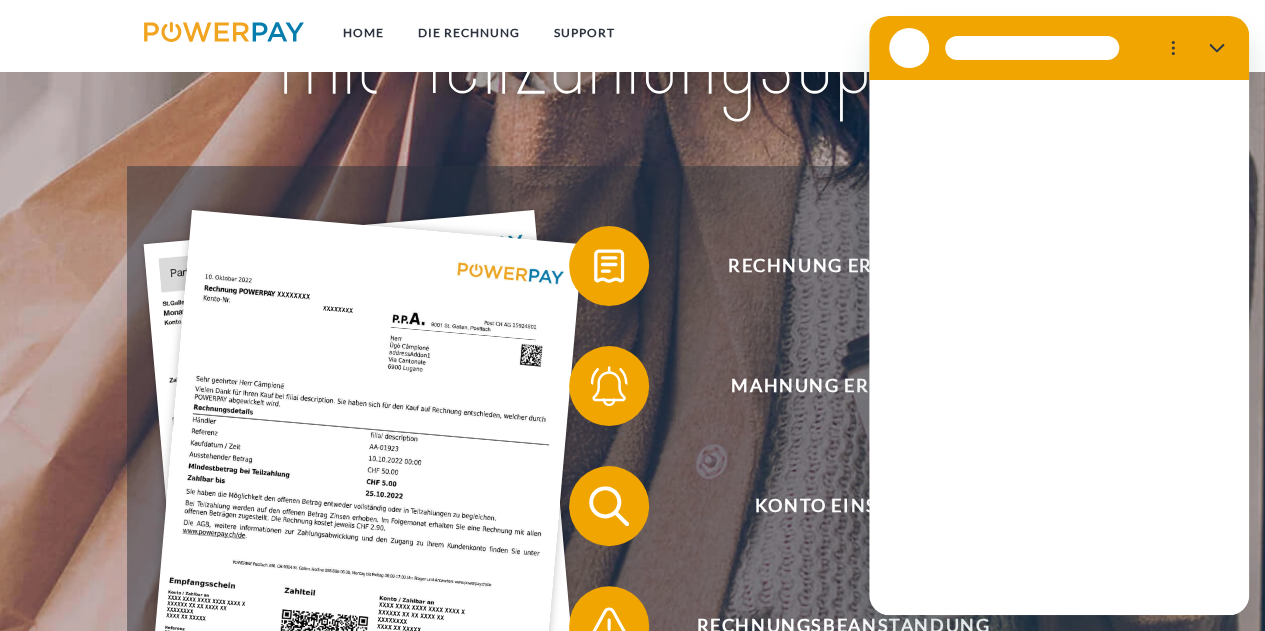scroll, scrollTop: 0, scrollLeft: 0, axis: both 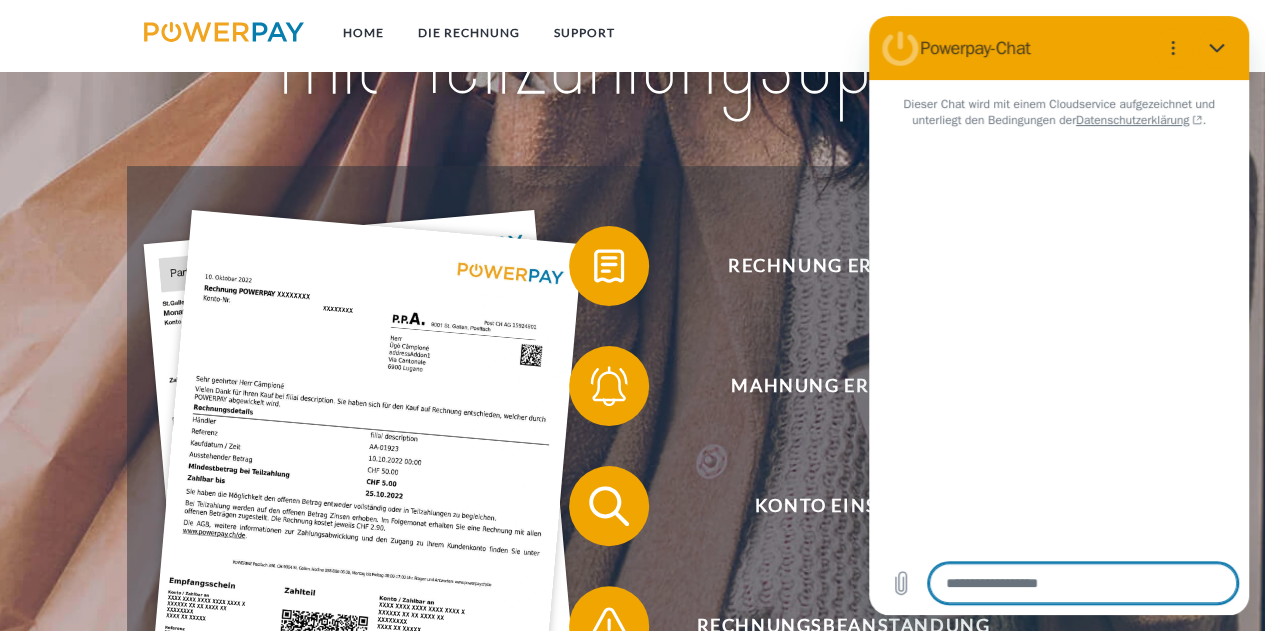 type on "*" 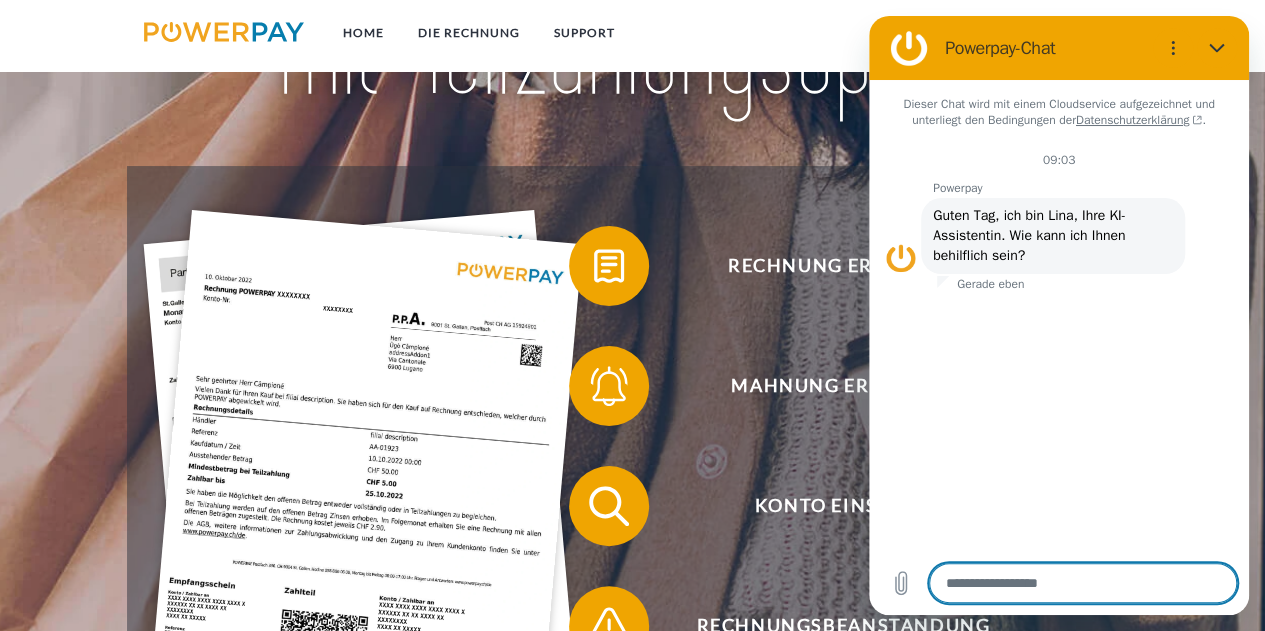 type on "*" 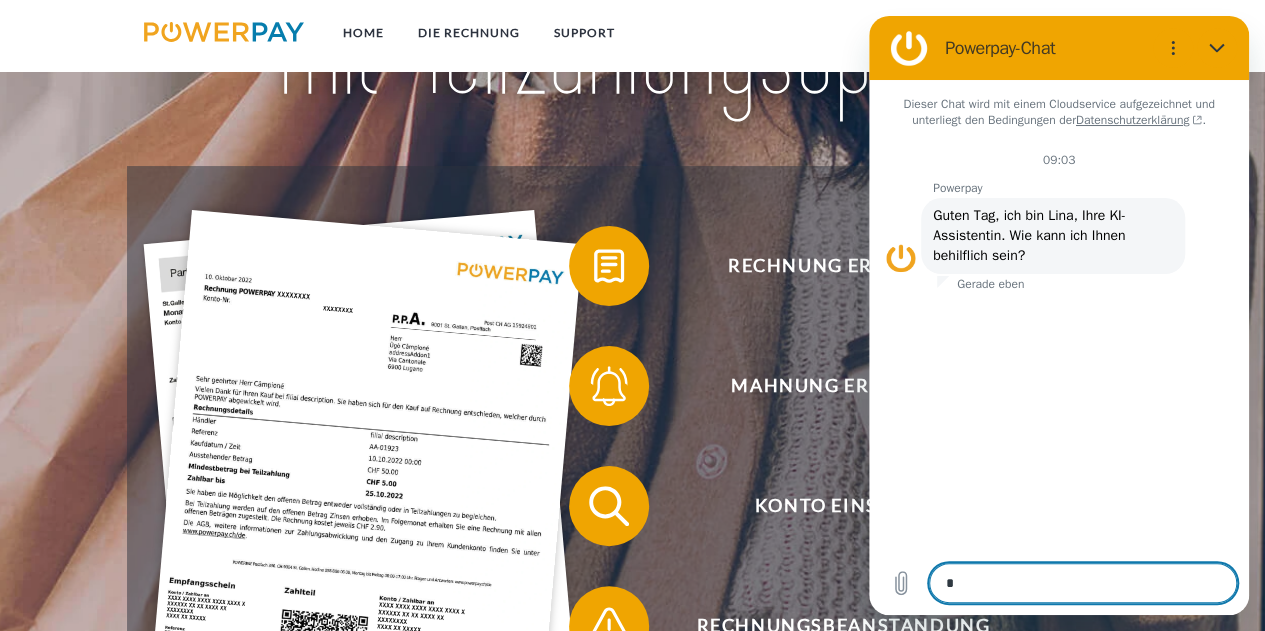 type on "**" 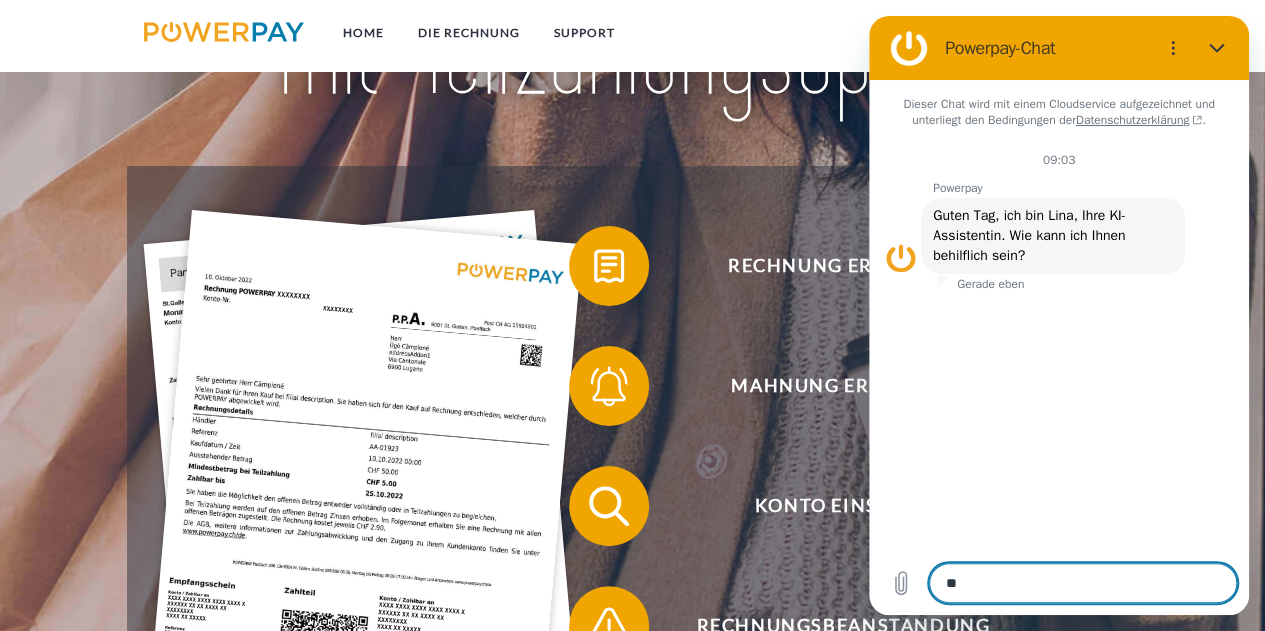 type on "***" 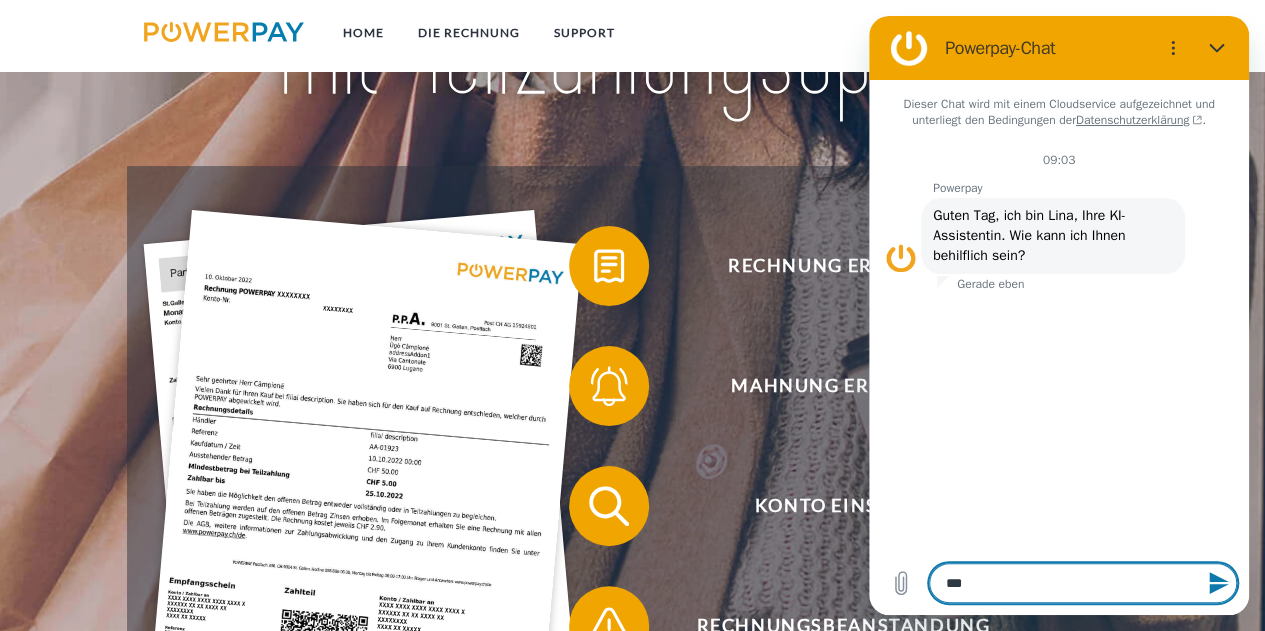 type on "***" 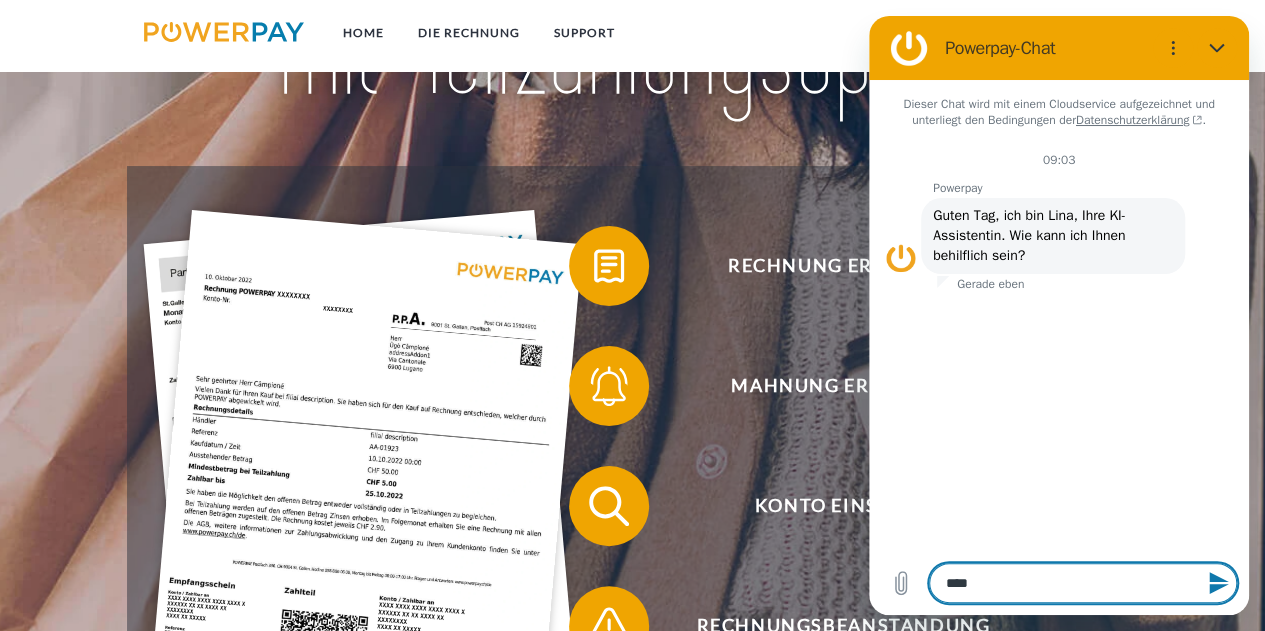 type on "***" 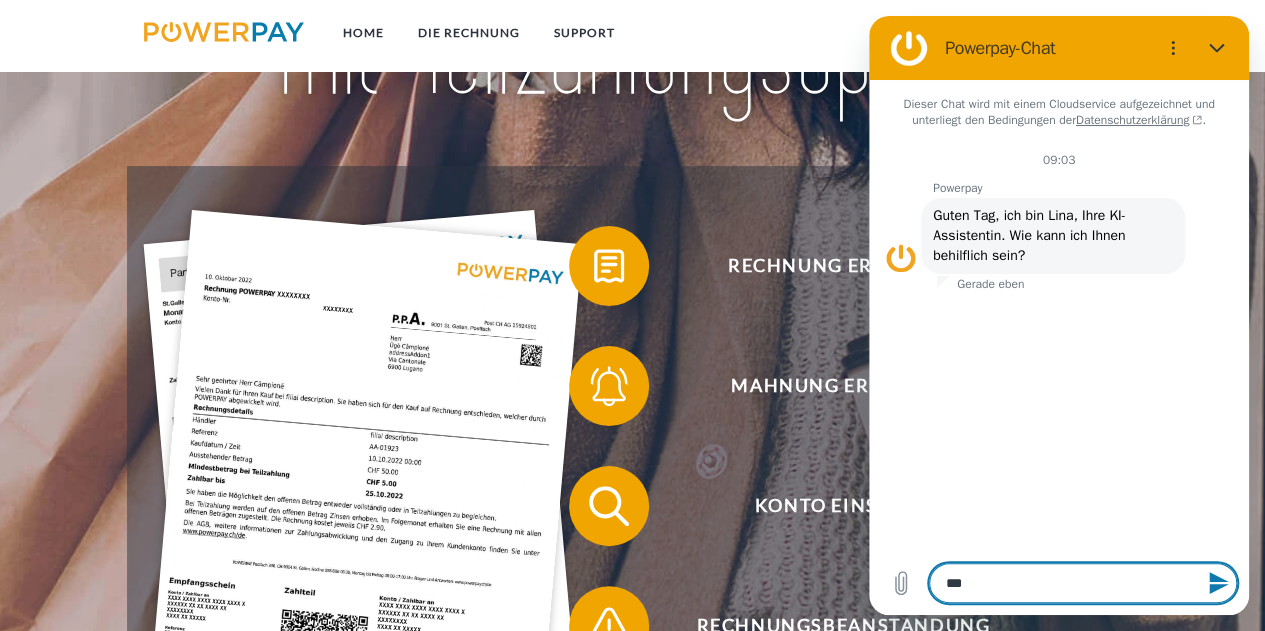 type on "**" 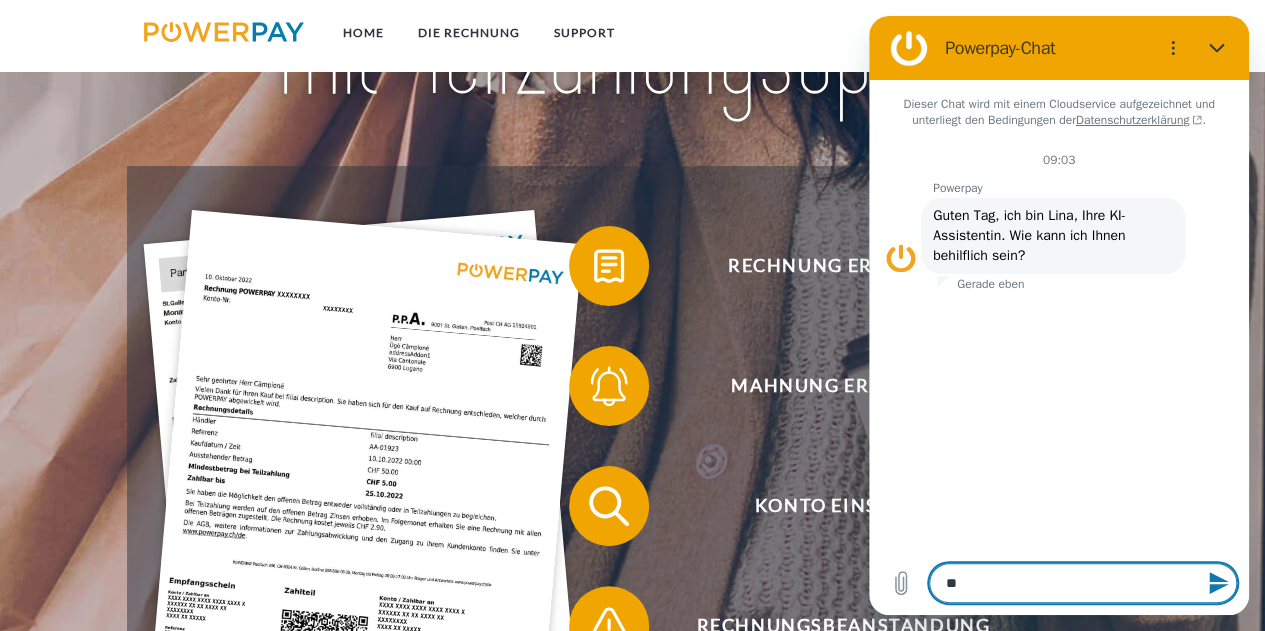 type on "***" 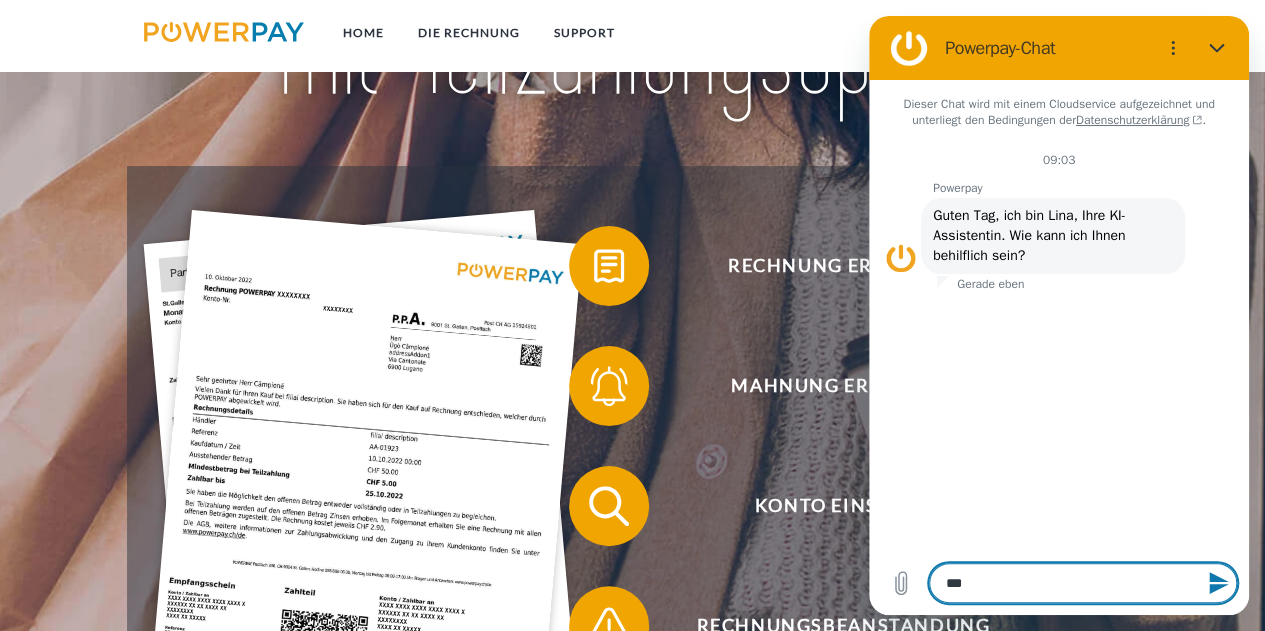 type on "***" 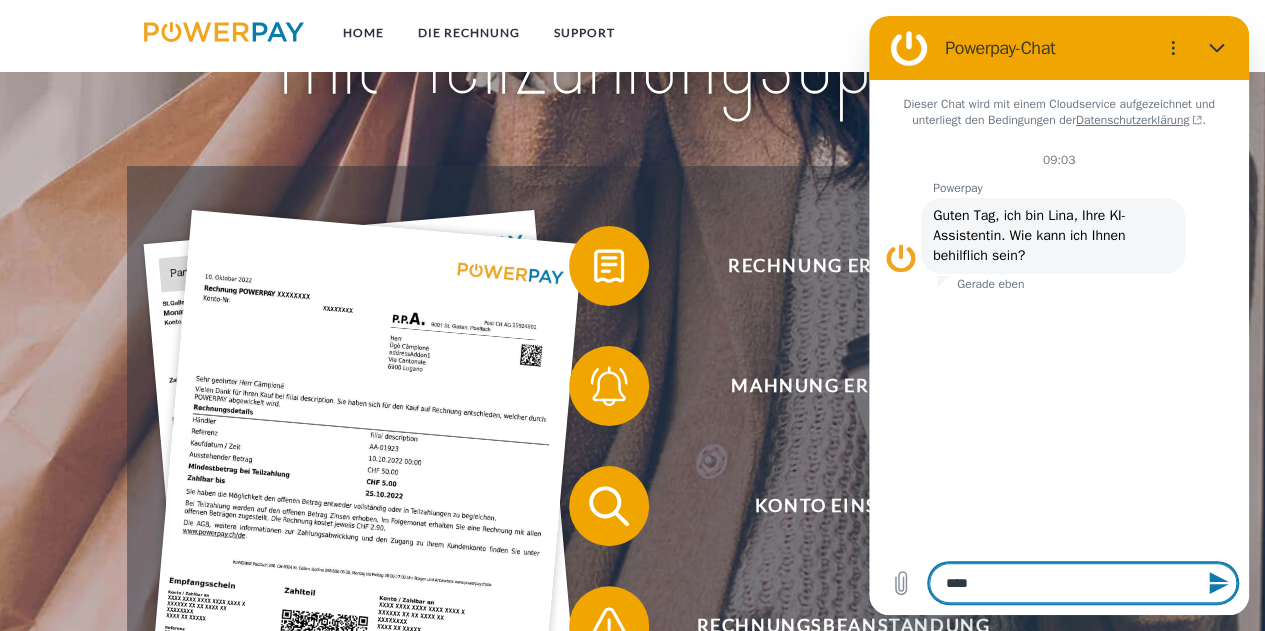 type on "*****" 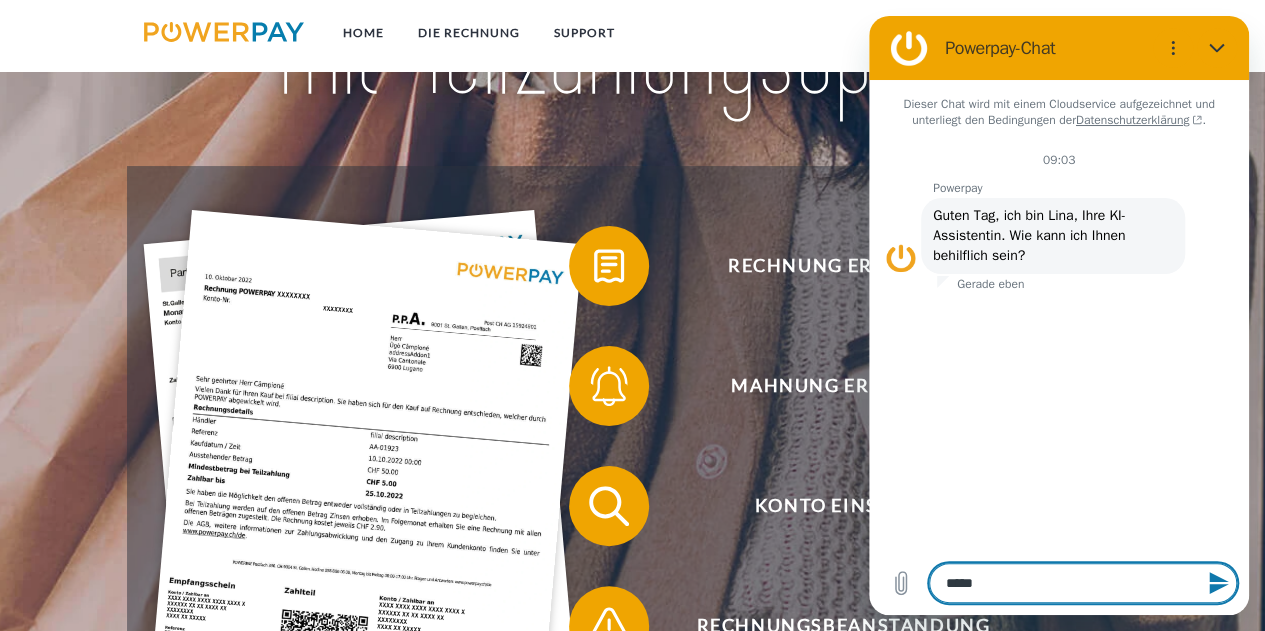 type on "******" 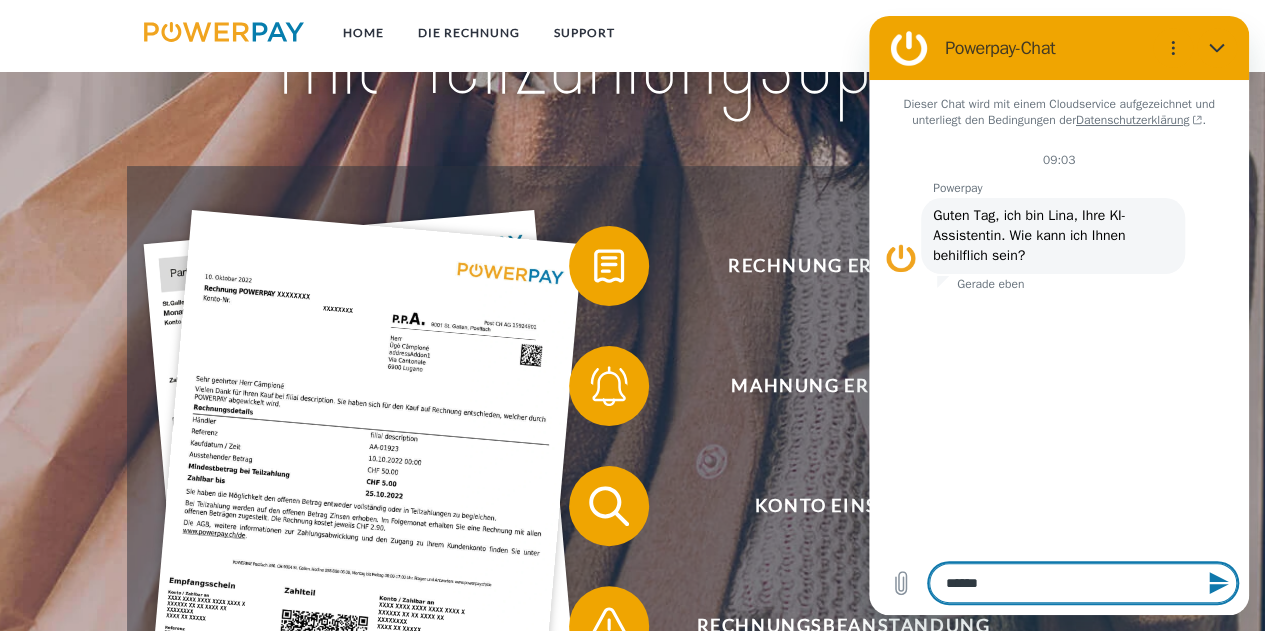 type on "*******" 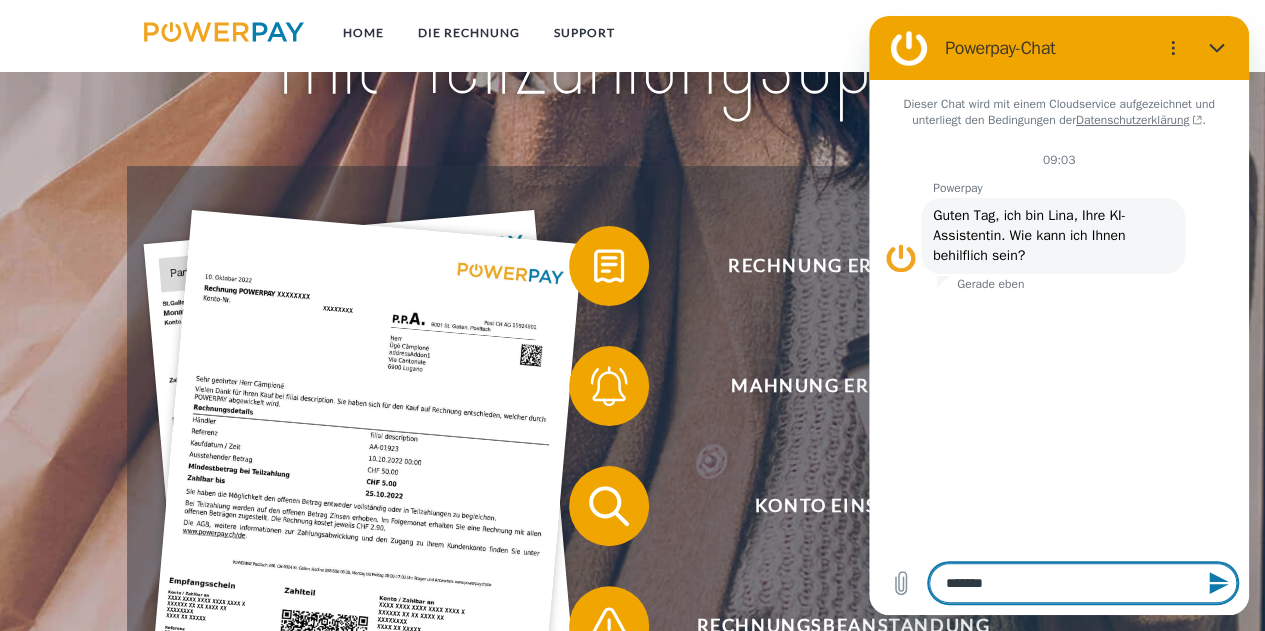 type on "********" 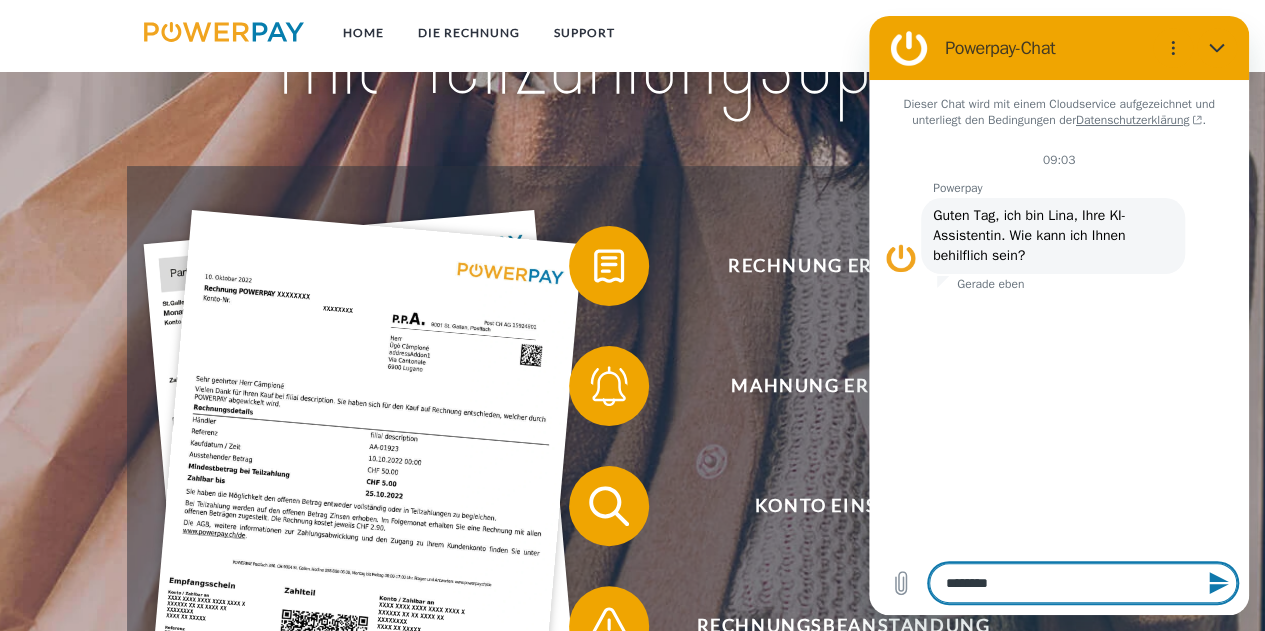 type on "*********" 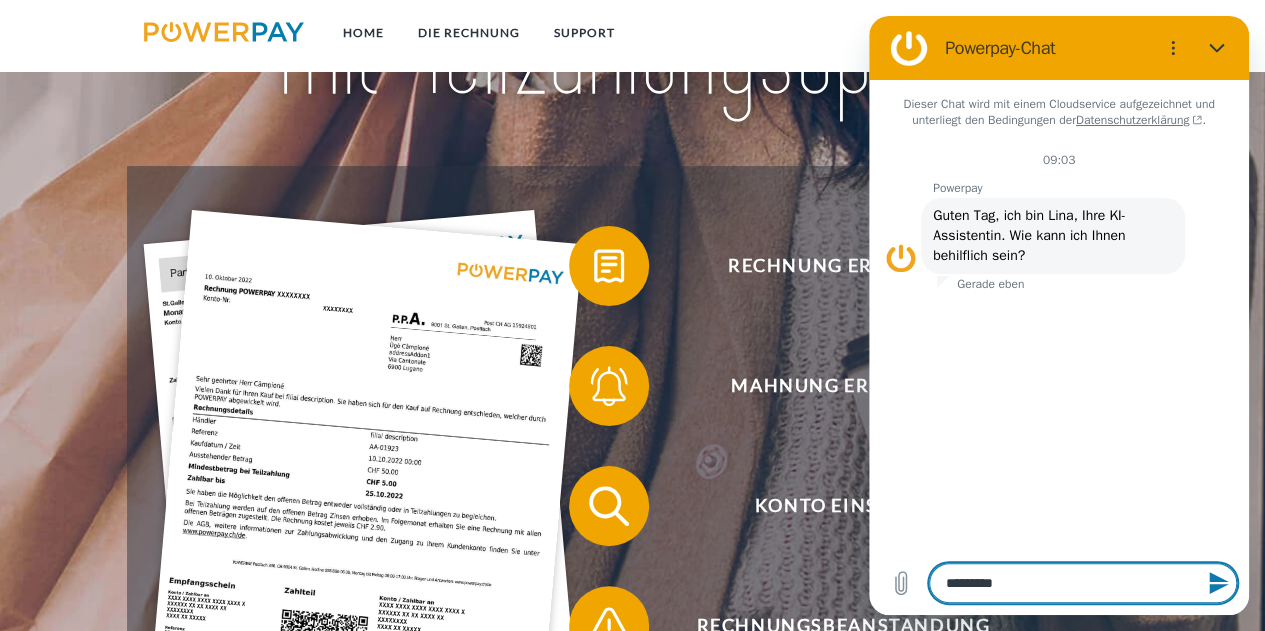 type on "**********" 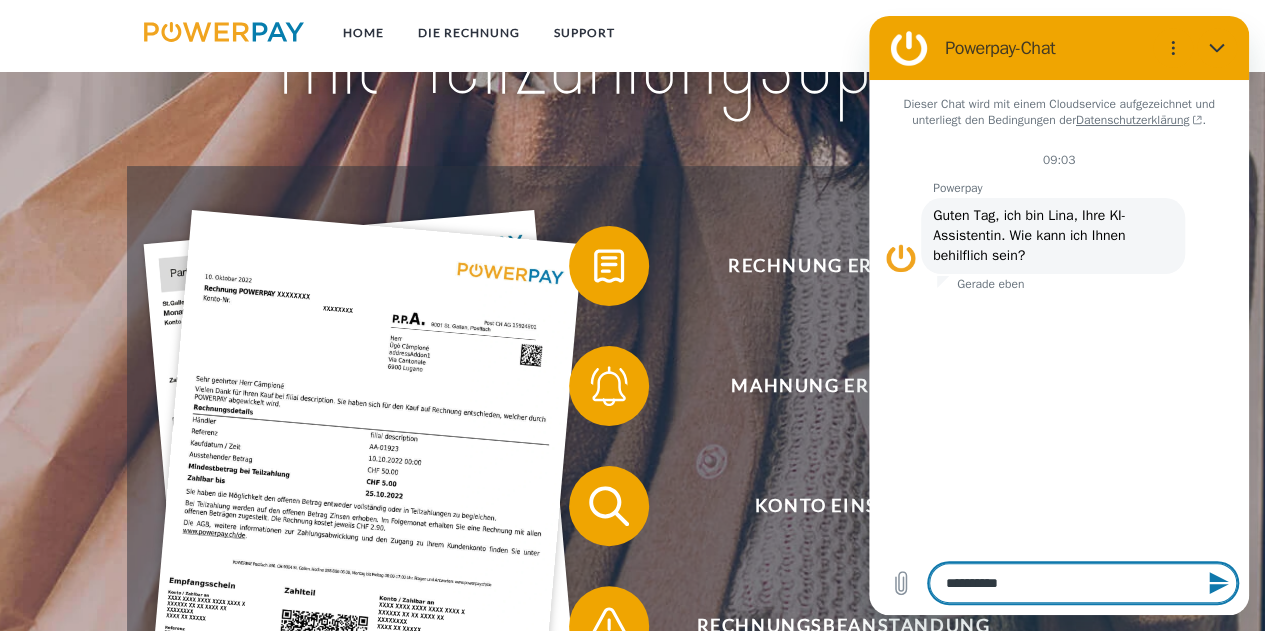 type on "**********" 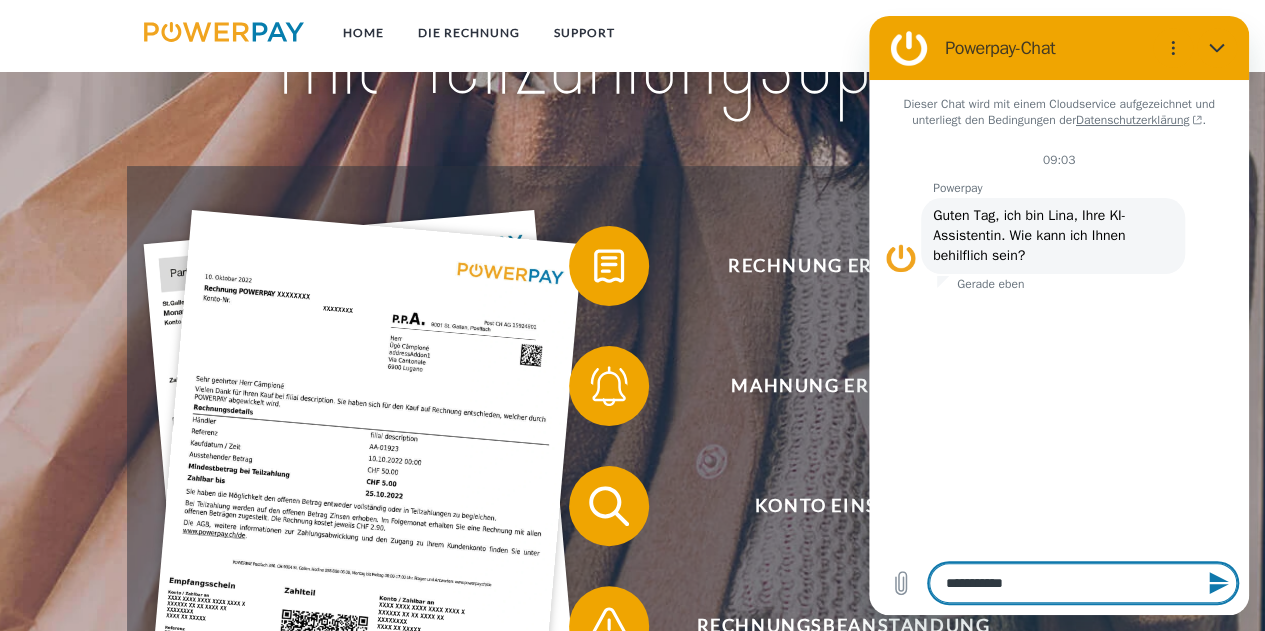 type on "**********" 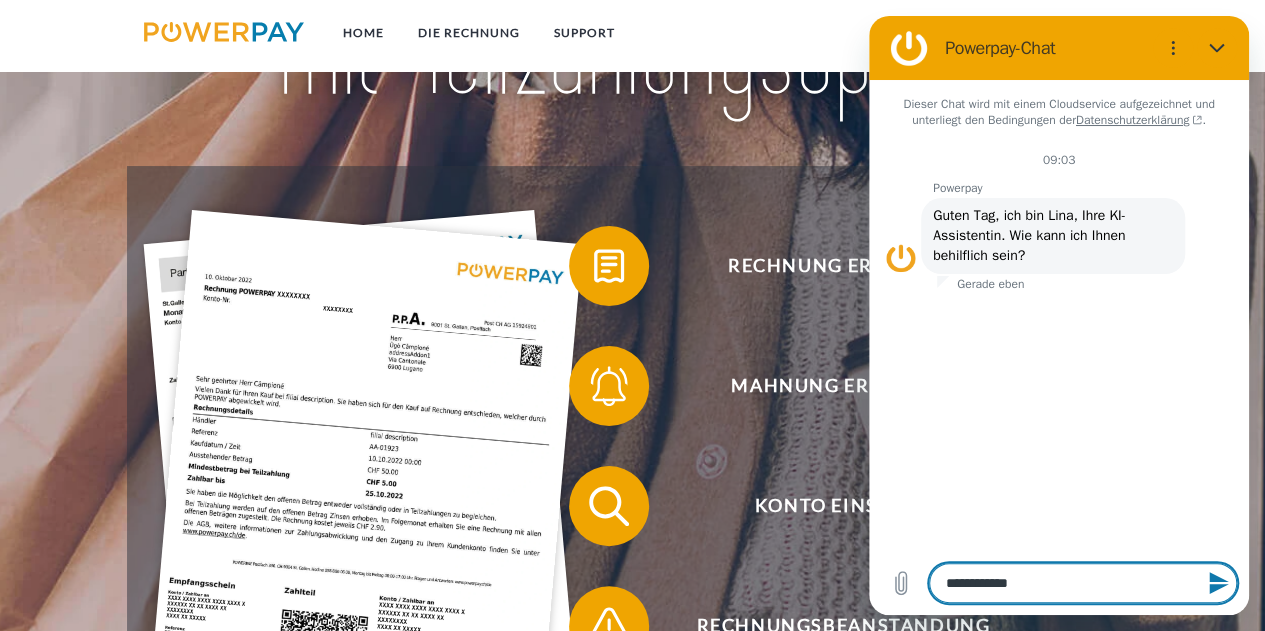 type on "**********" 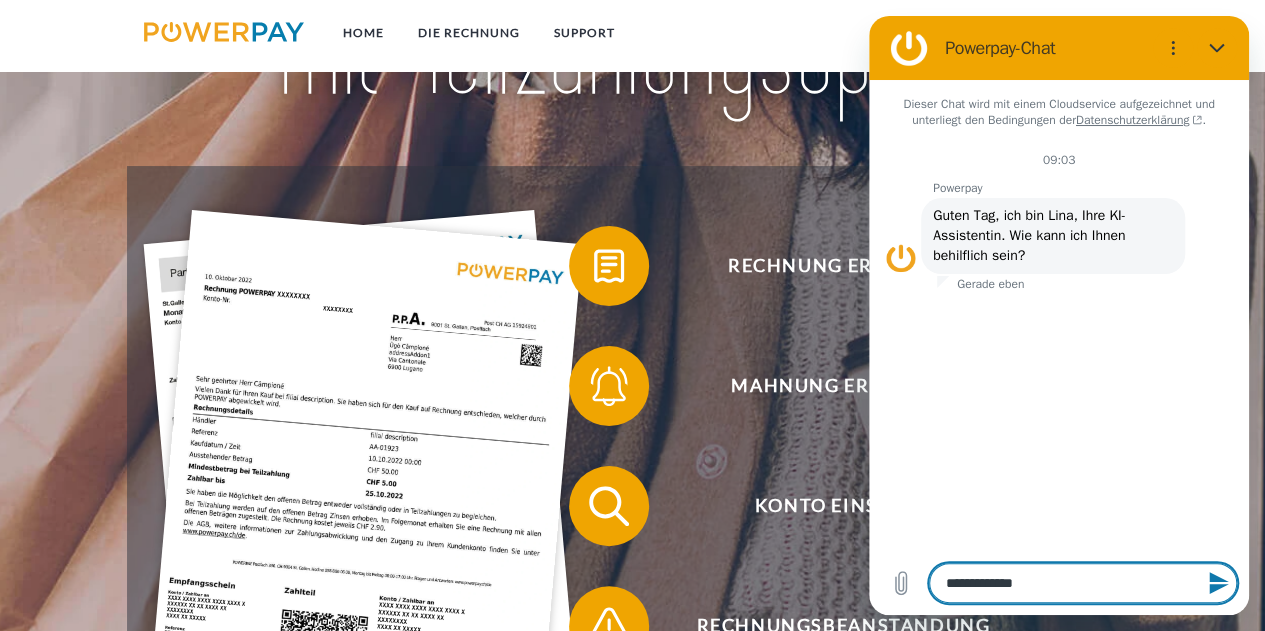 type on "**********" 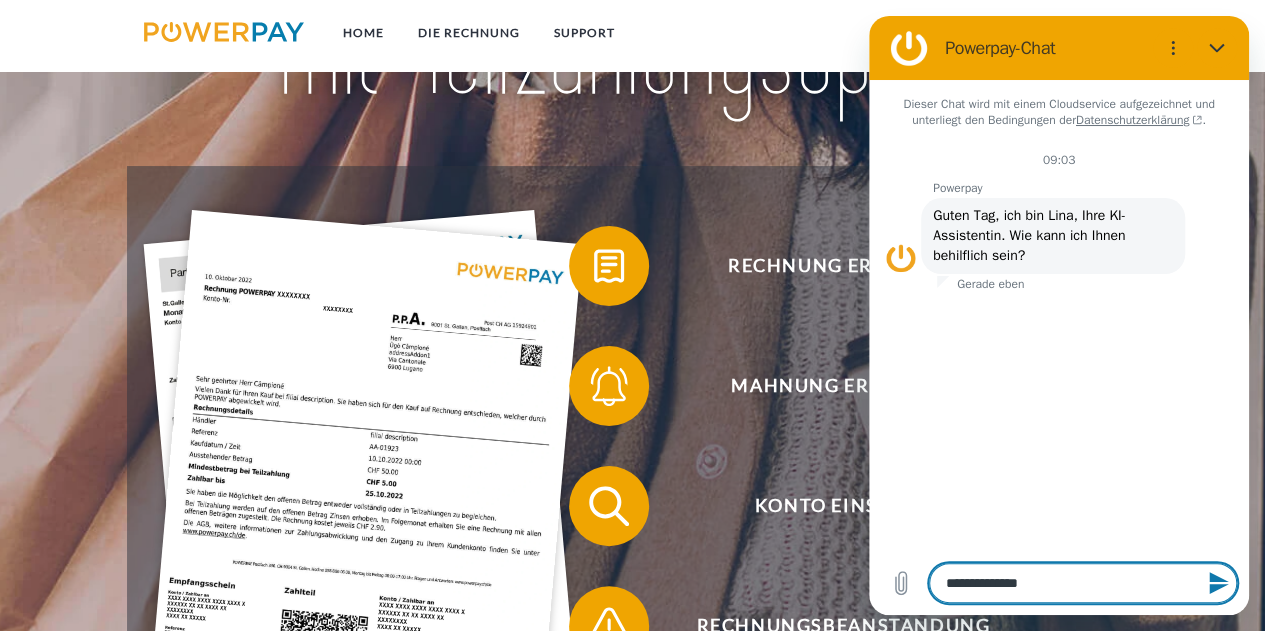 type on "*" 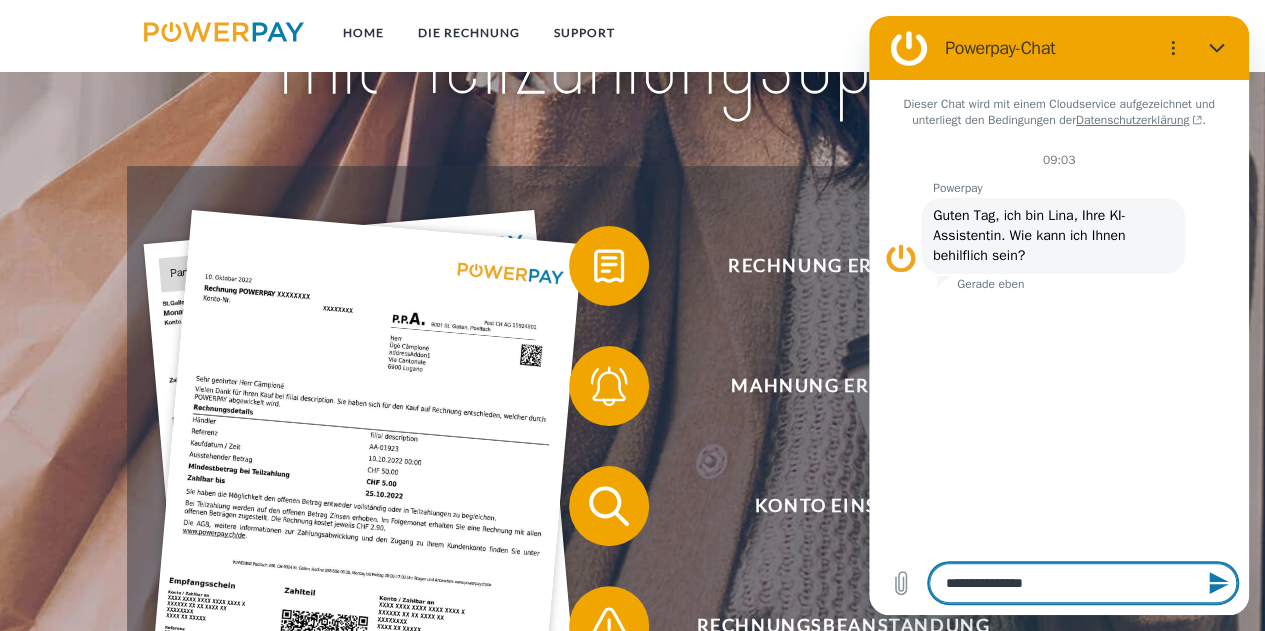 type on "*" 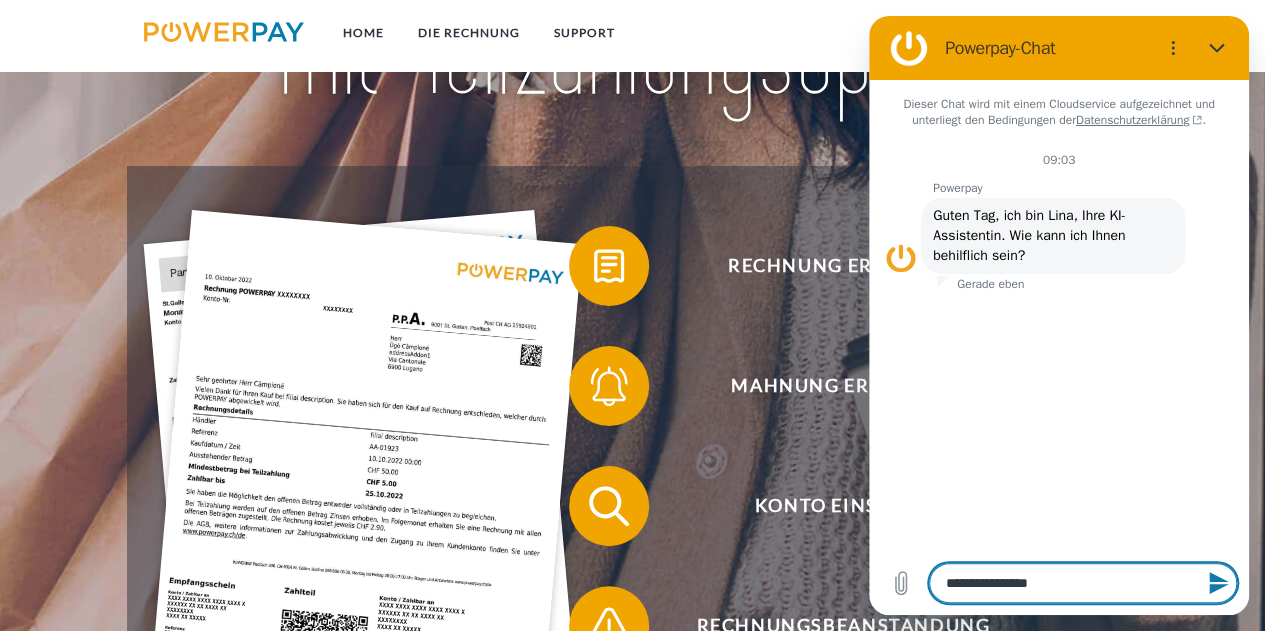 type on "**********" 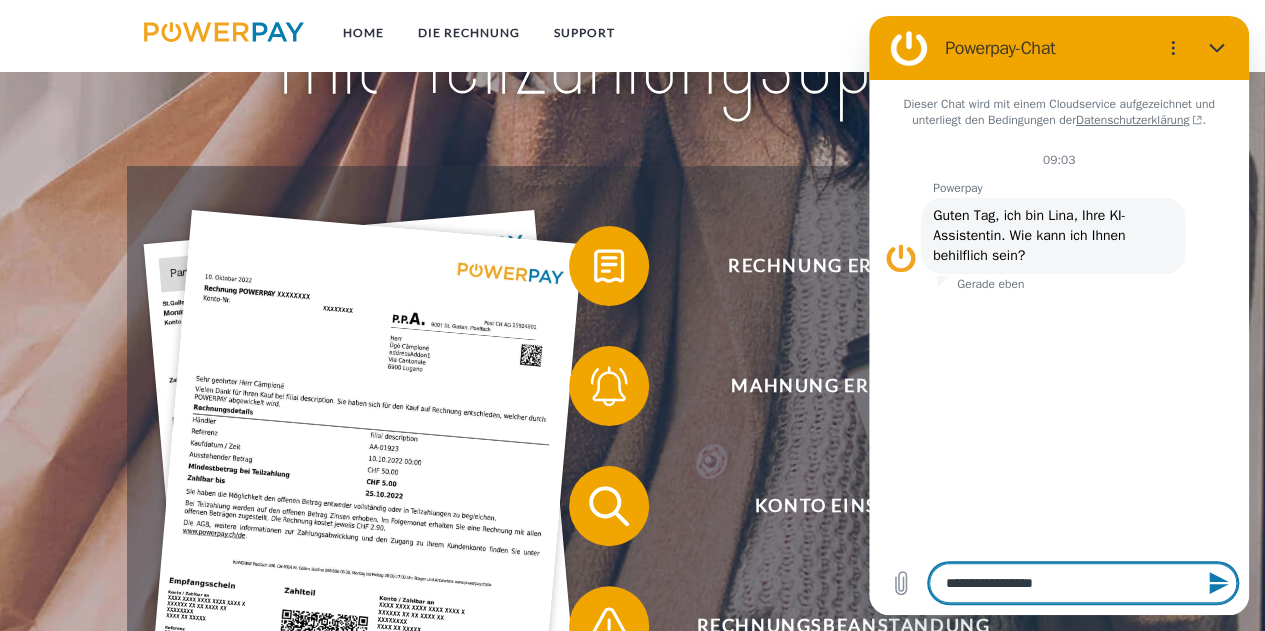 type on "**********" 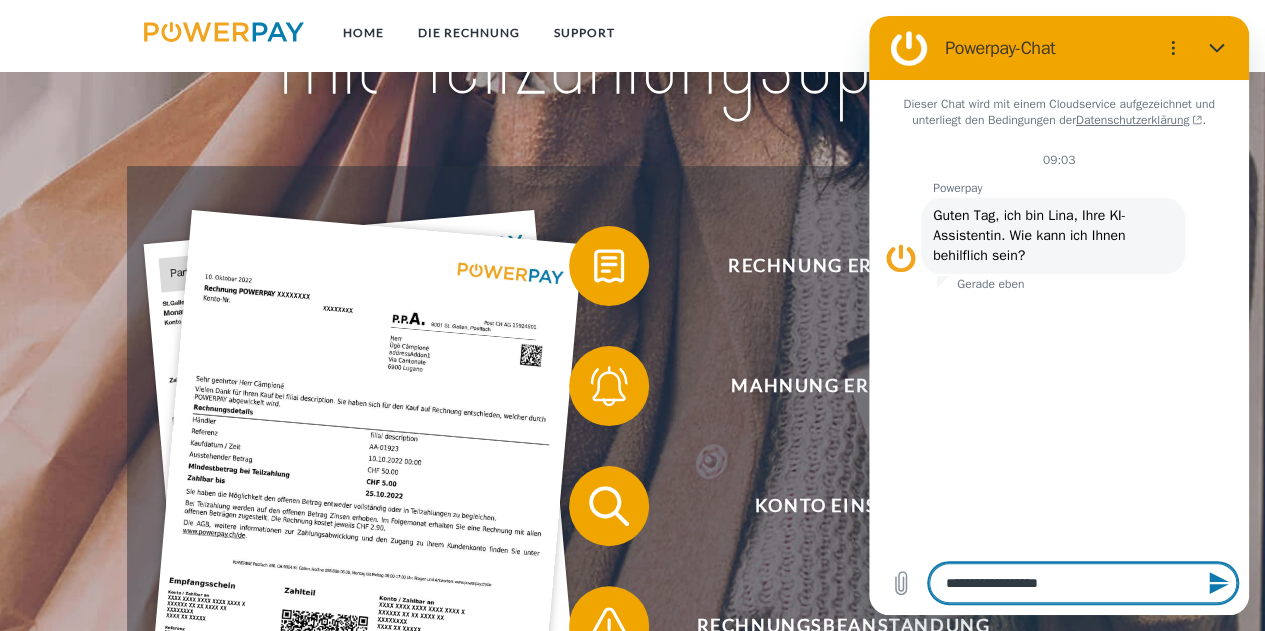 type on "**********" 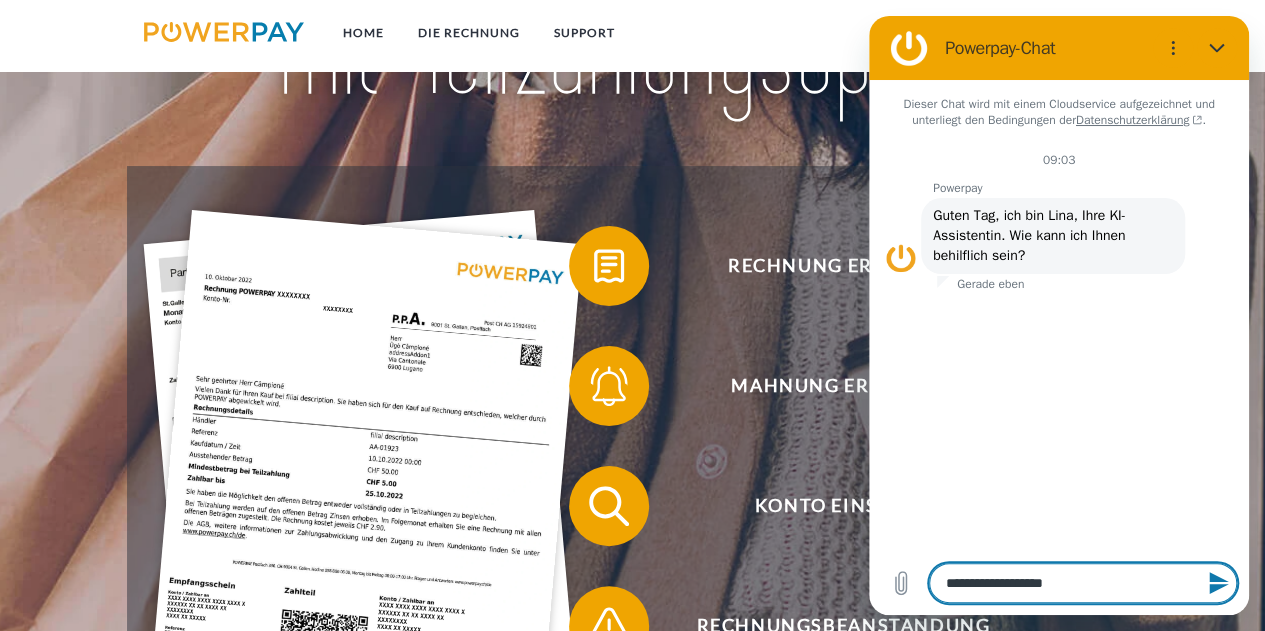 type on "**********" 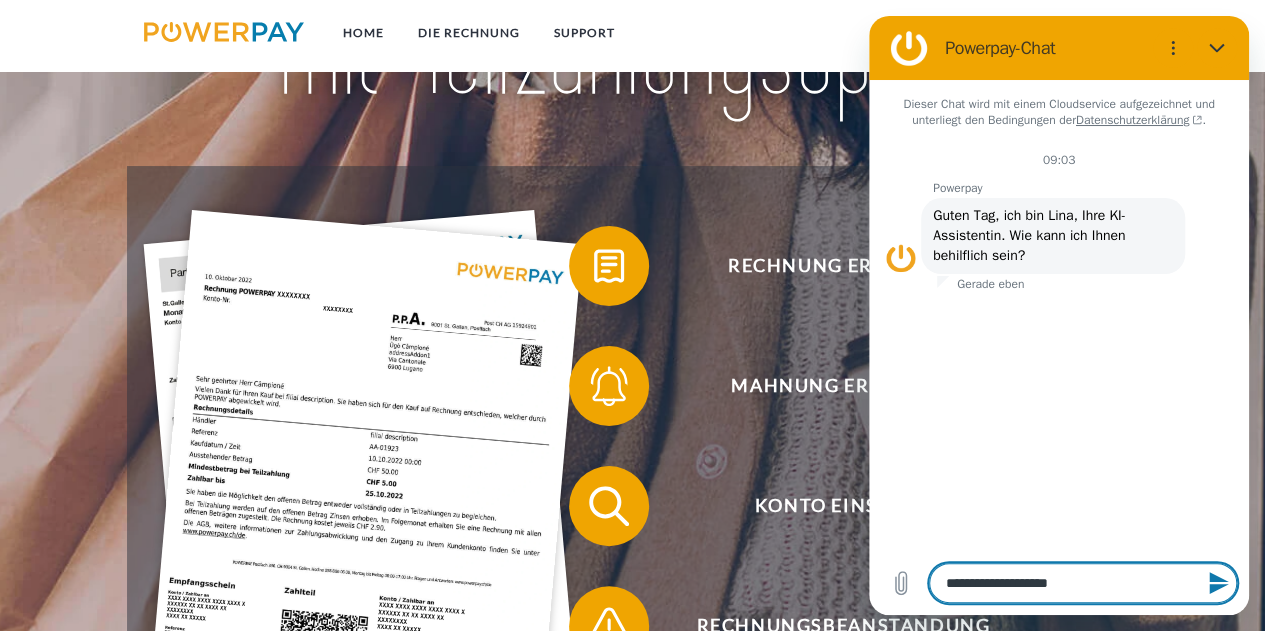 type on "**********" 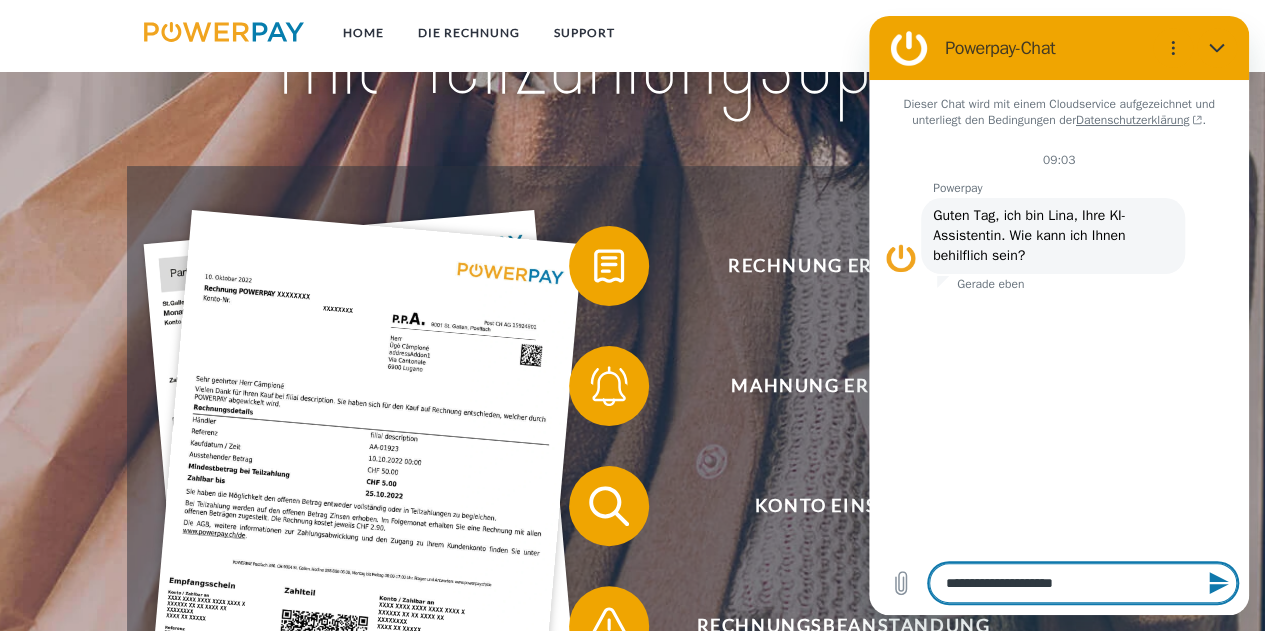 type on "**********" 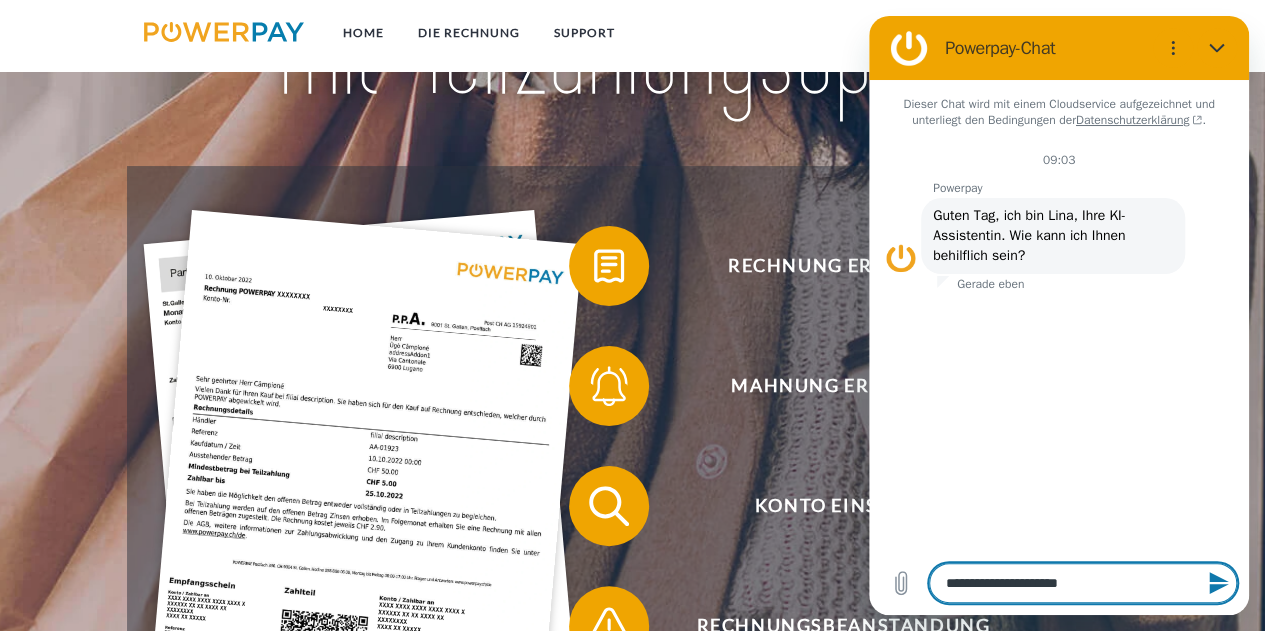 type on "**********" 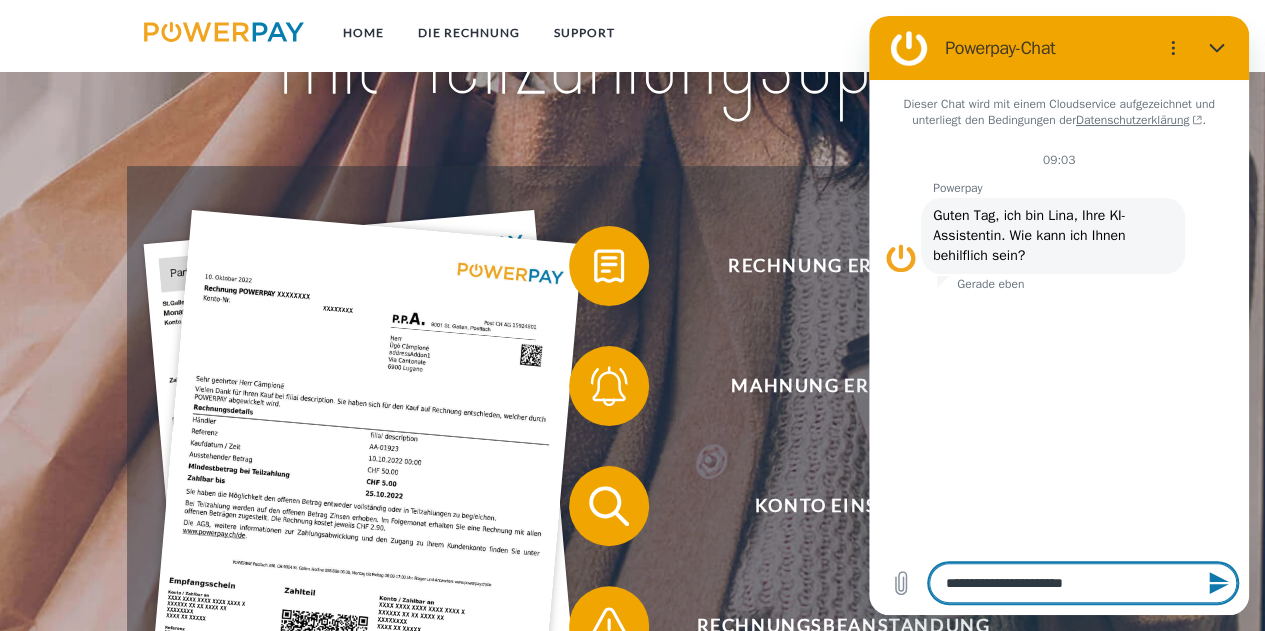 type on "**********" 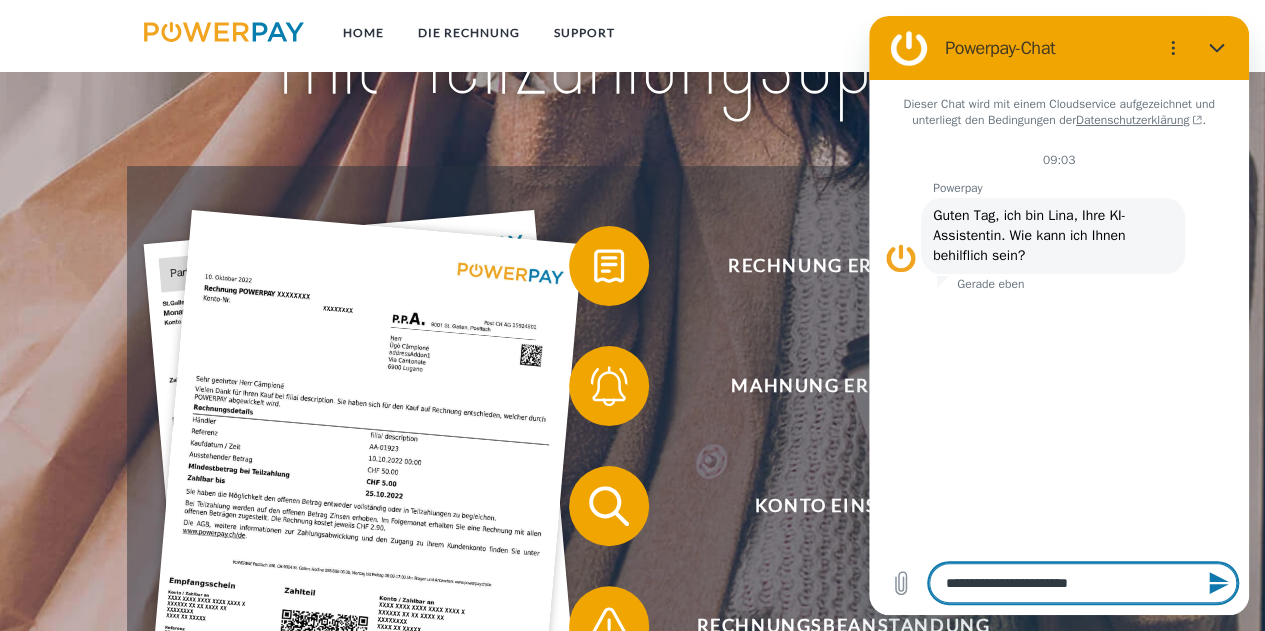 type on "**********" 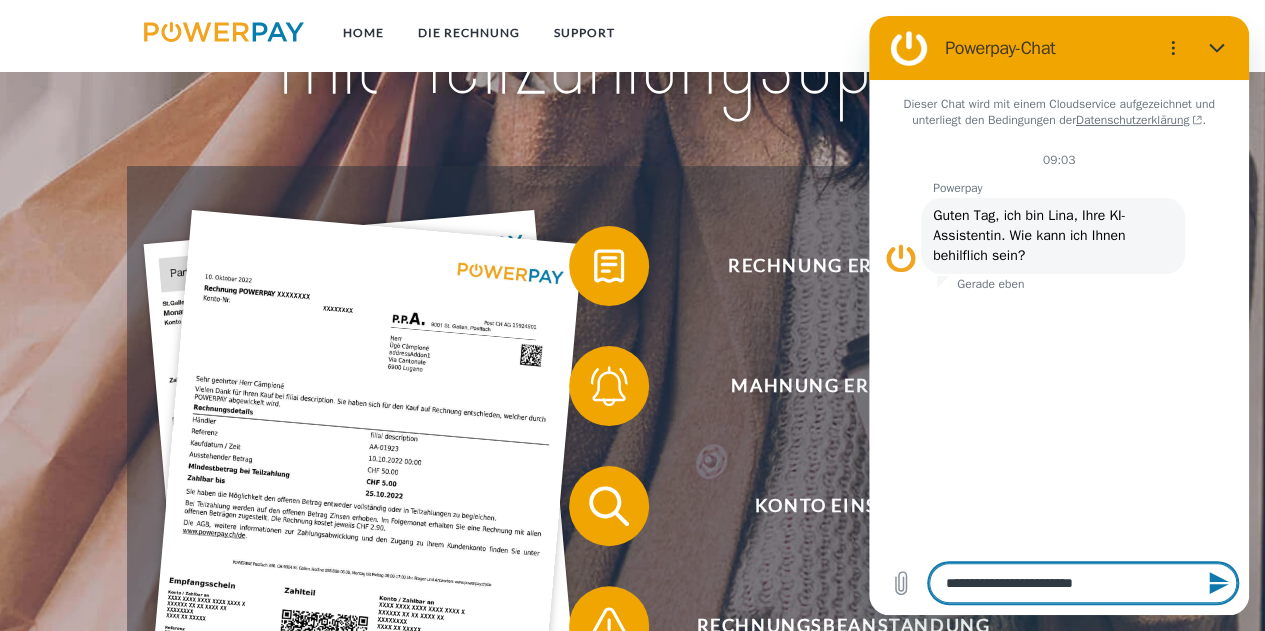 type on "**********" 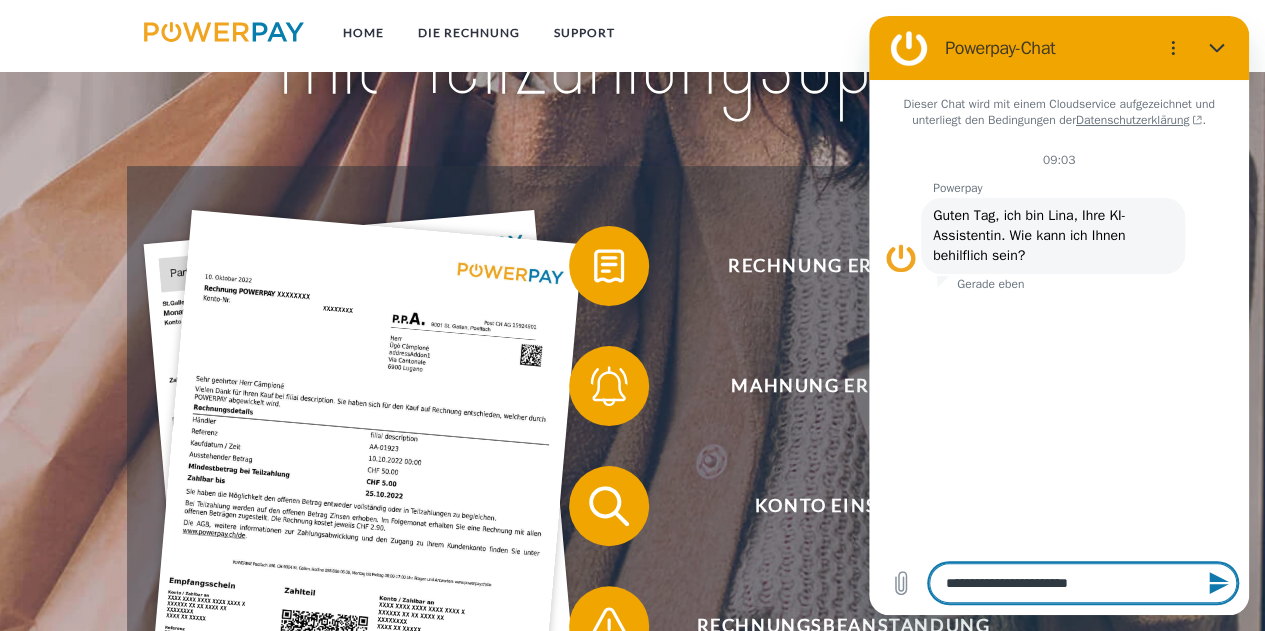type on "**********" 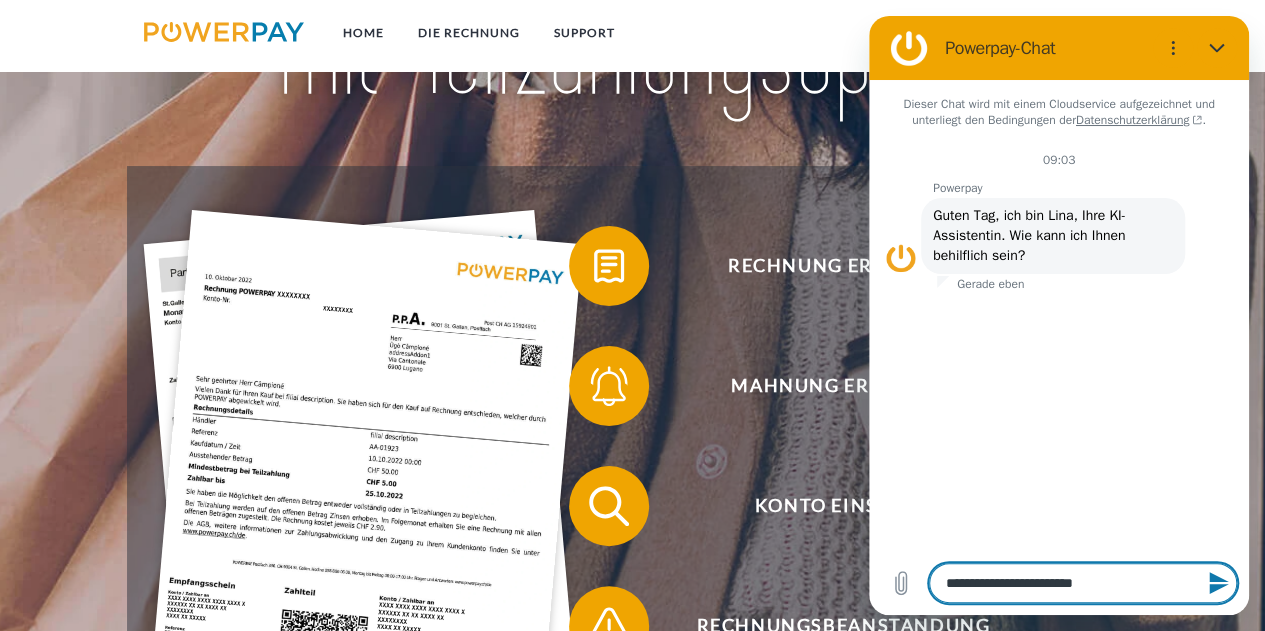 type on "**********" 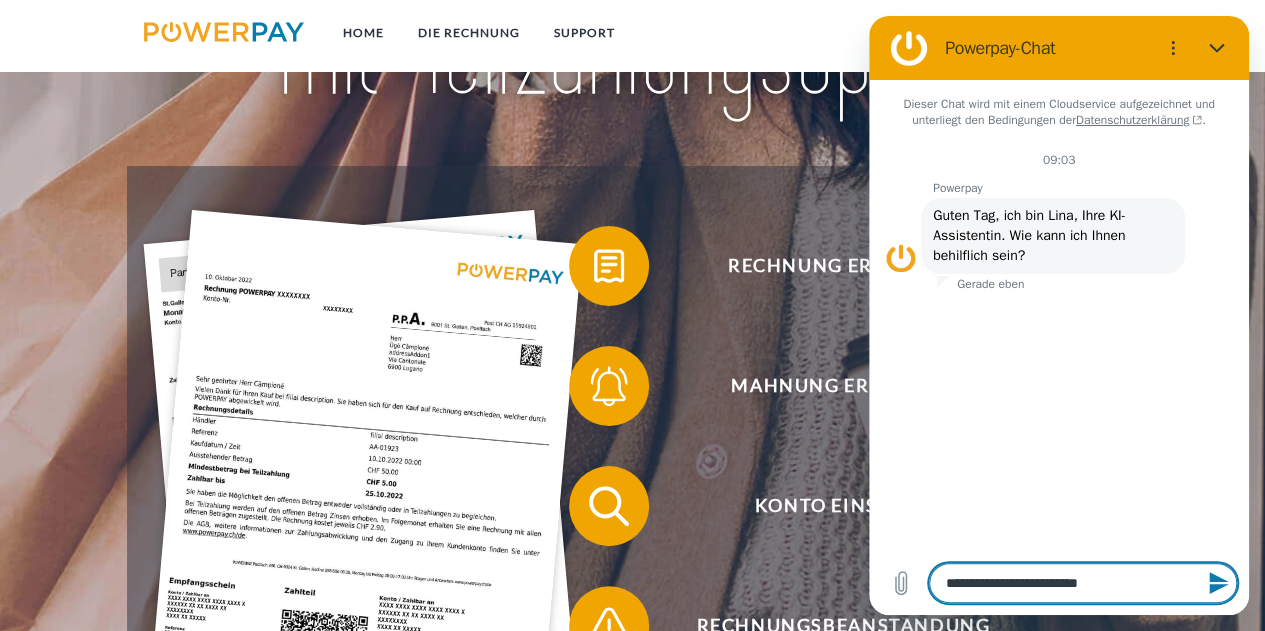 type on "**********" 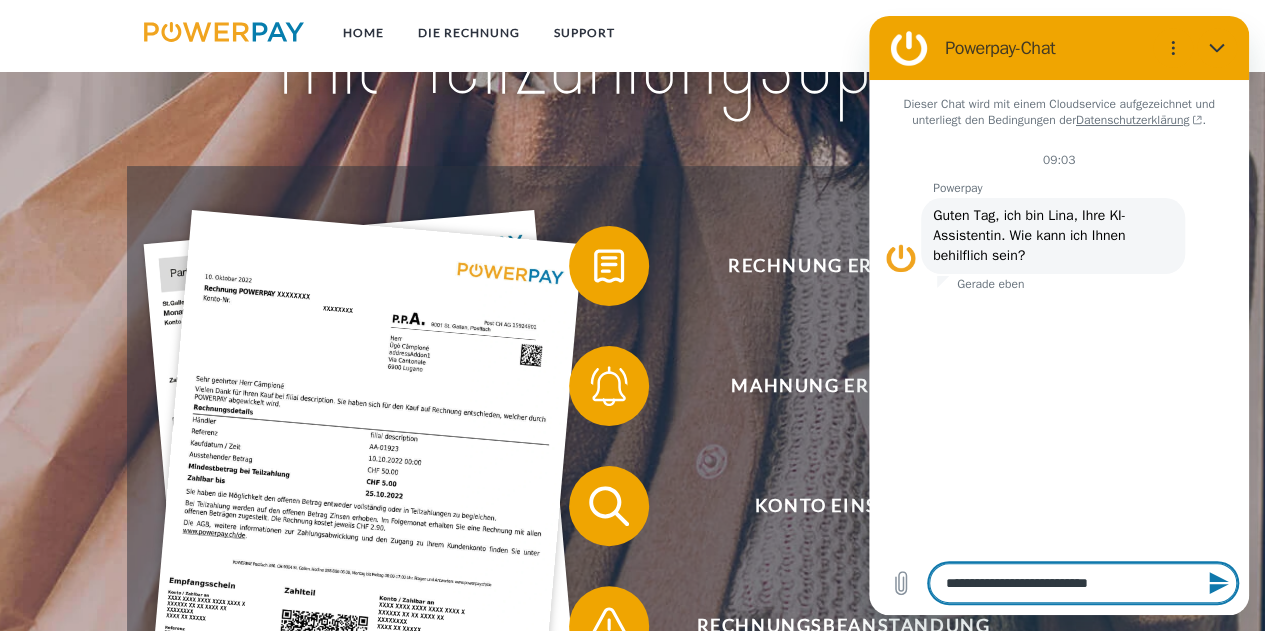 type on "**********" 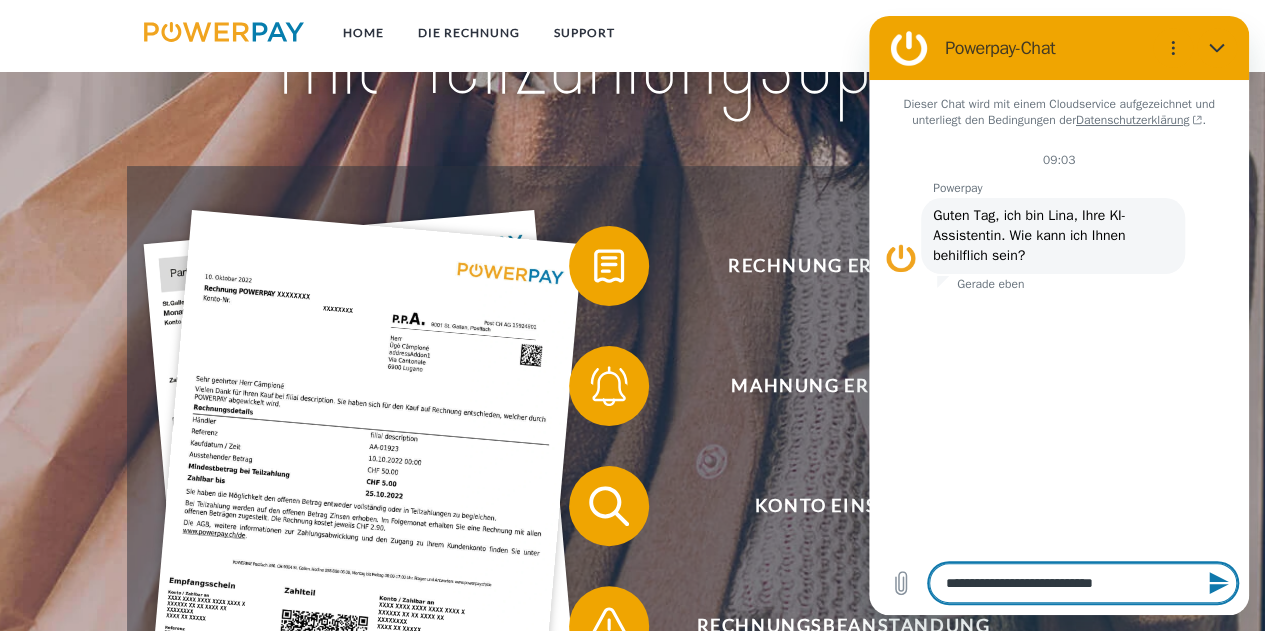 type on "**********" 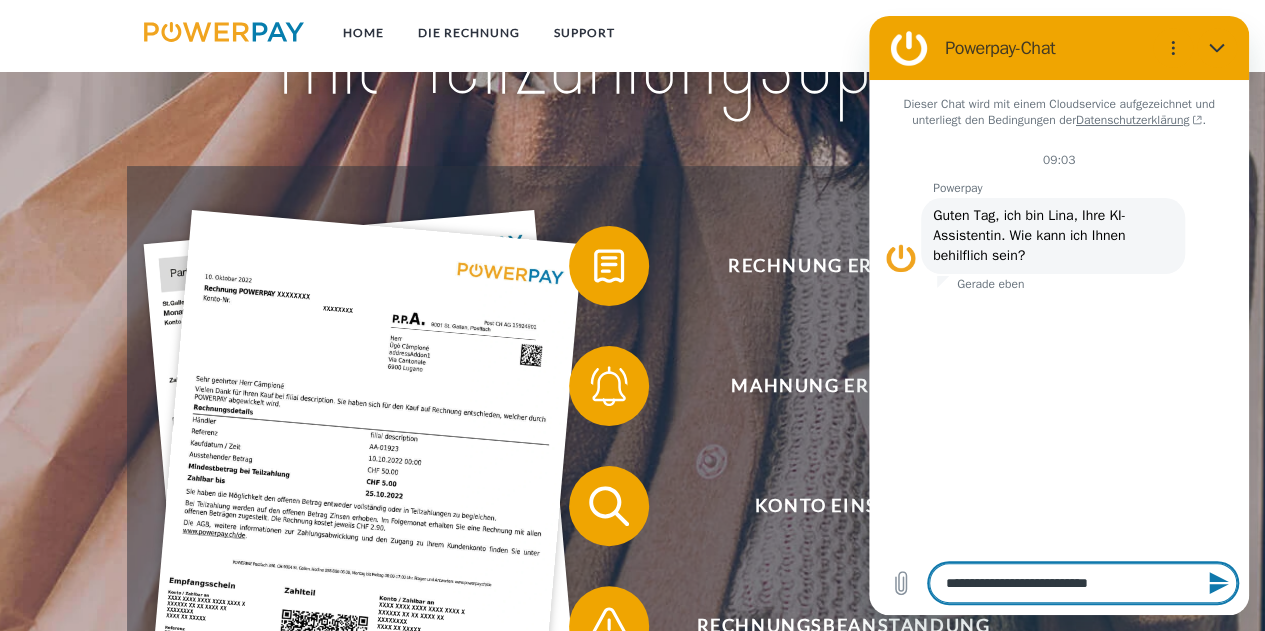 type on "**********" 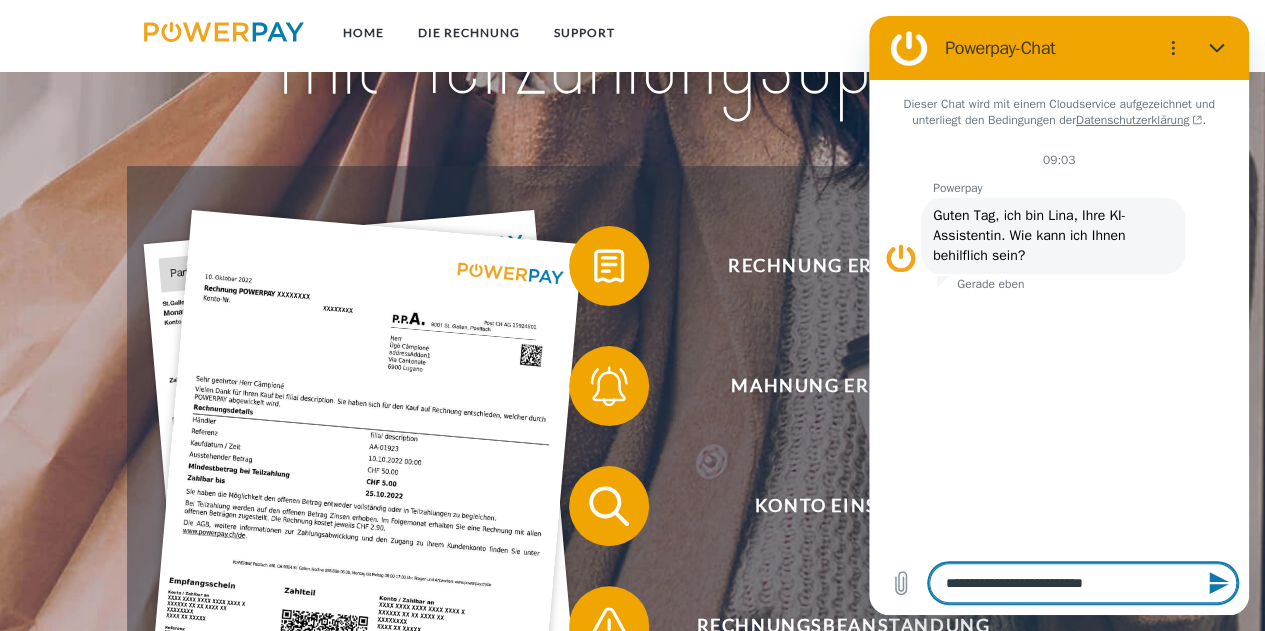 type on "**********" 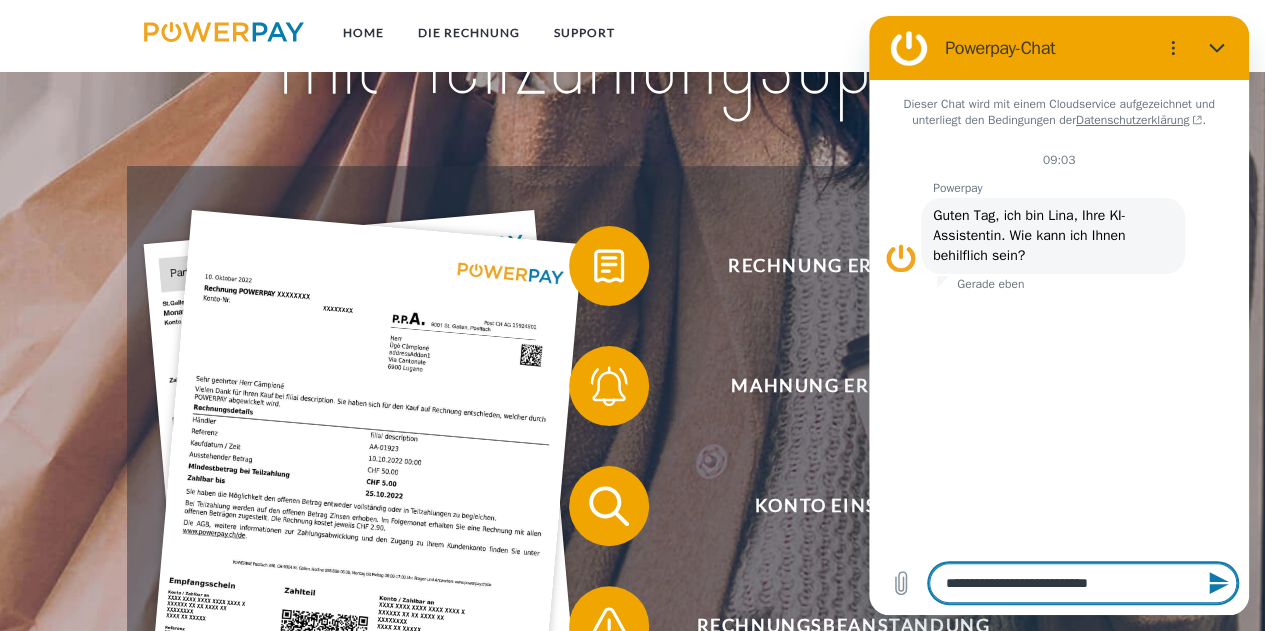 type on "**********" 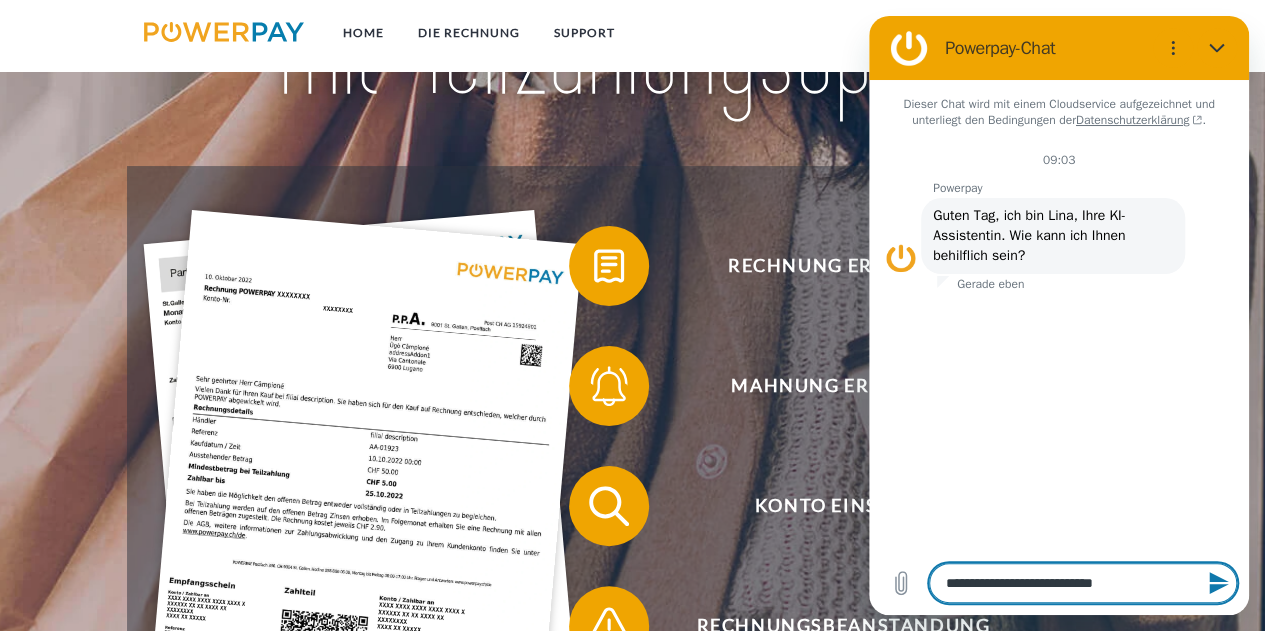 type on "**********" 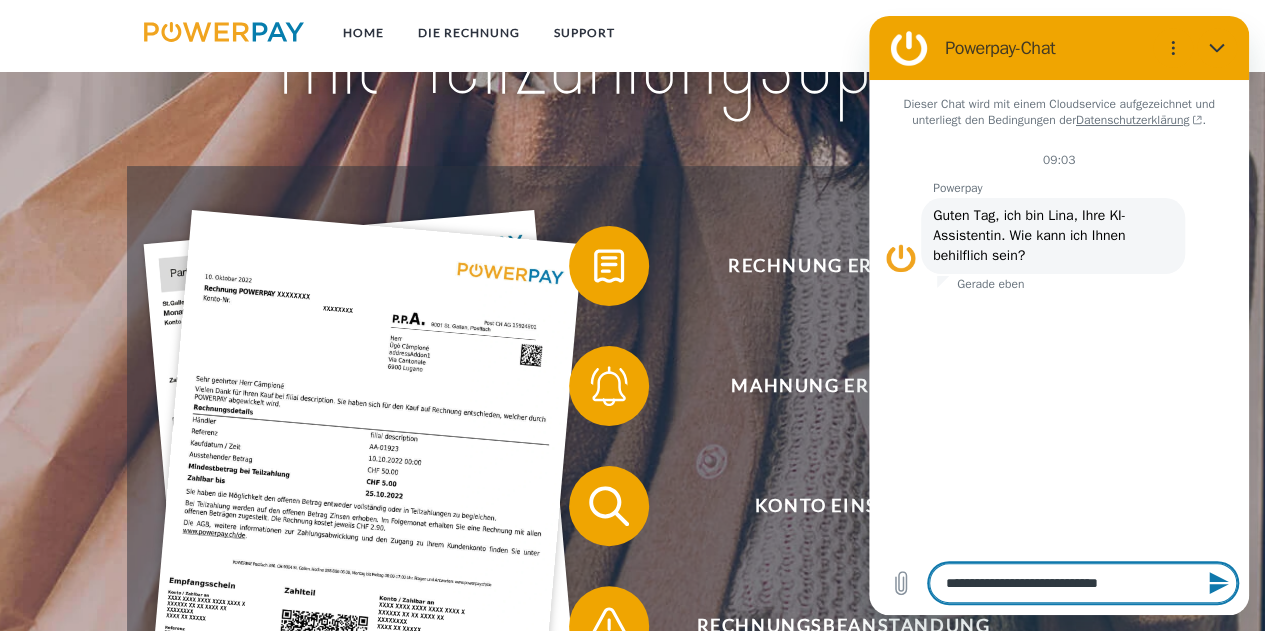 type on "**********" 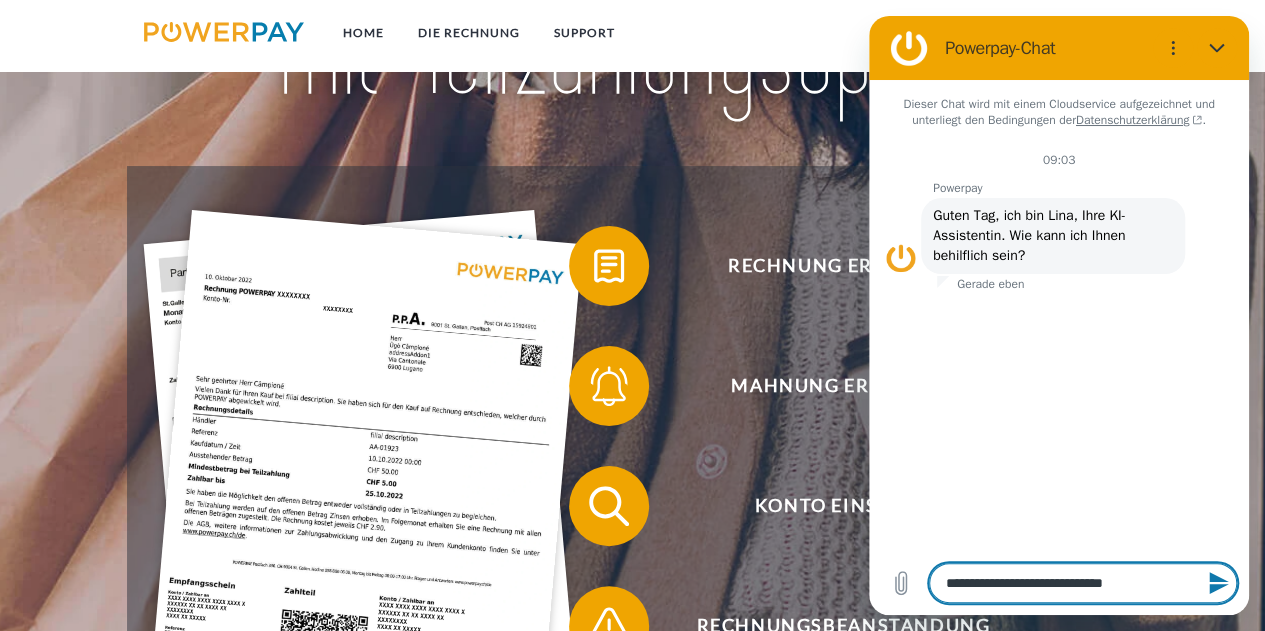 type on "**********" 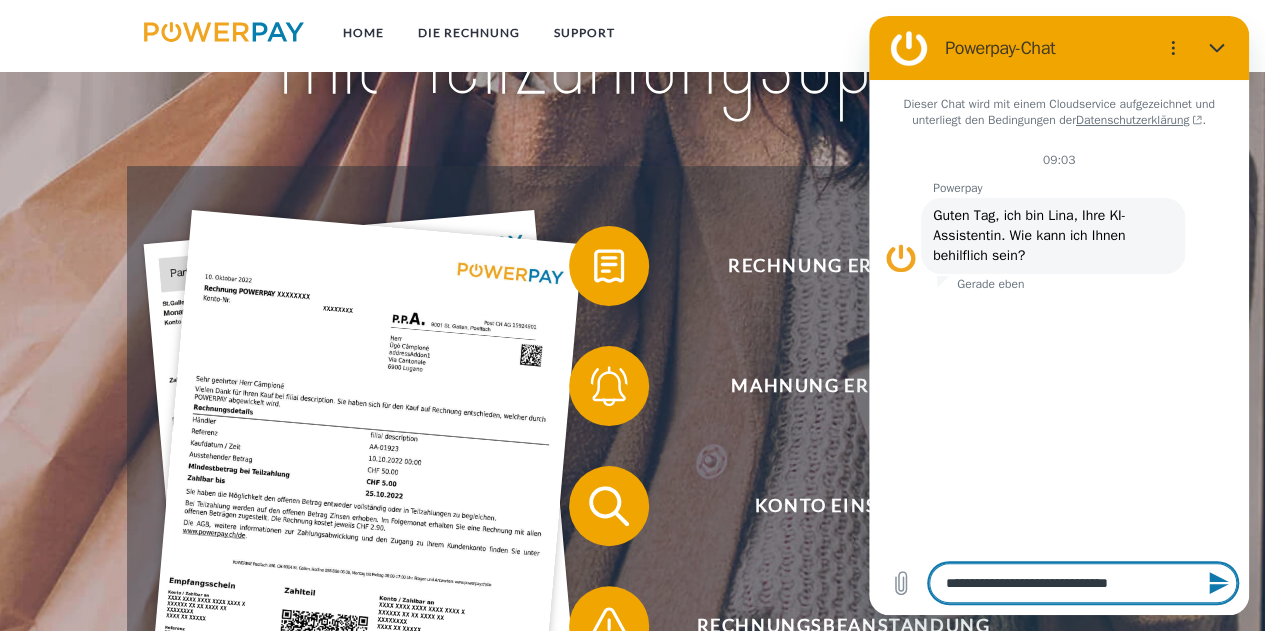 type on "**********" 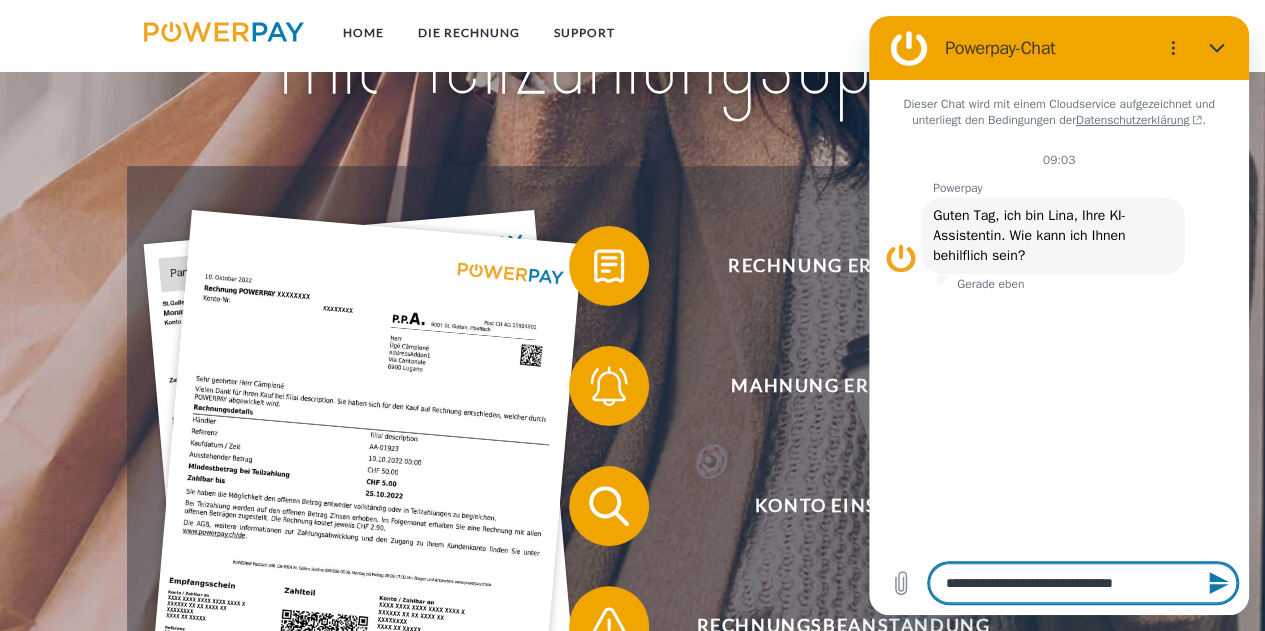 type on "**********" 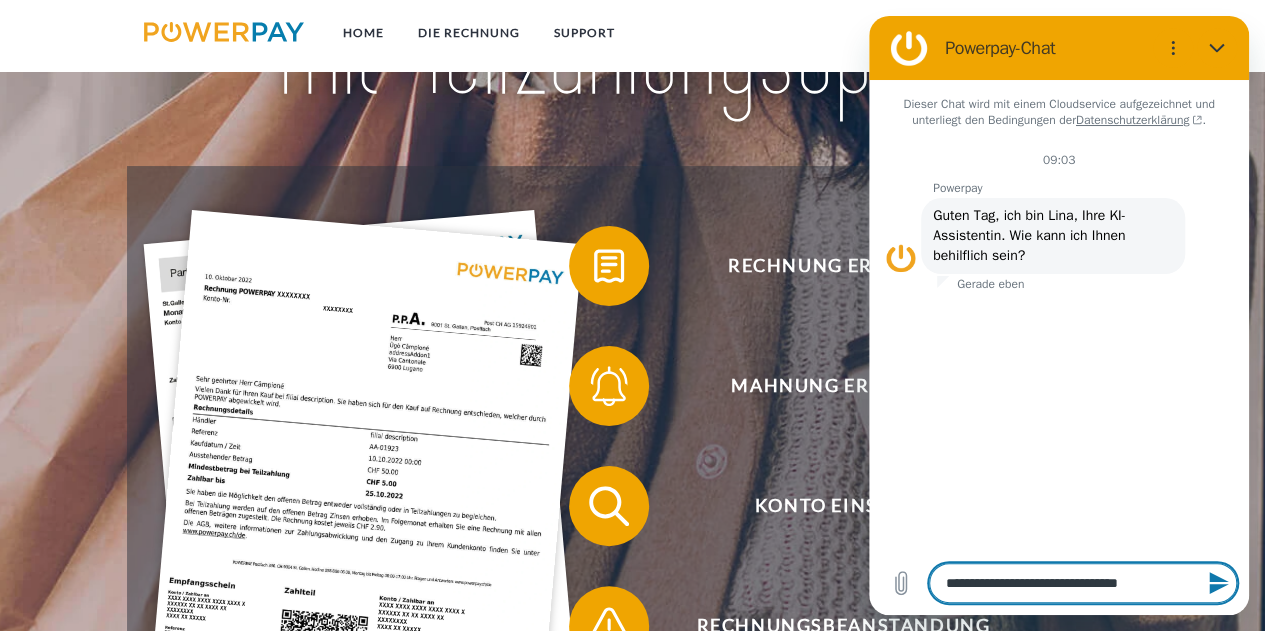 type on "**********" 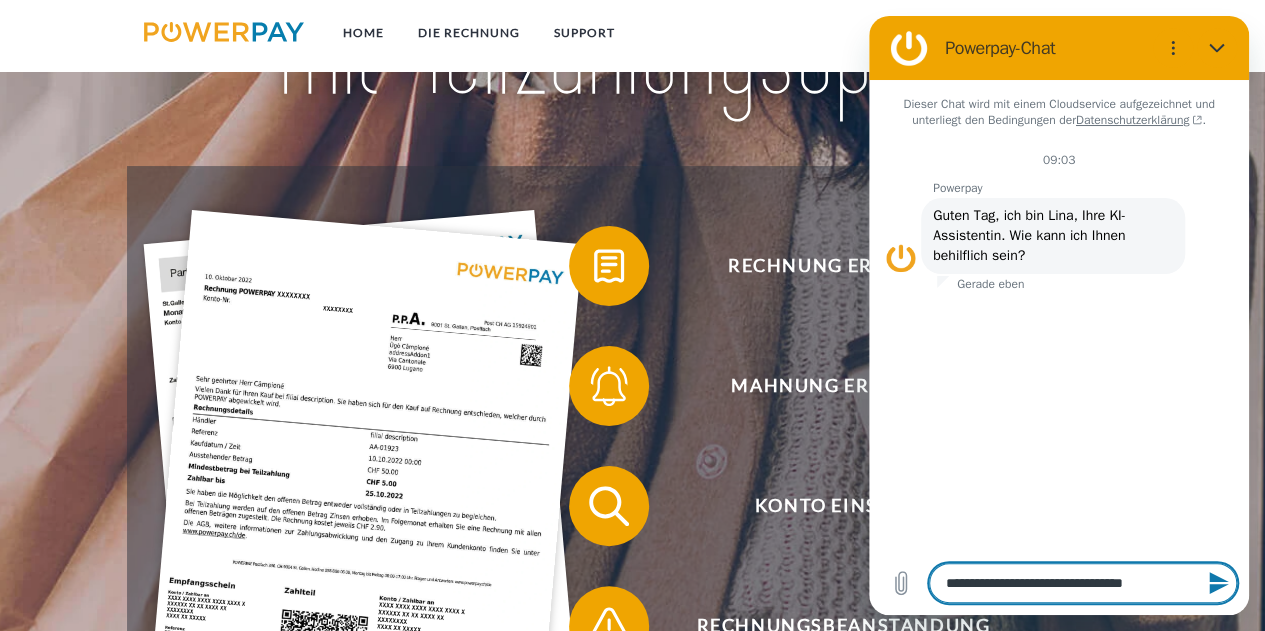 type on "**********" 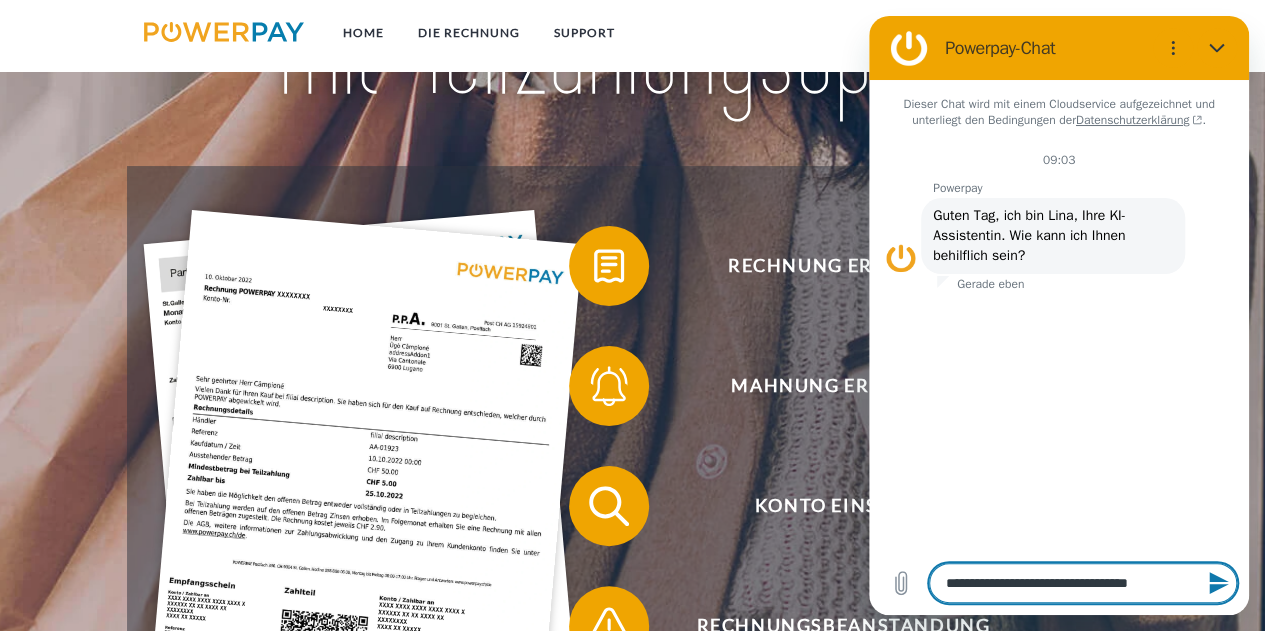 type on "**********" 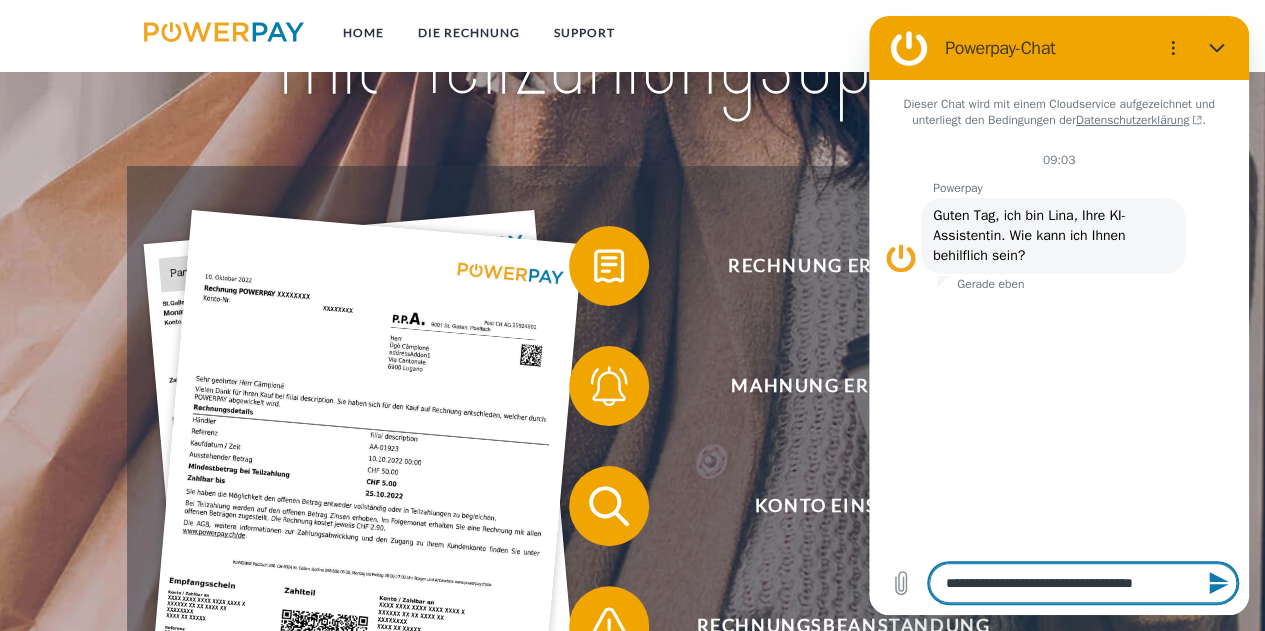 type on "**********" 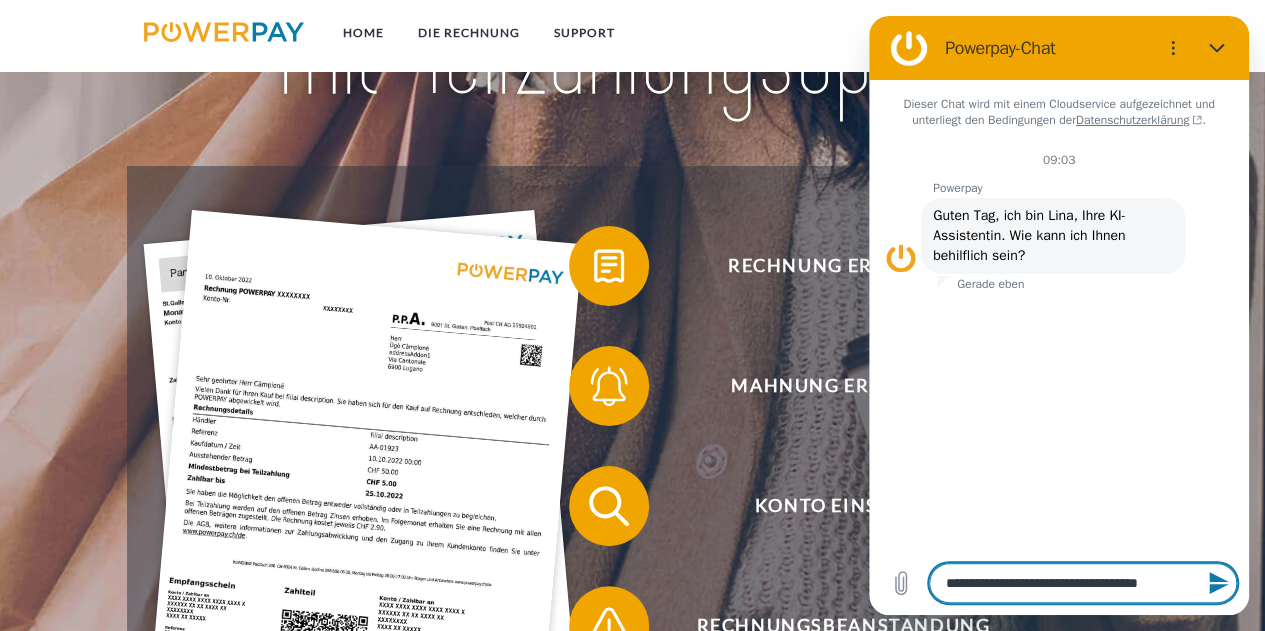 type on "**********" 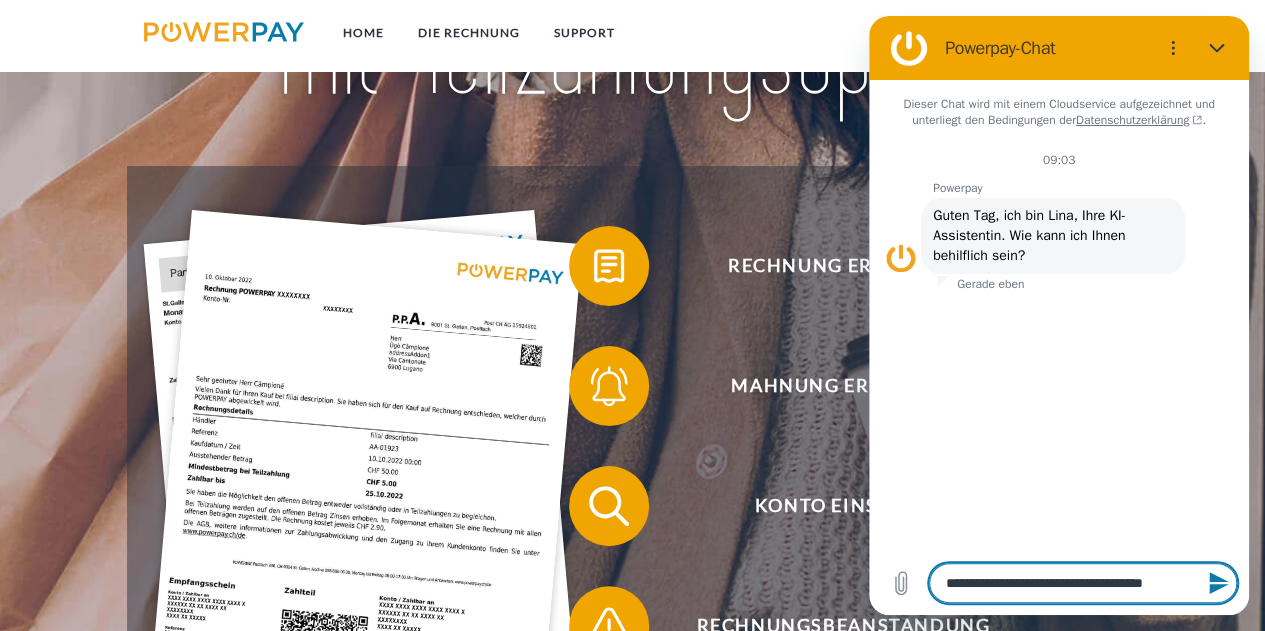 type on "**********" 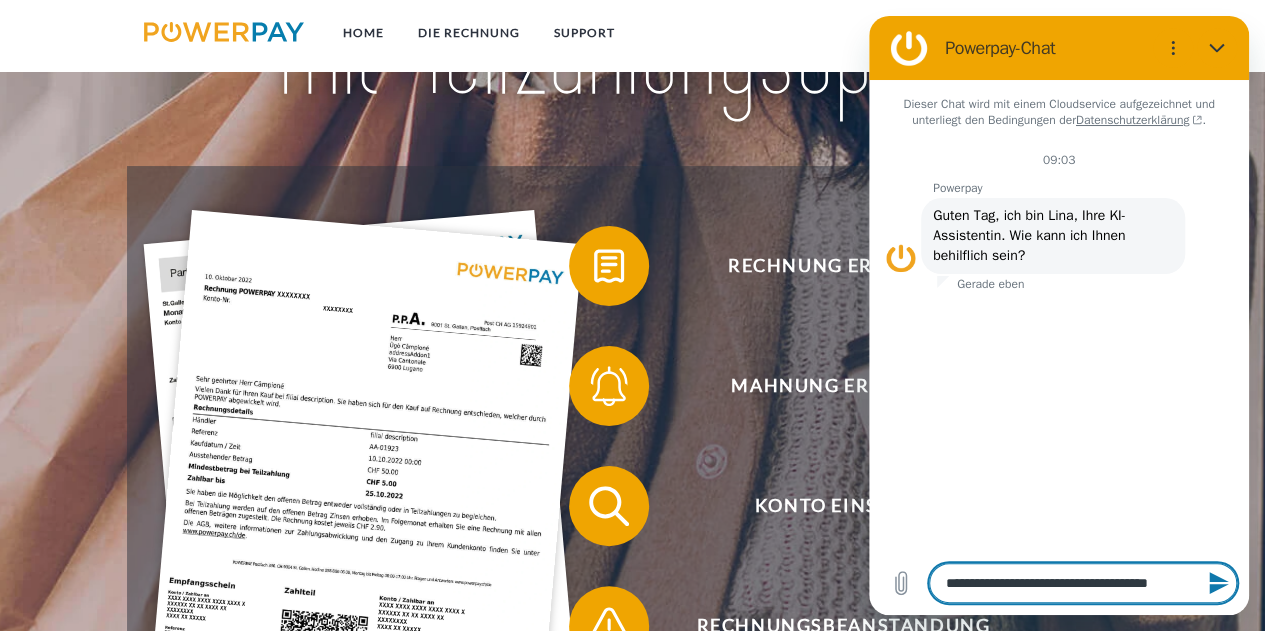 type on "**********" 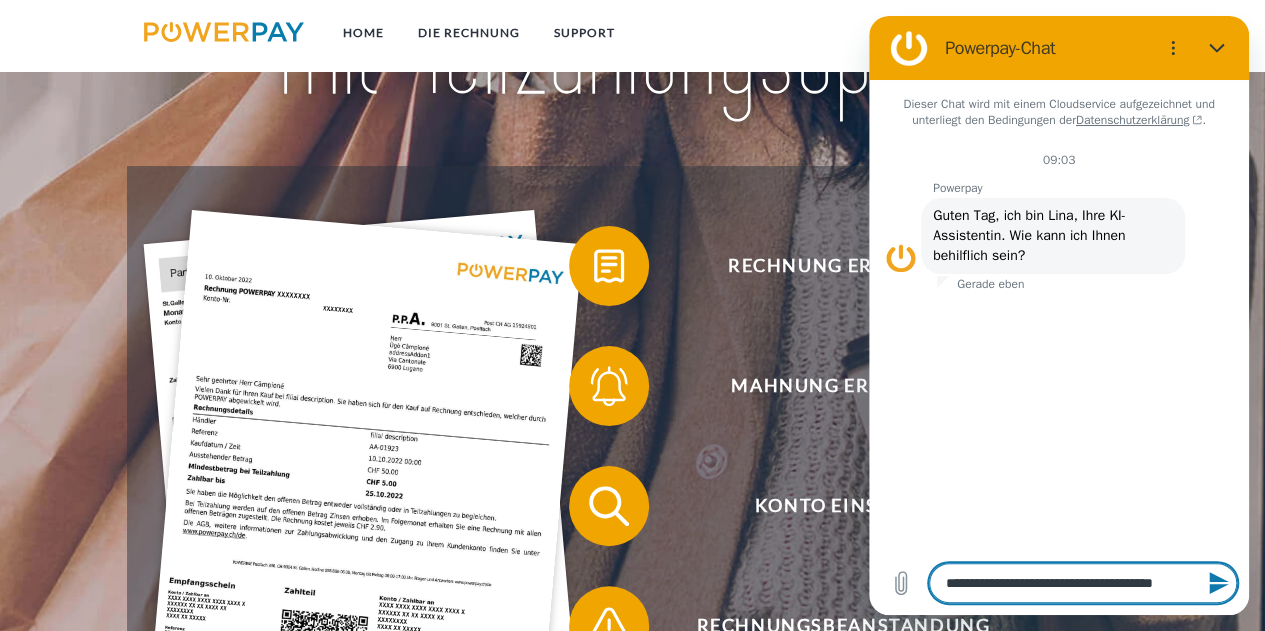 type on "**********" 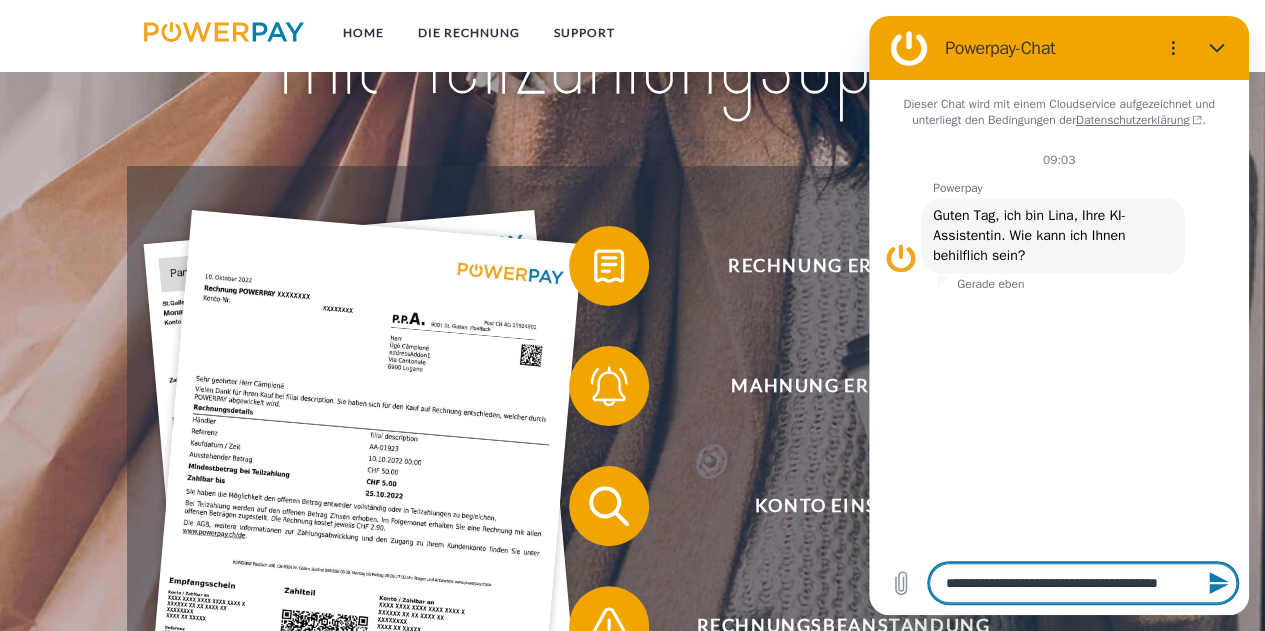 type on "**********" 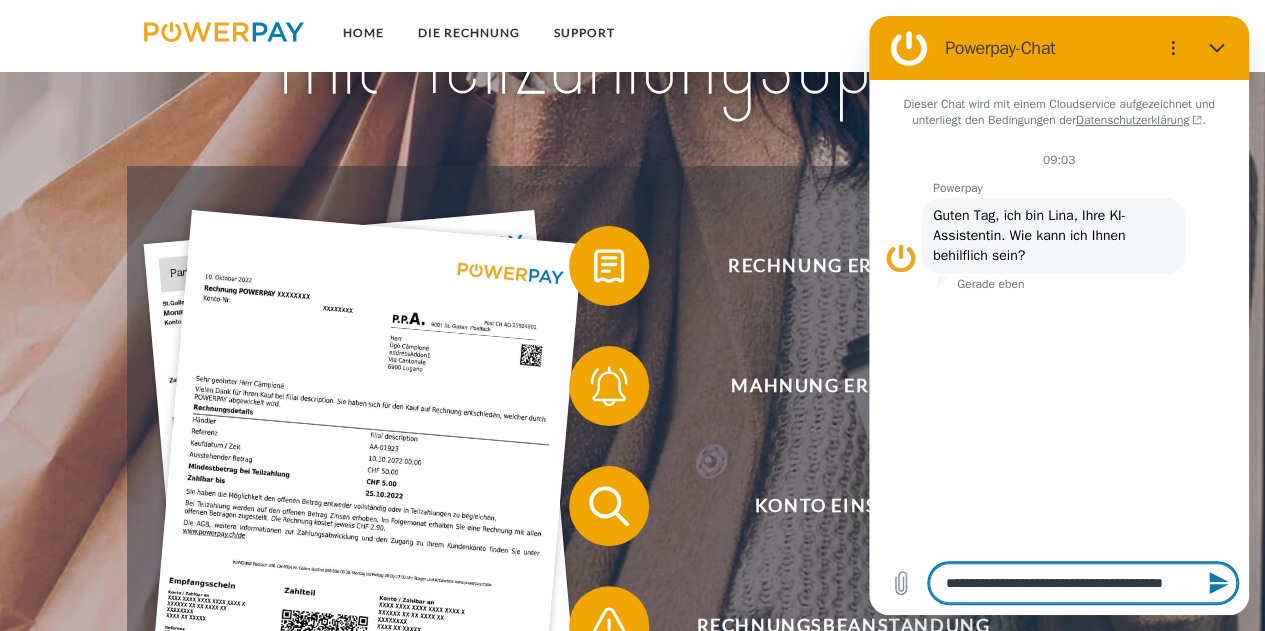type on "**********" 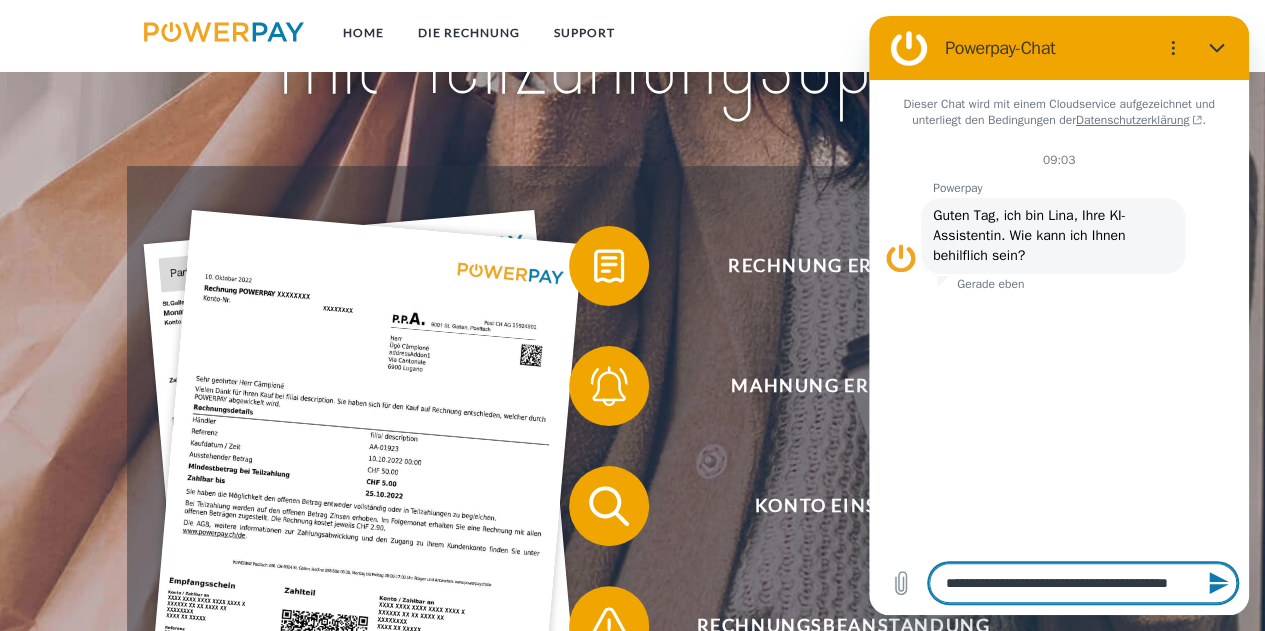 type on "**********" 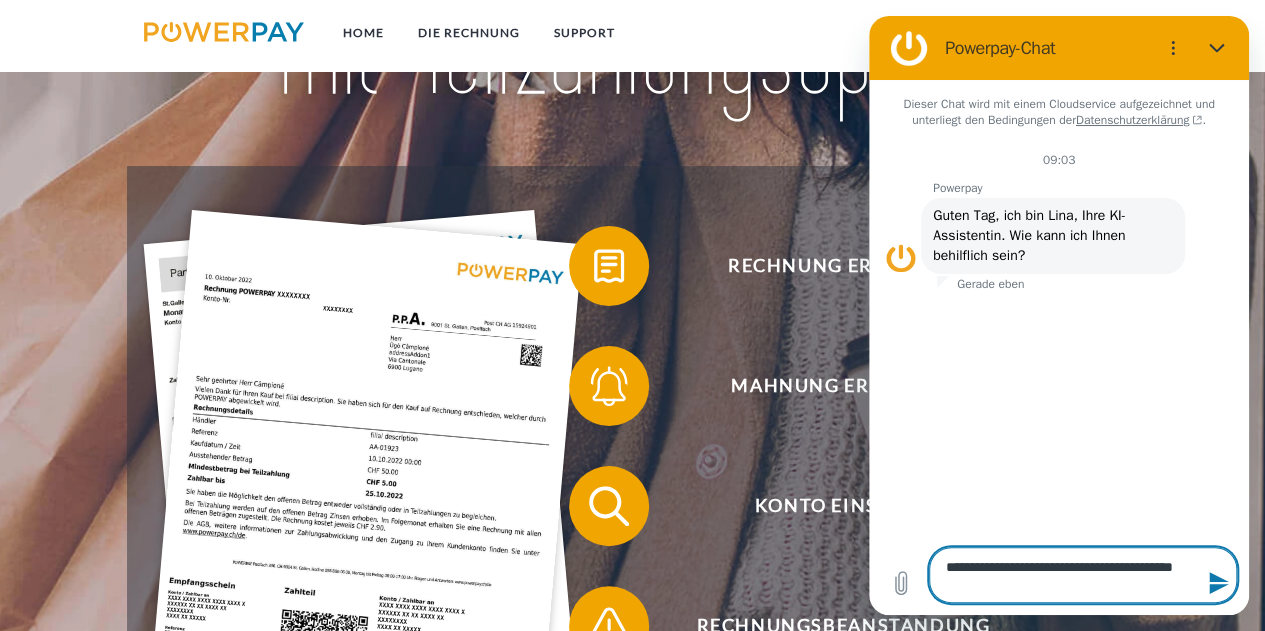 type on "**********" 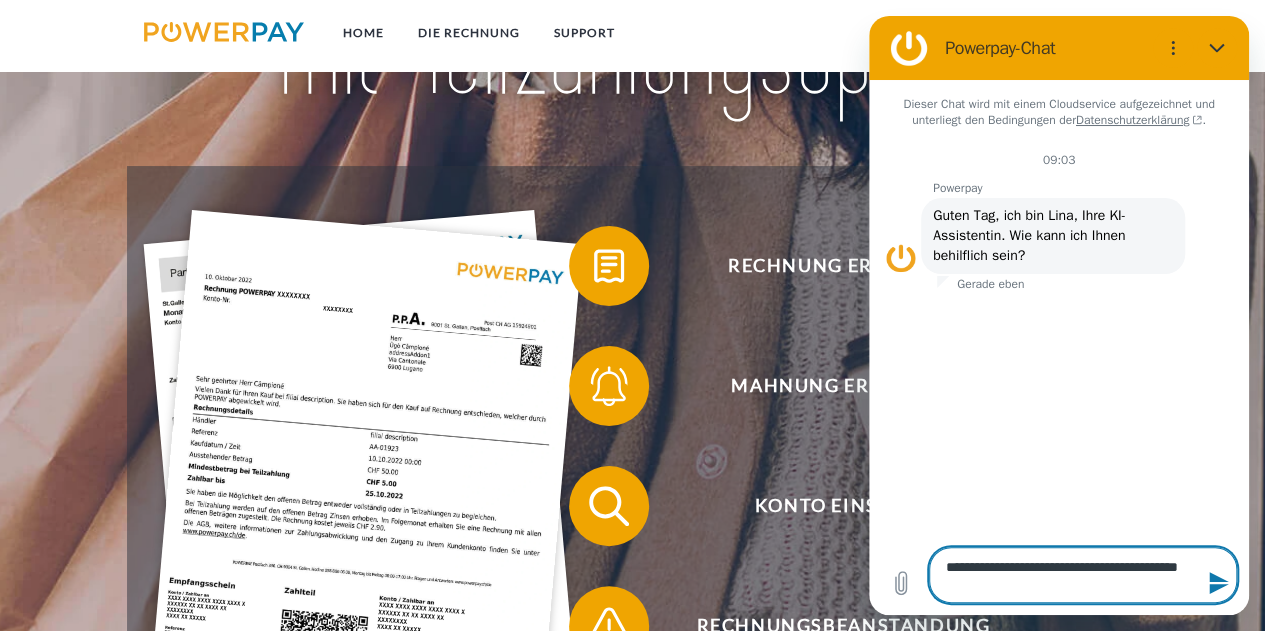 type on "*" 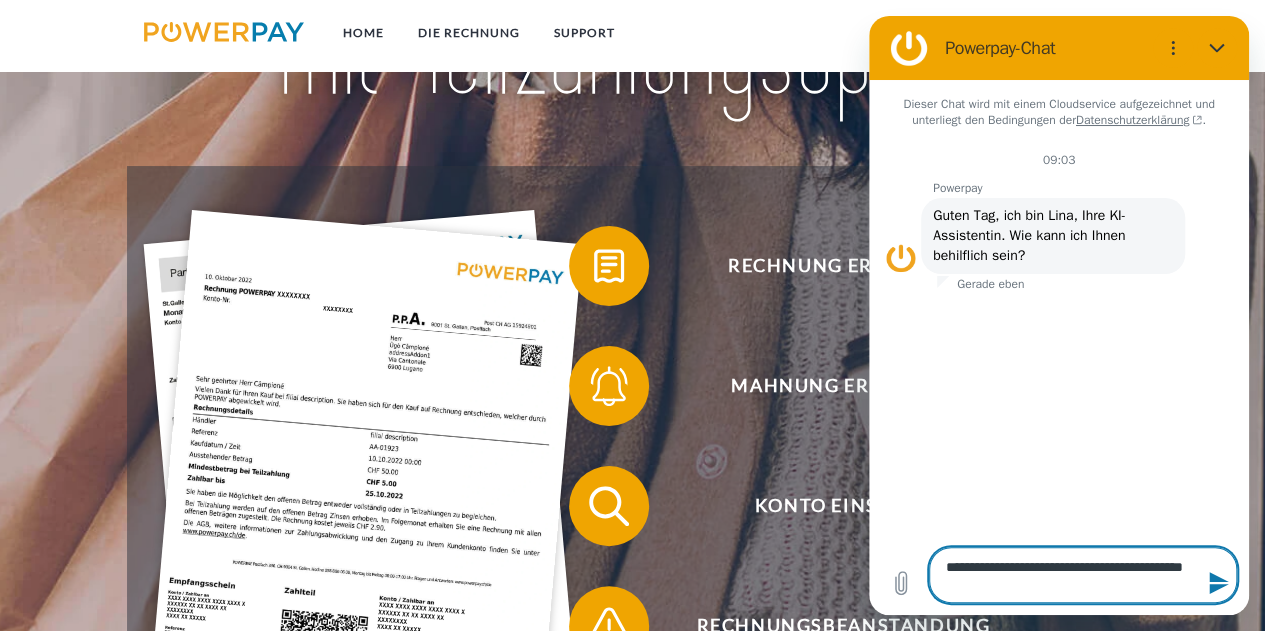 type on "**********" 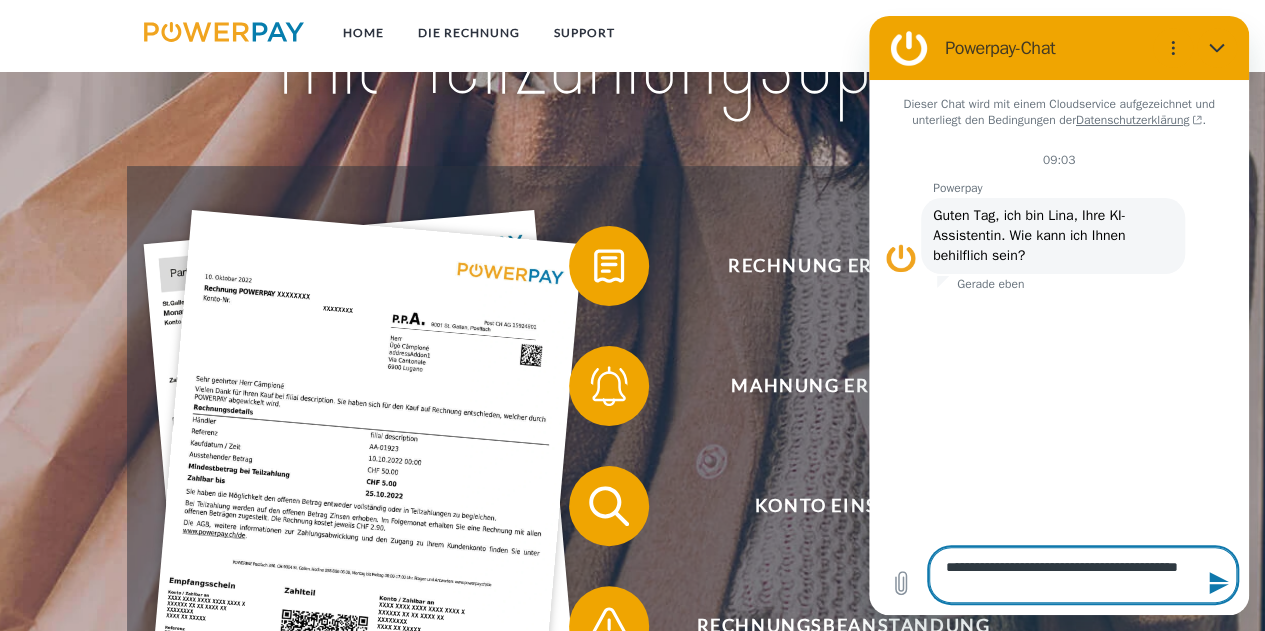 type on "**********" 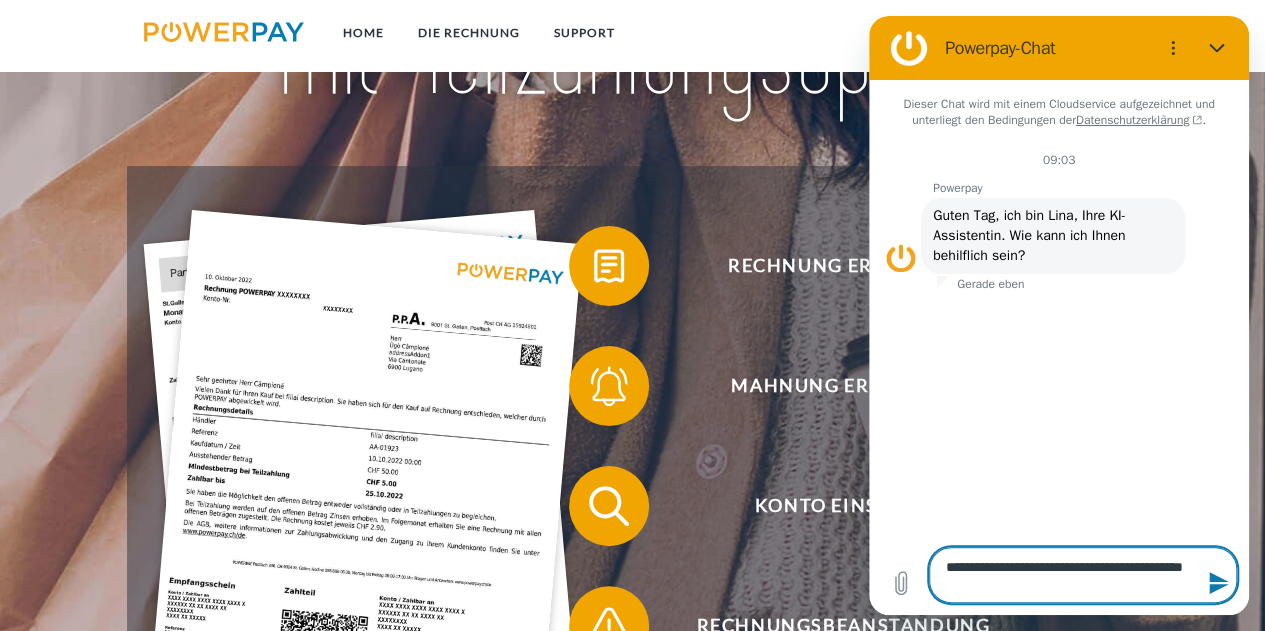 type on "**********" 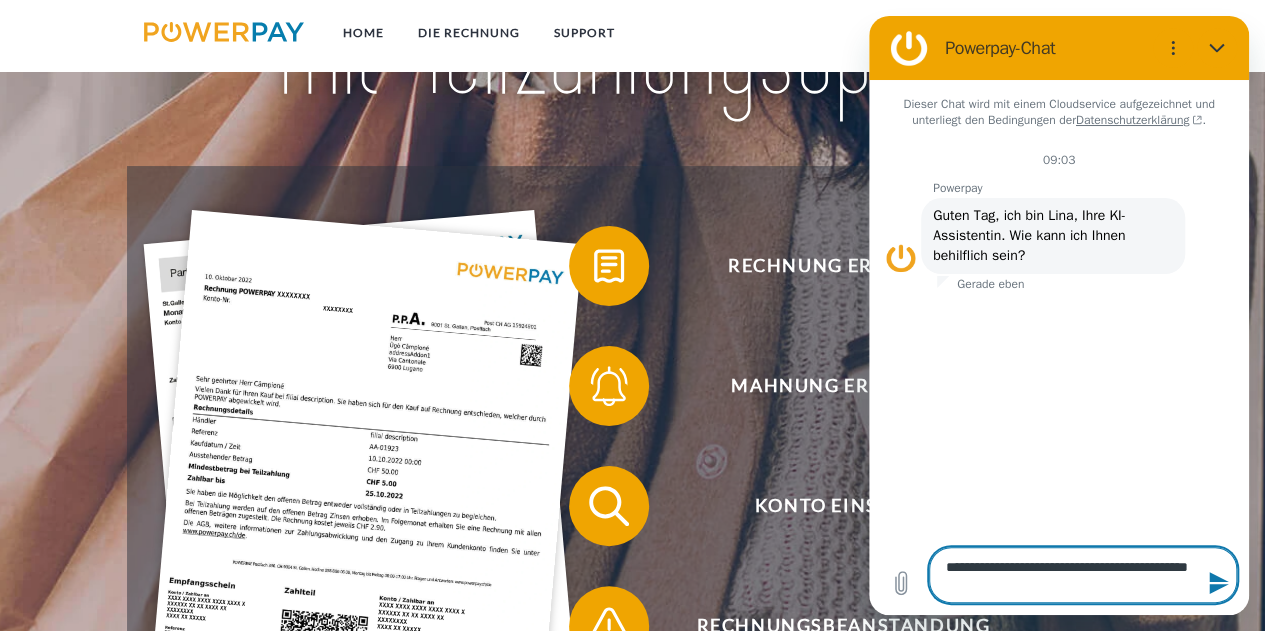 type on "**********" 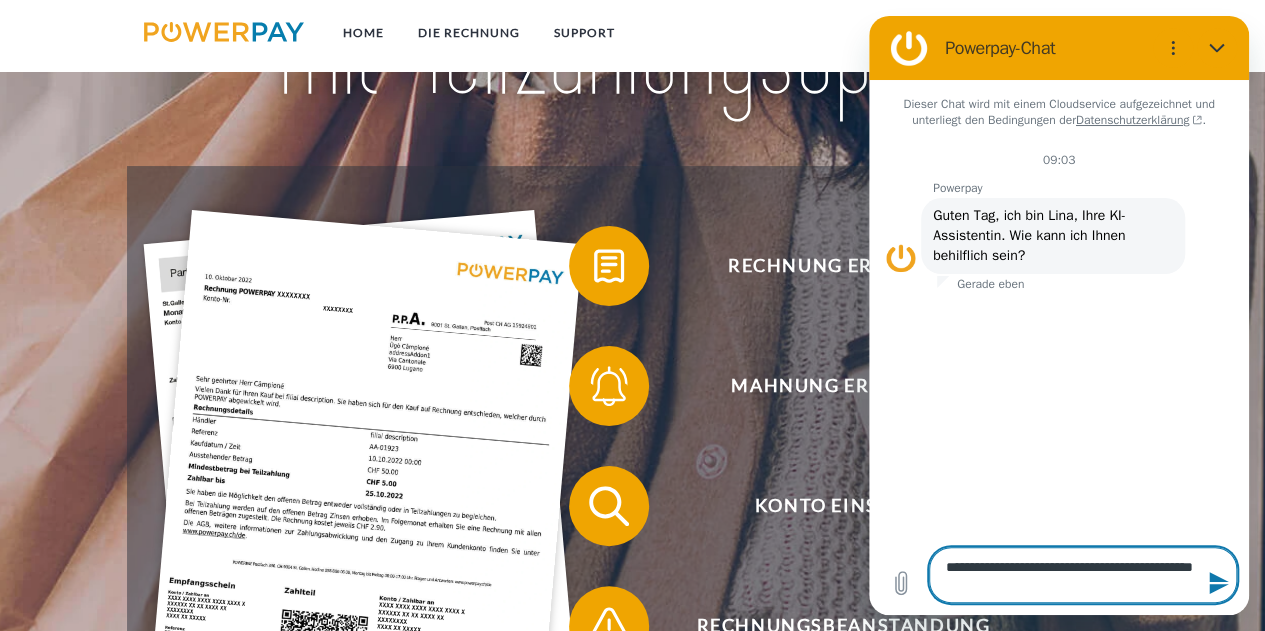 type on "**********" 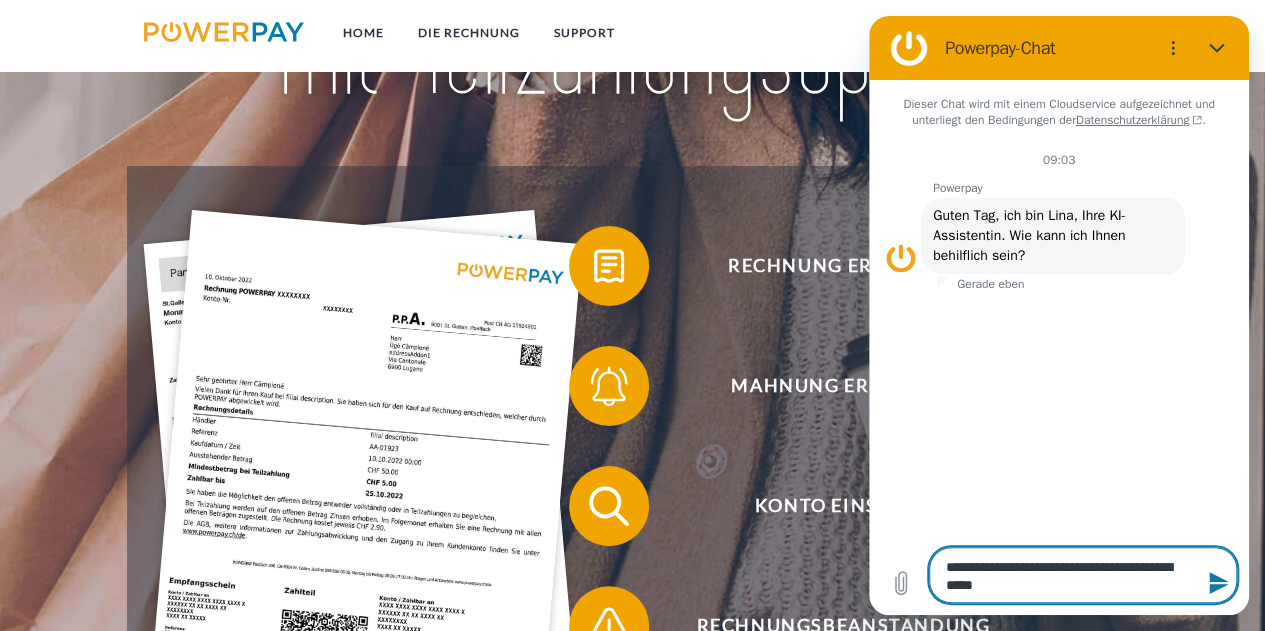 type on "**********" 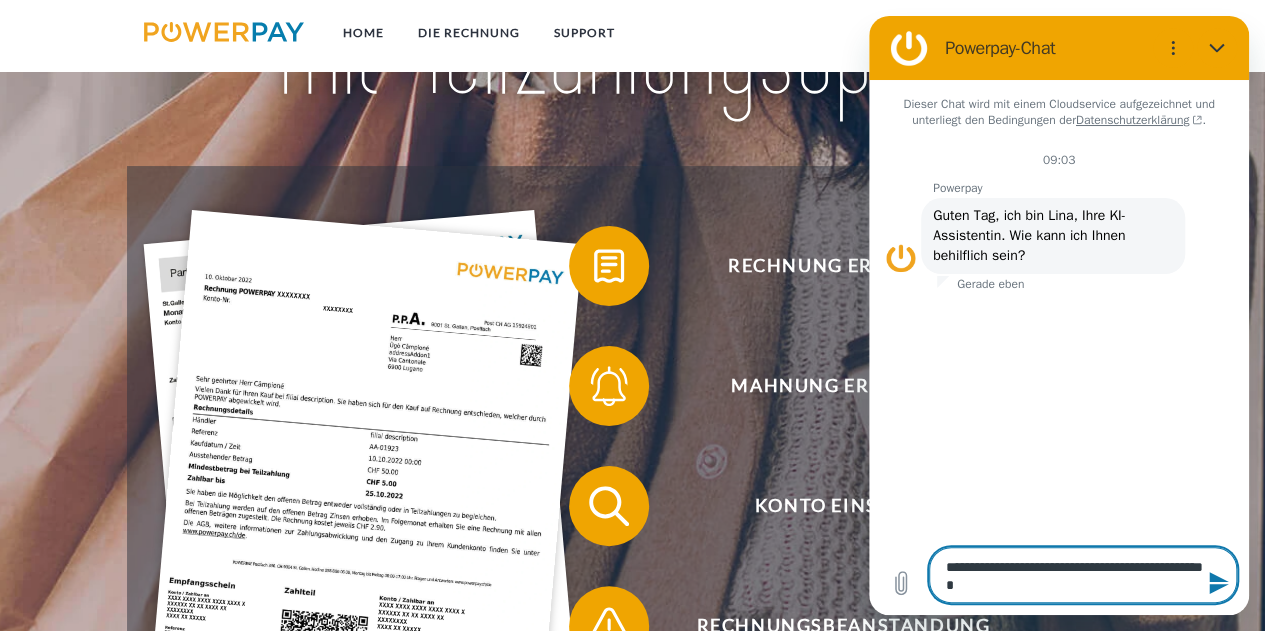 type on "**********" 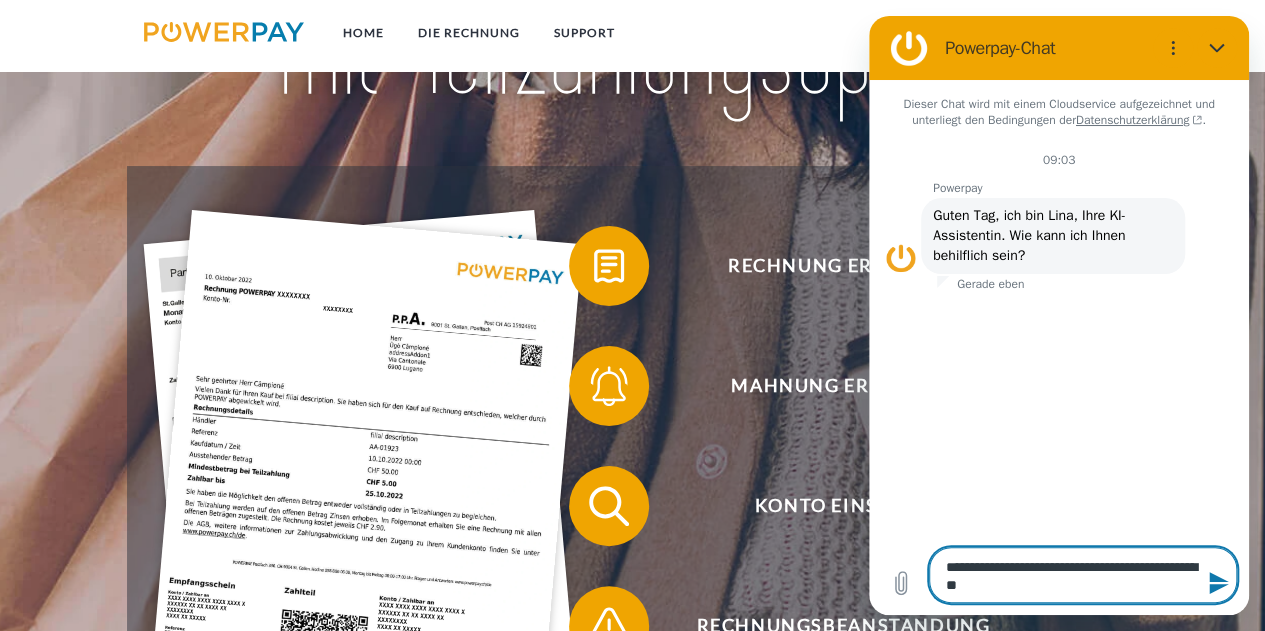 type on "**********" 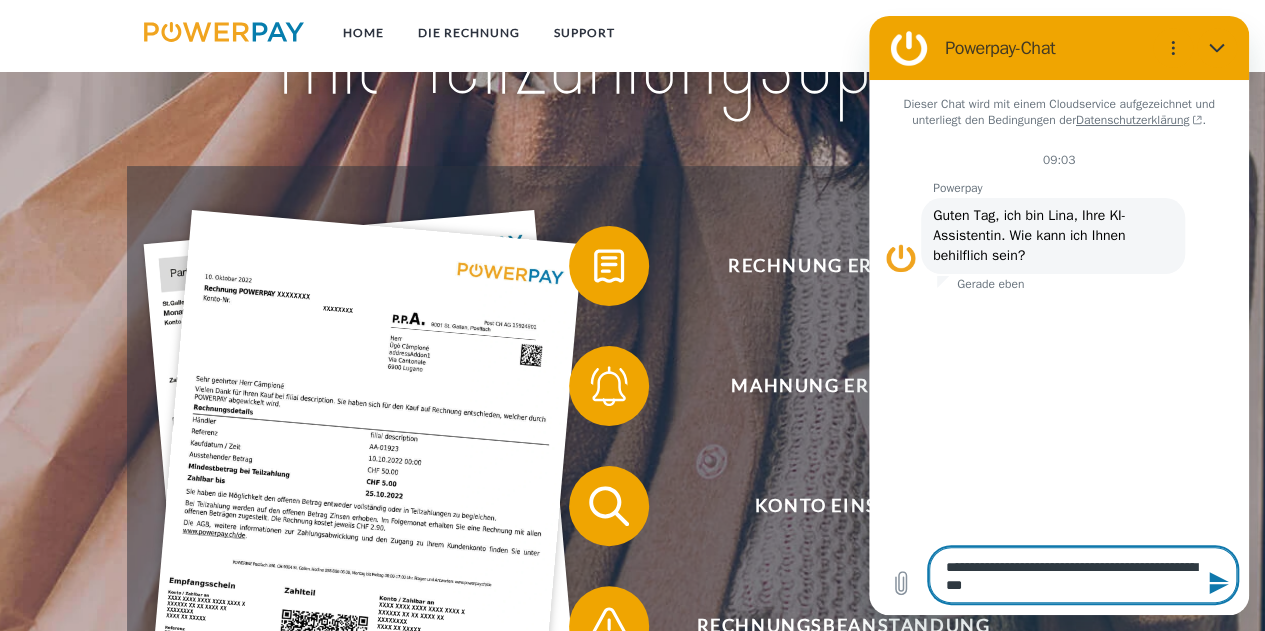 type on "**********" 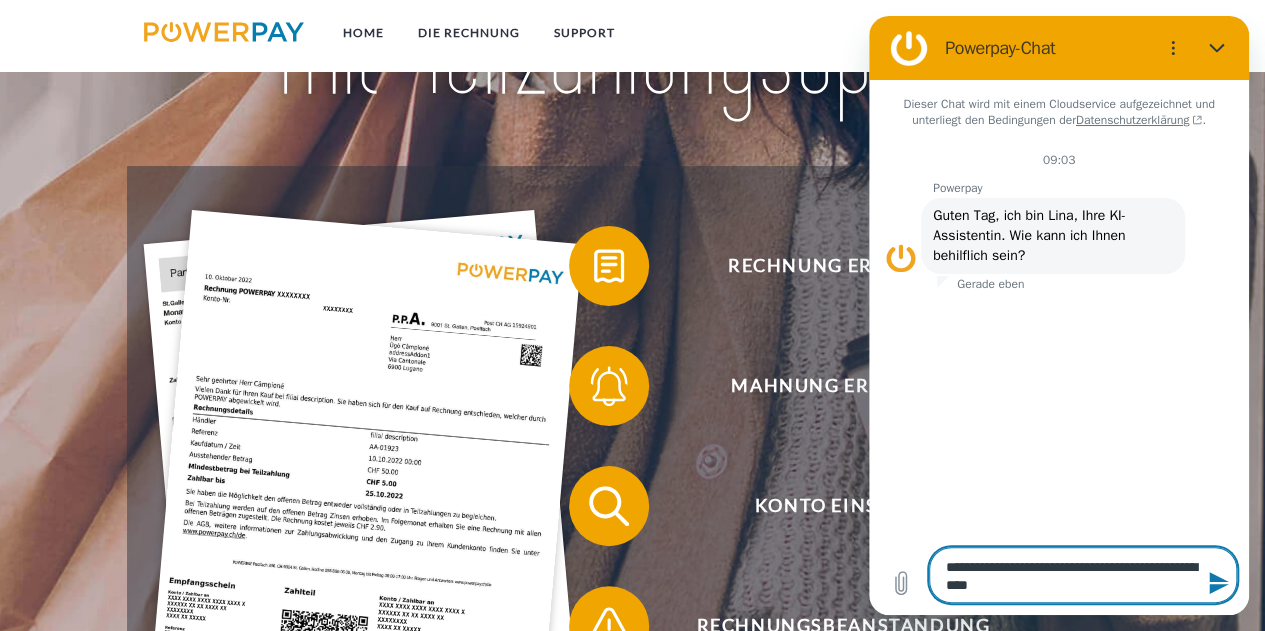 type on "**********" 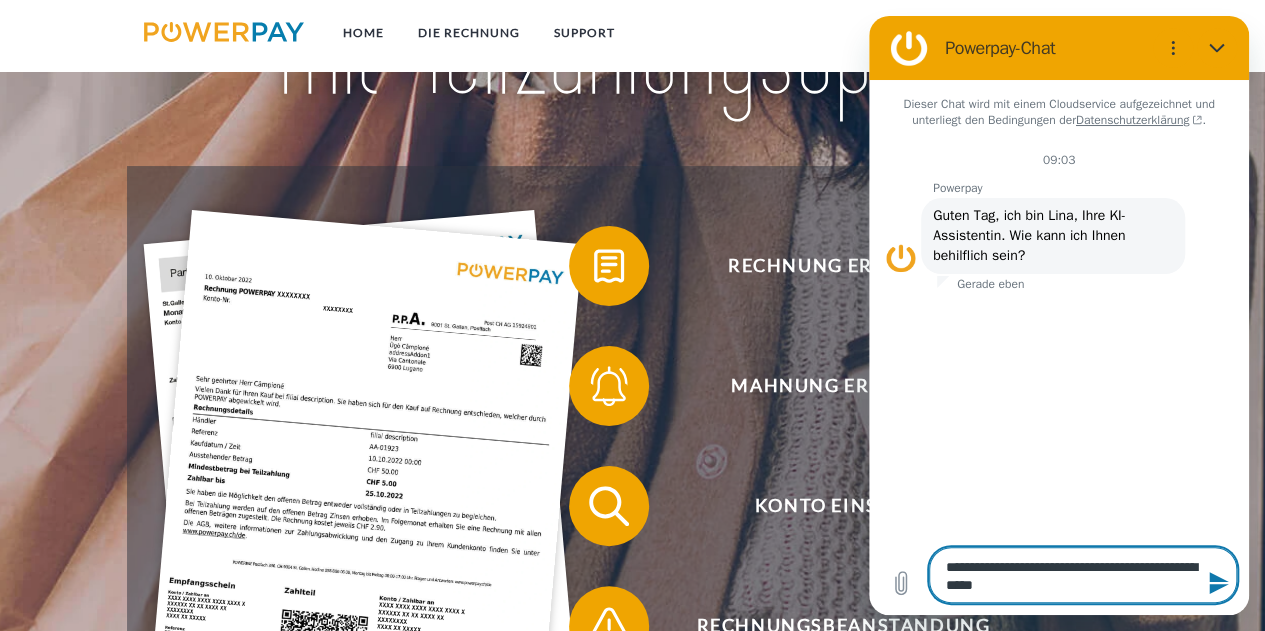 type on "**********" 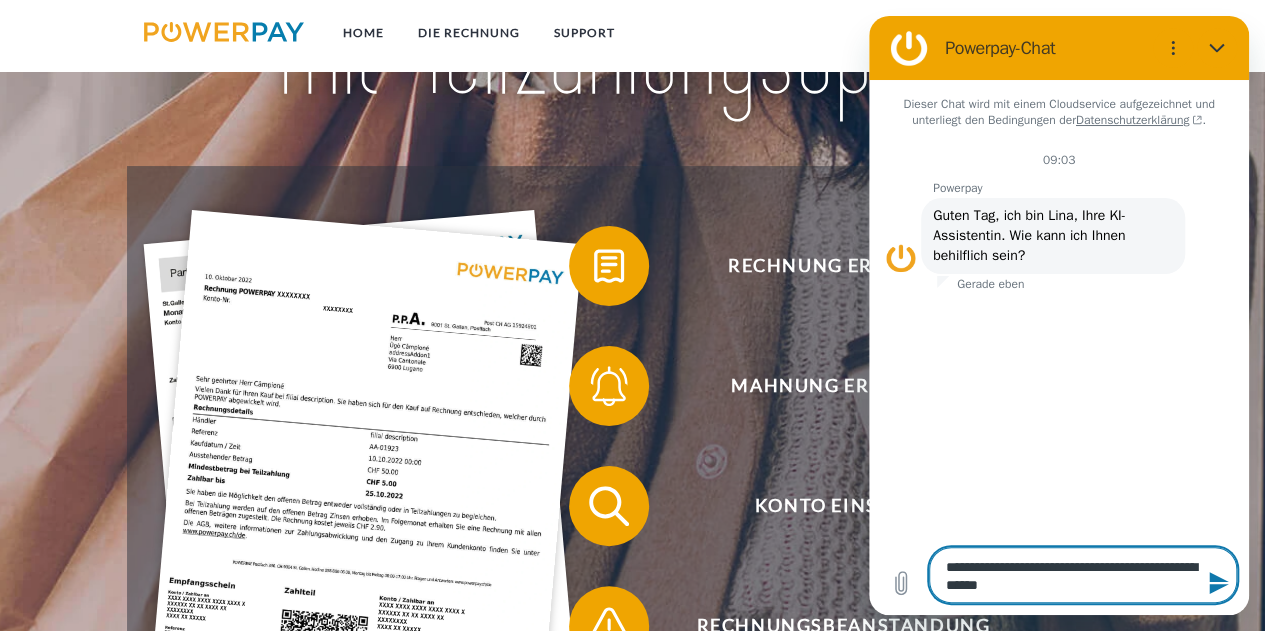 type on "*" 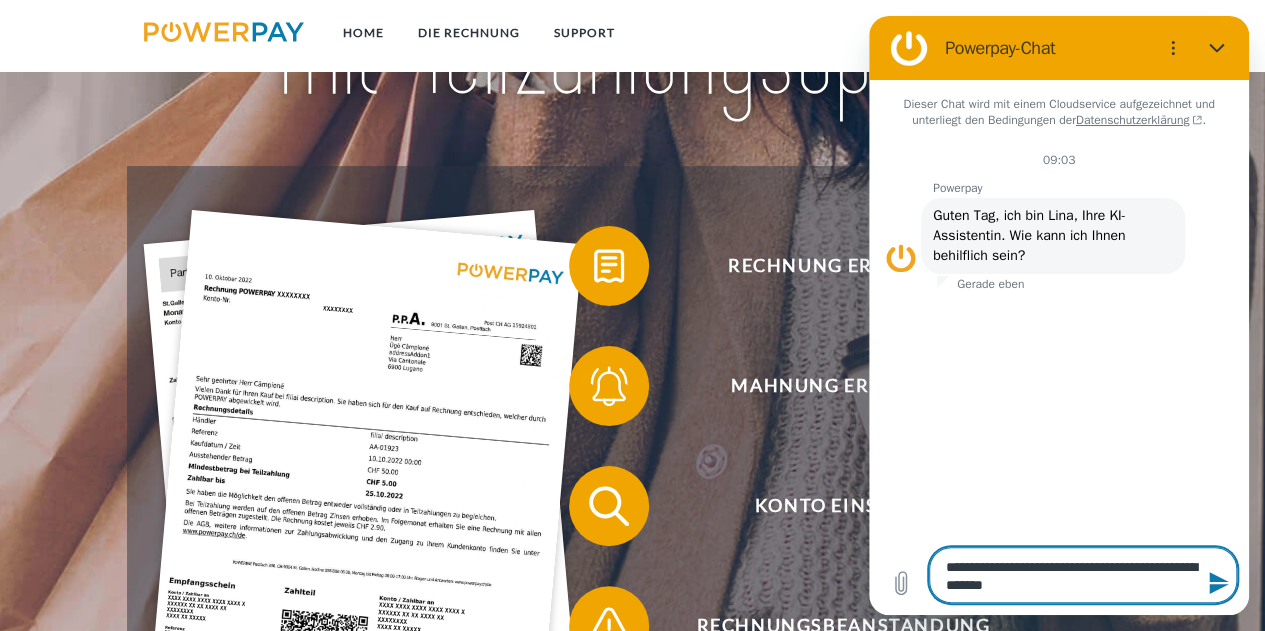 type on "**********" 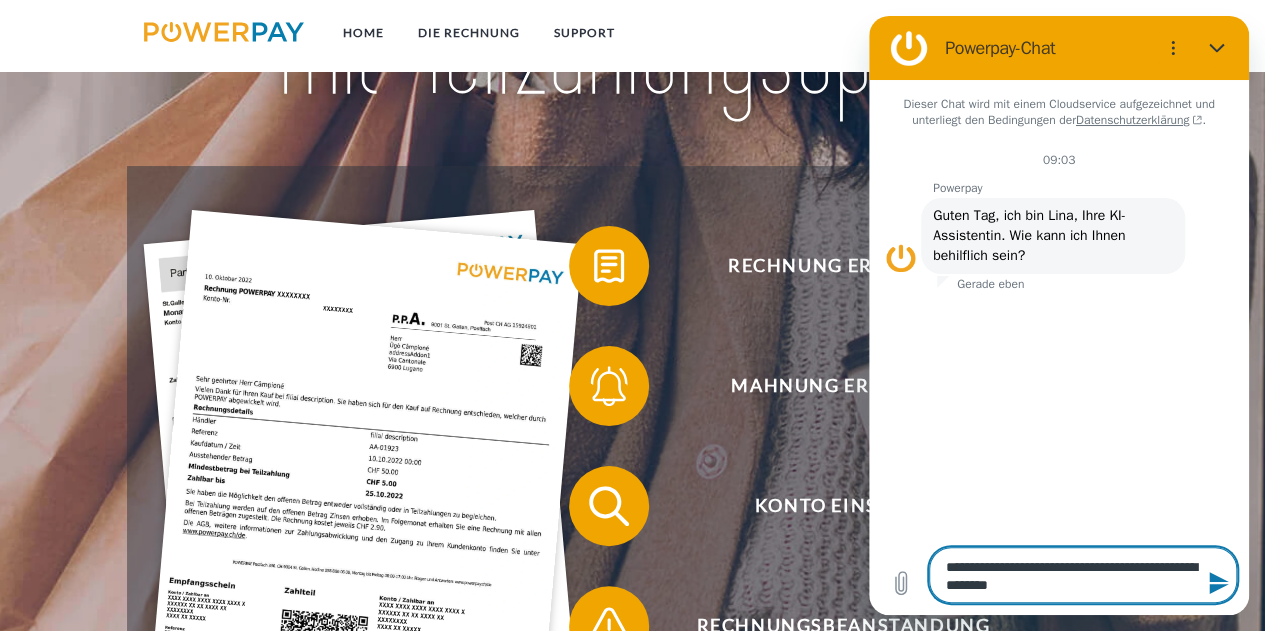 type on "**********" 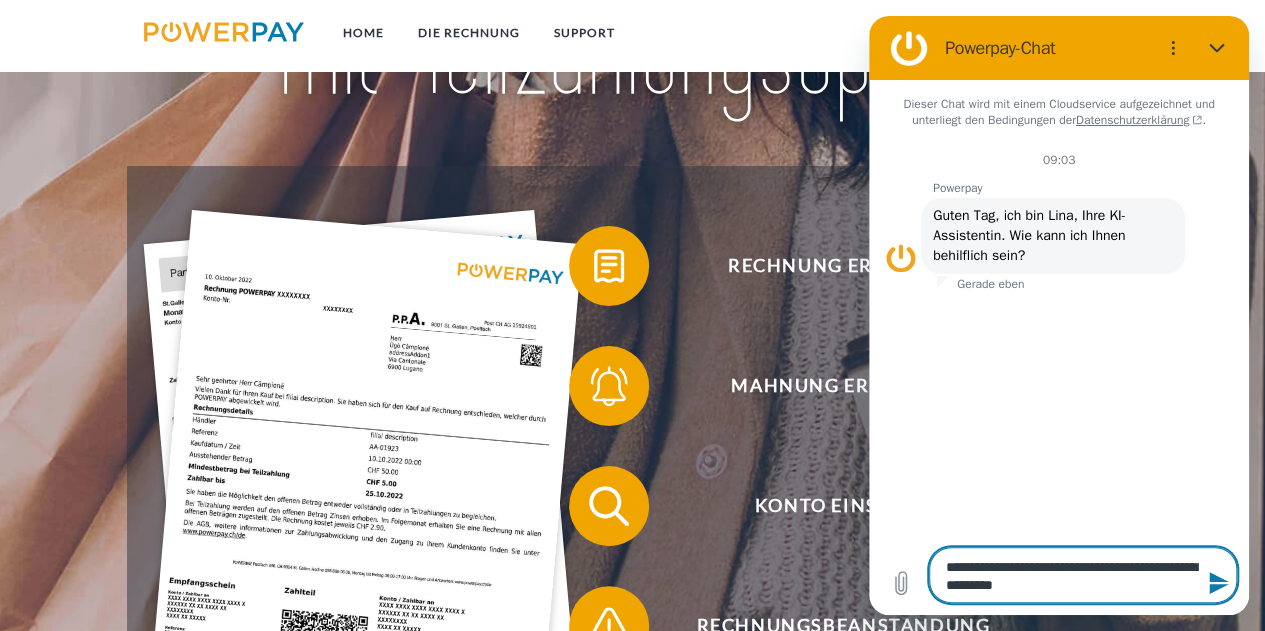 type on "**********" 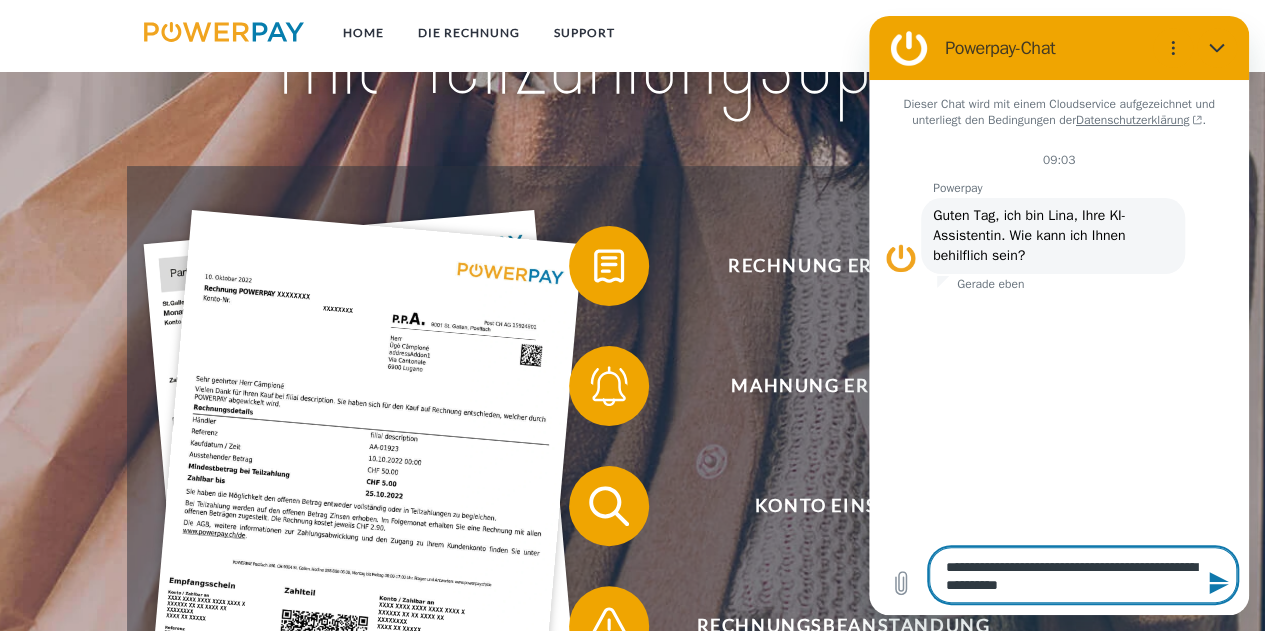 type on "**********" 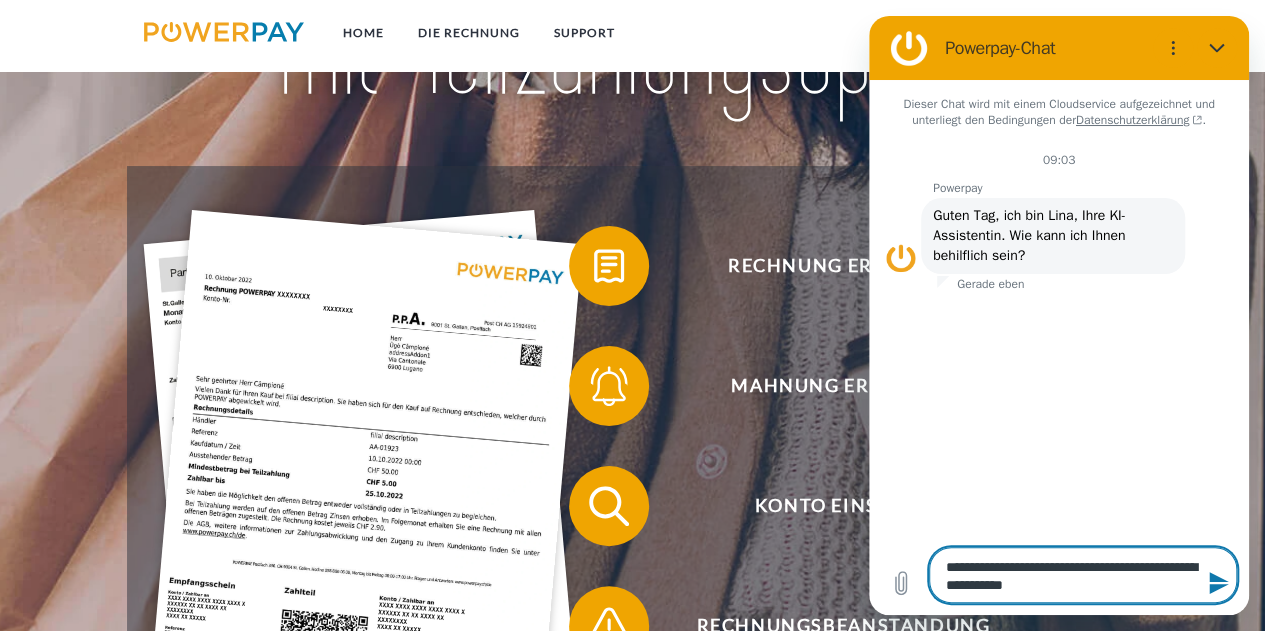 type on "**********" 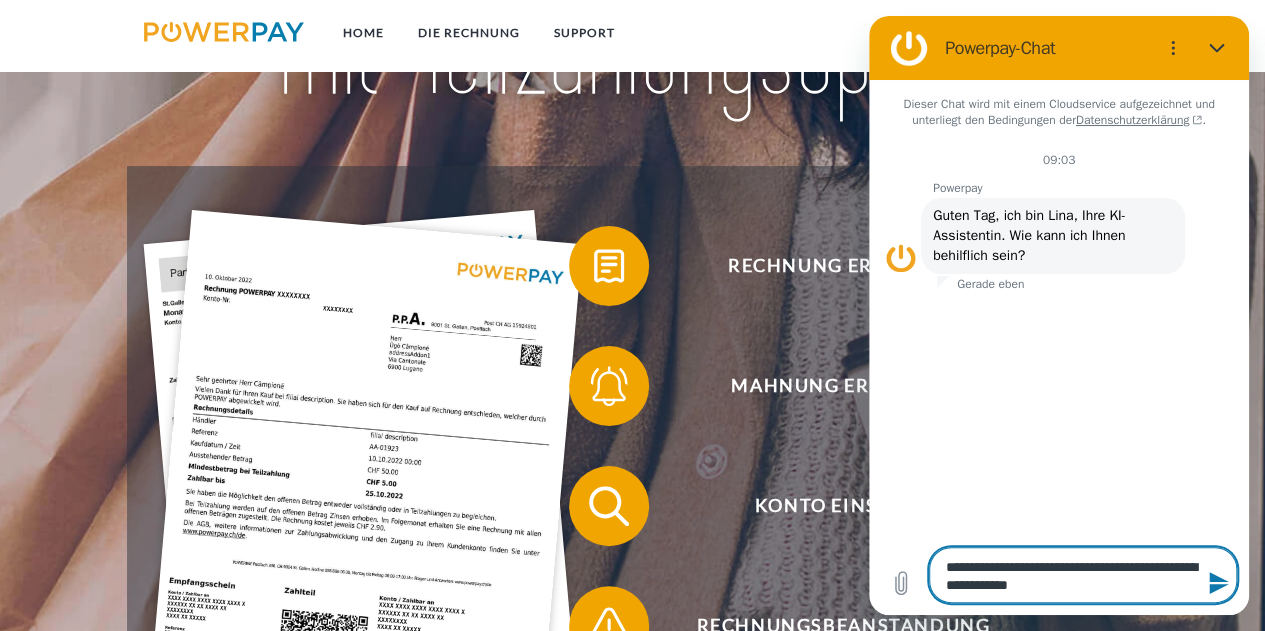 type on "*" 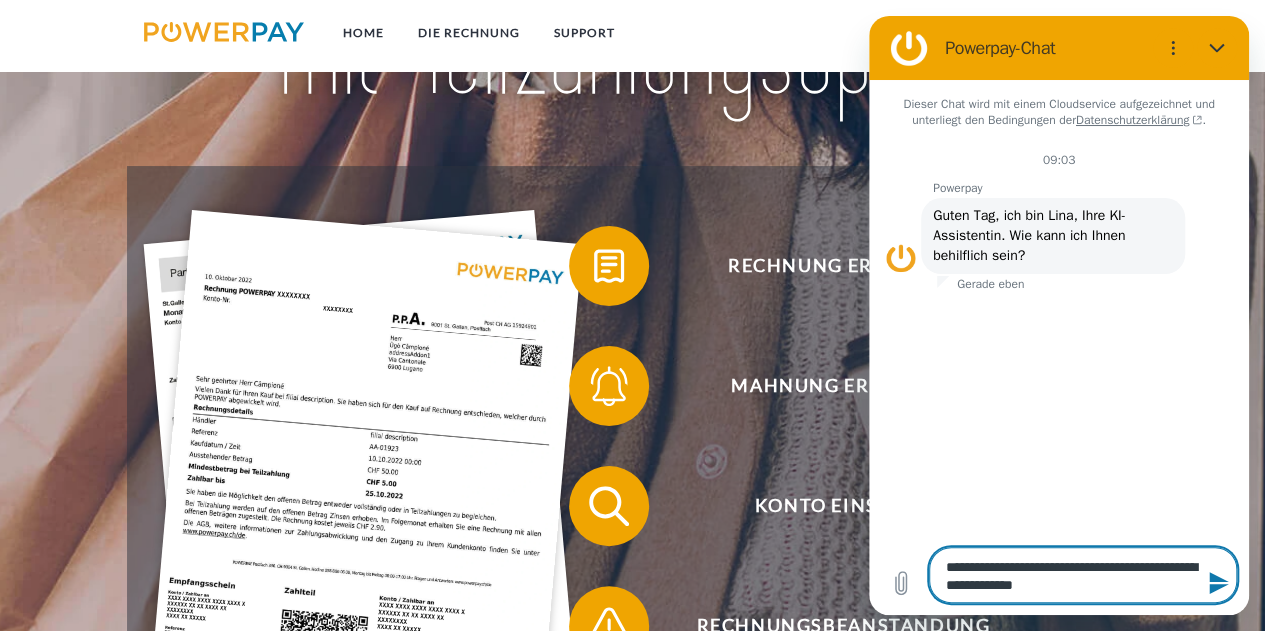 type on "**********" 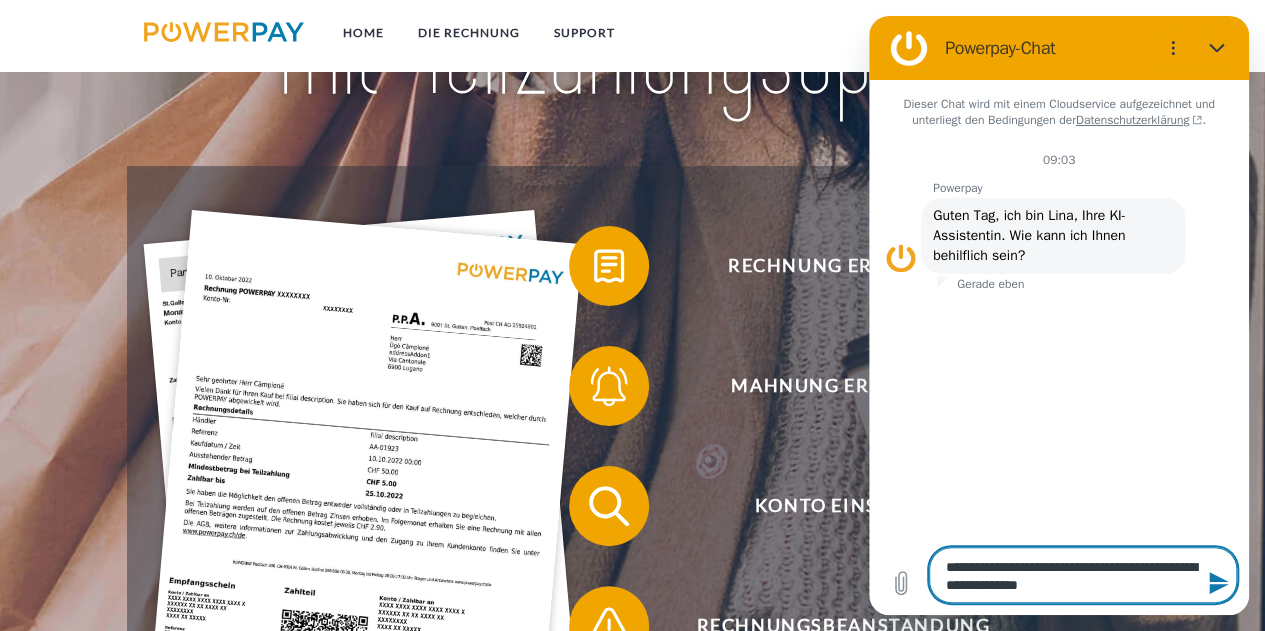 type on "**********" 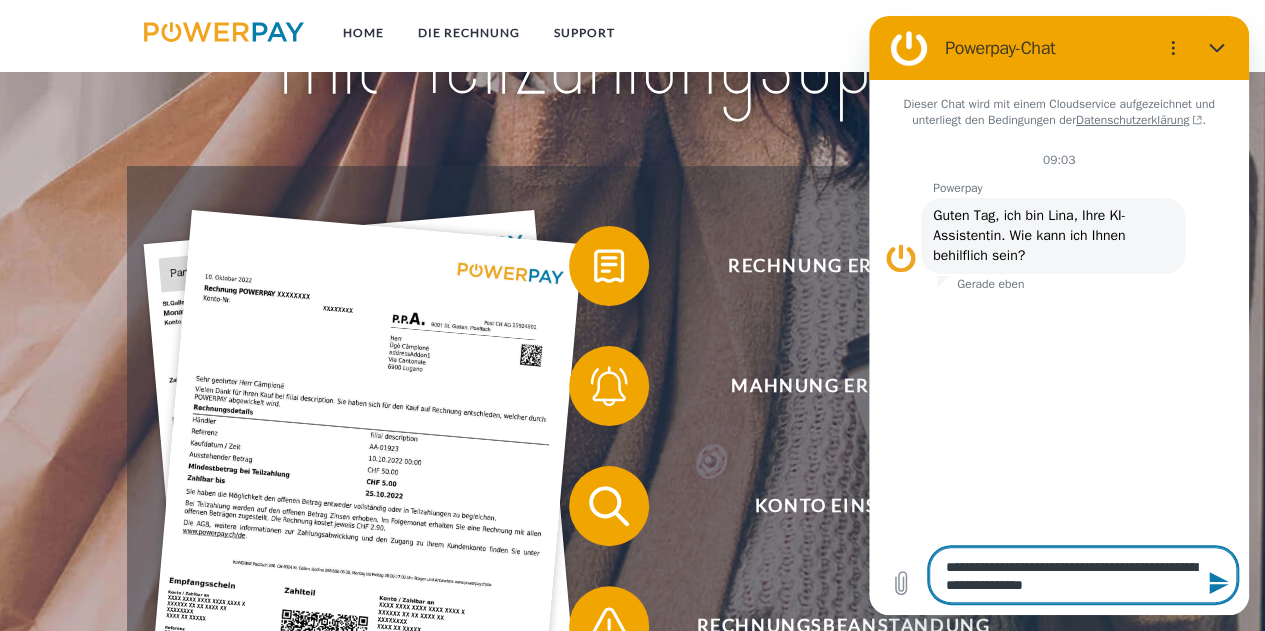 type on "**********" 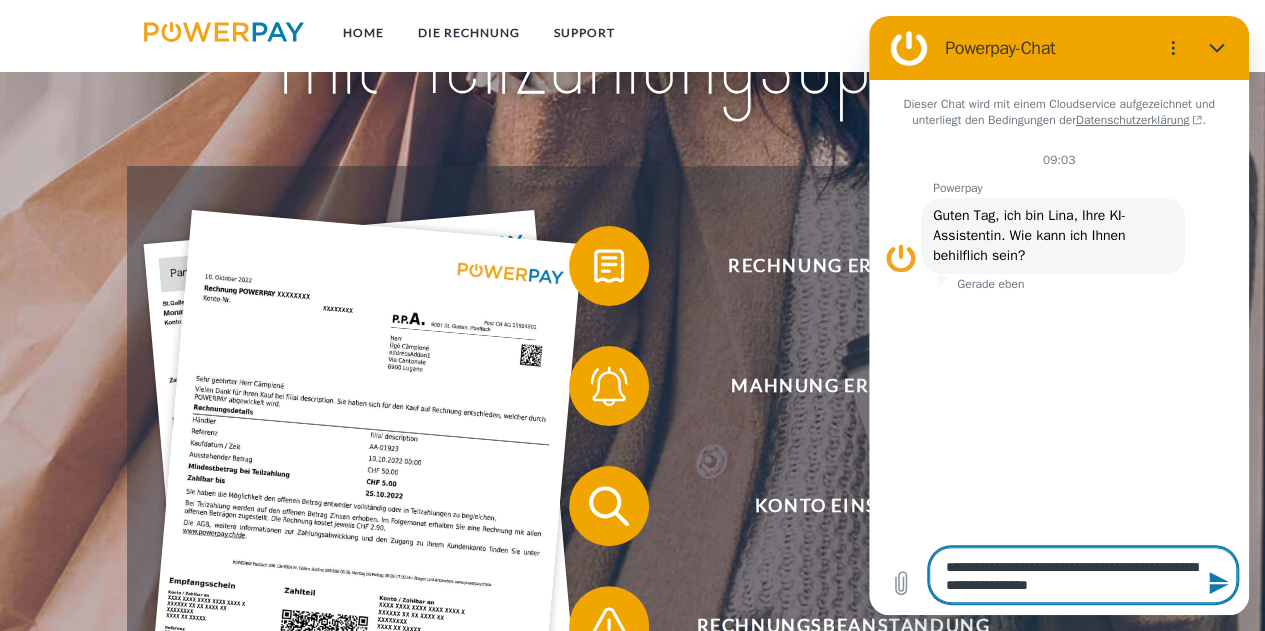 type on "**********" 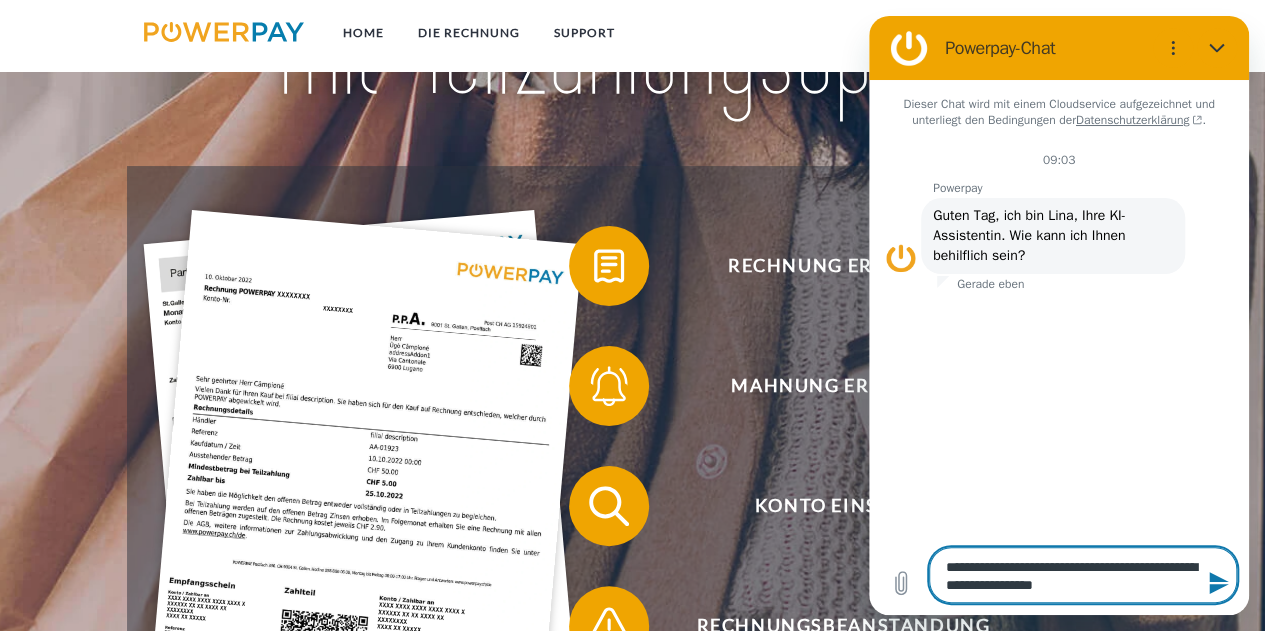 type on "**********" 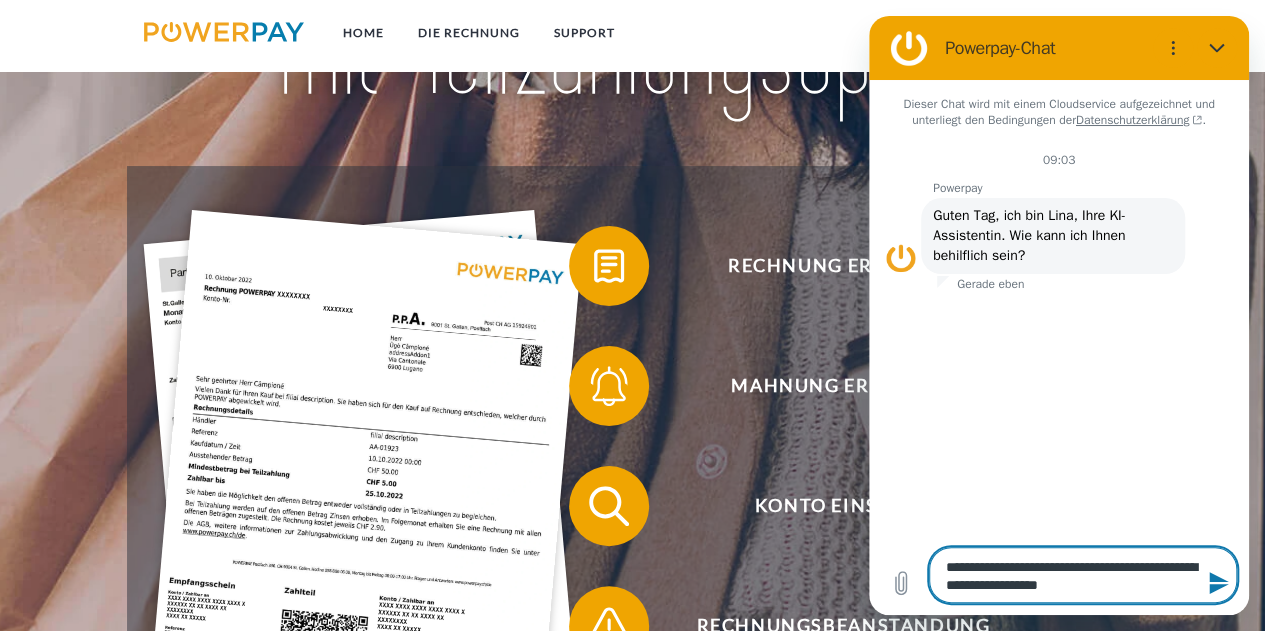 type on "*" 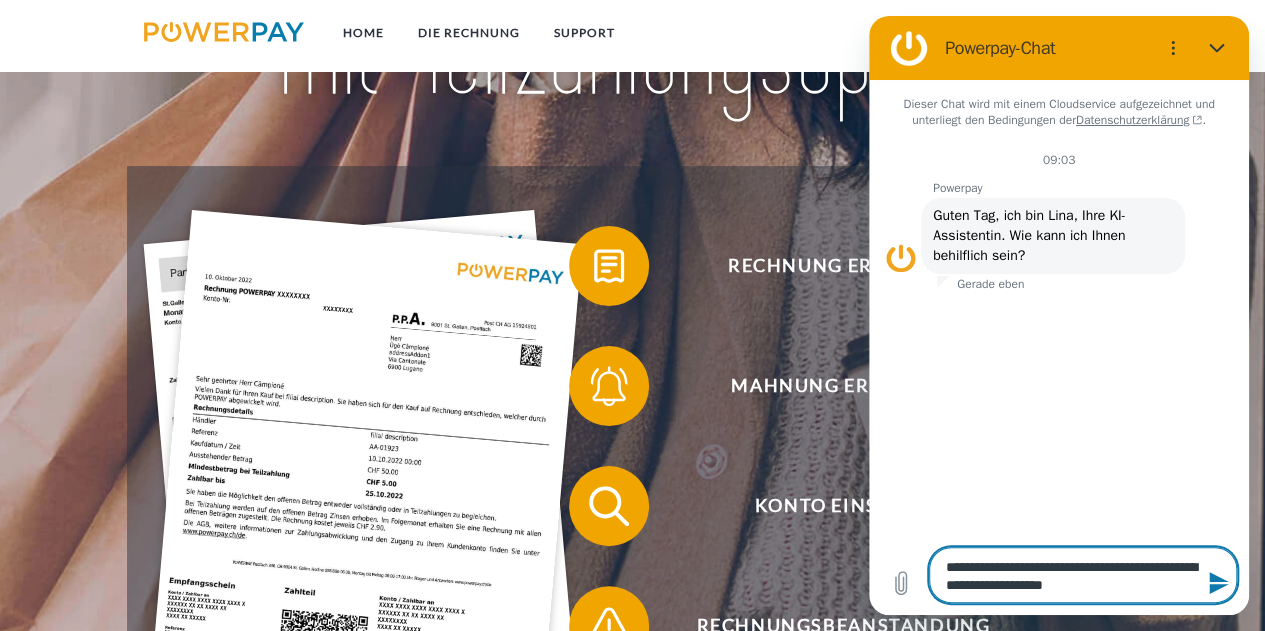 type on "**********" 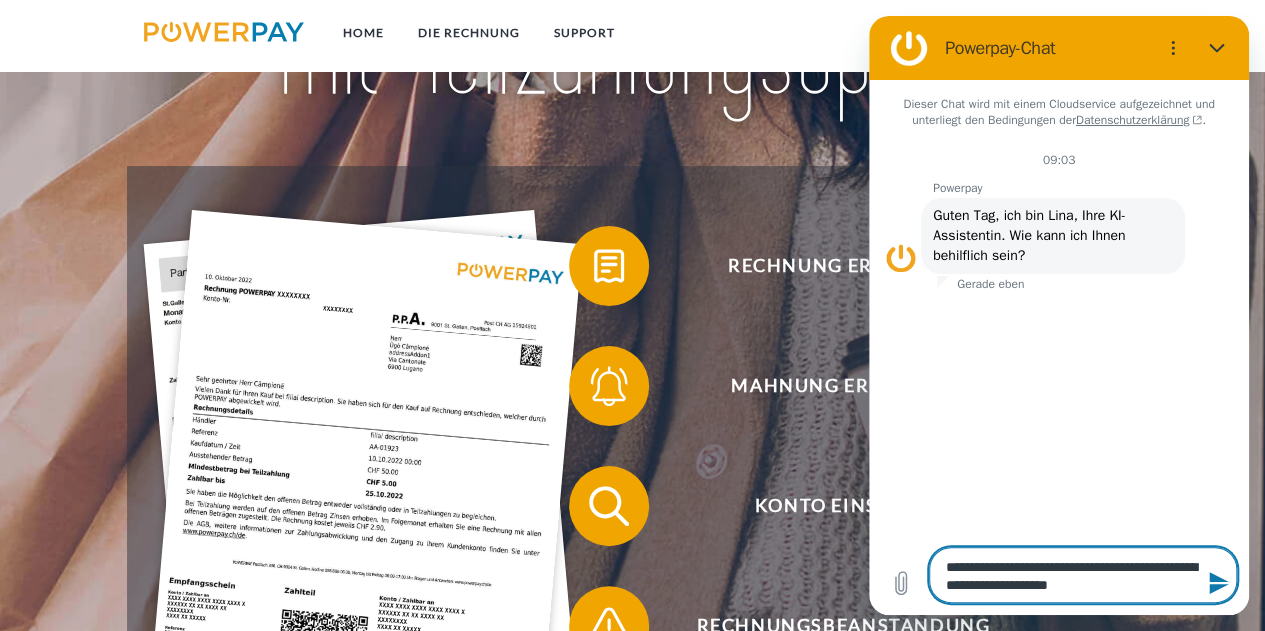 type on "**********" 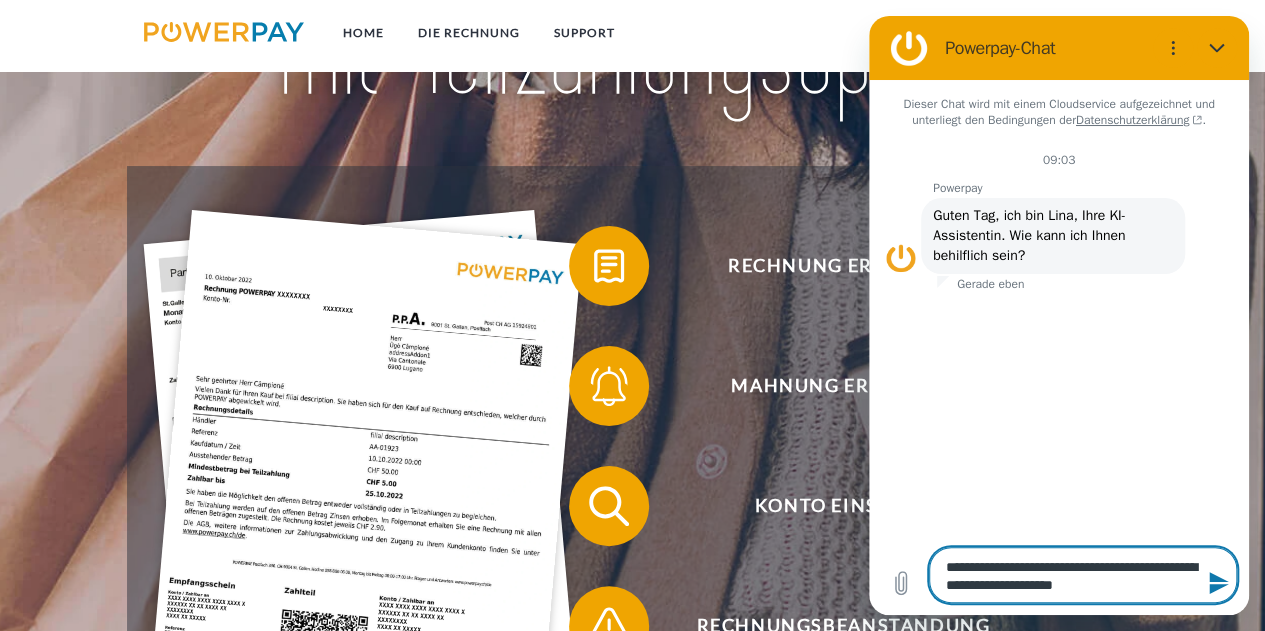 type on "**********" 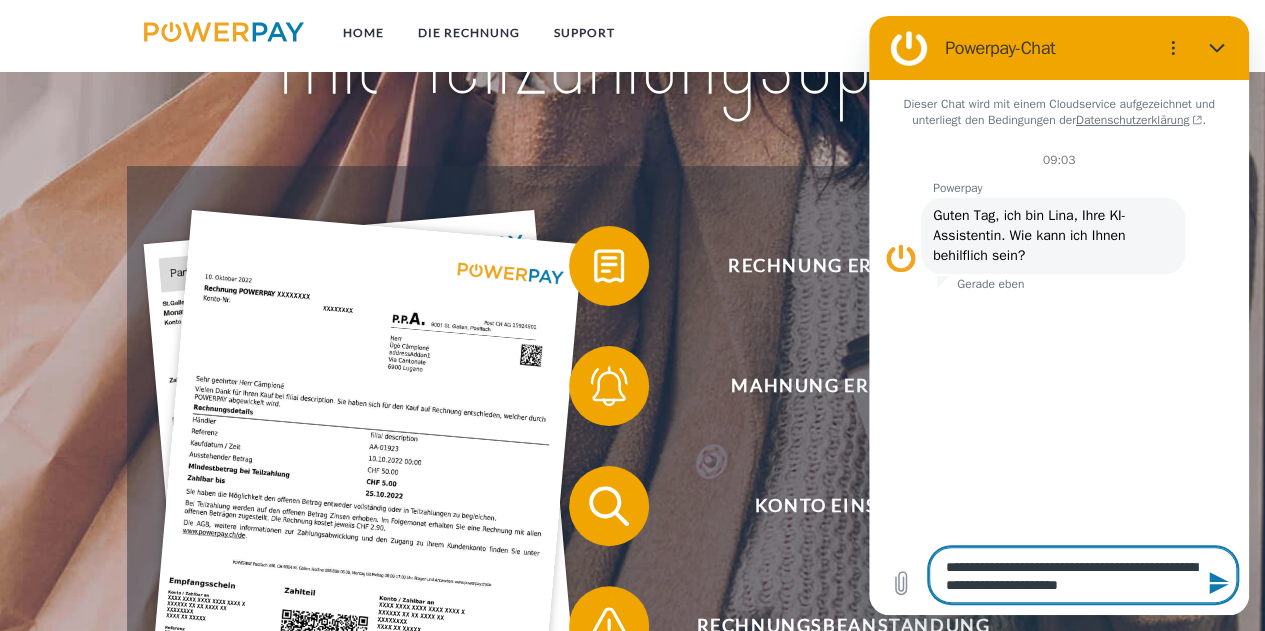 type on "**********" 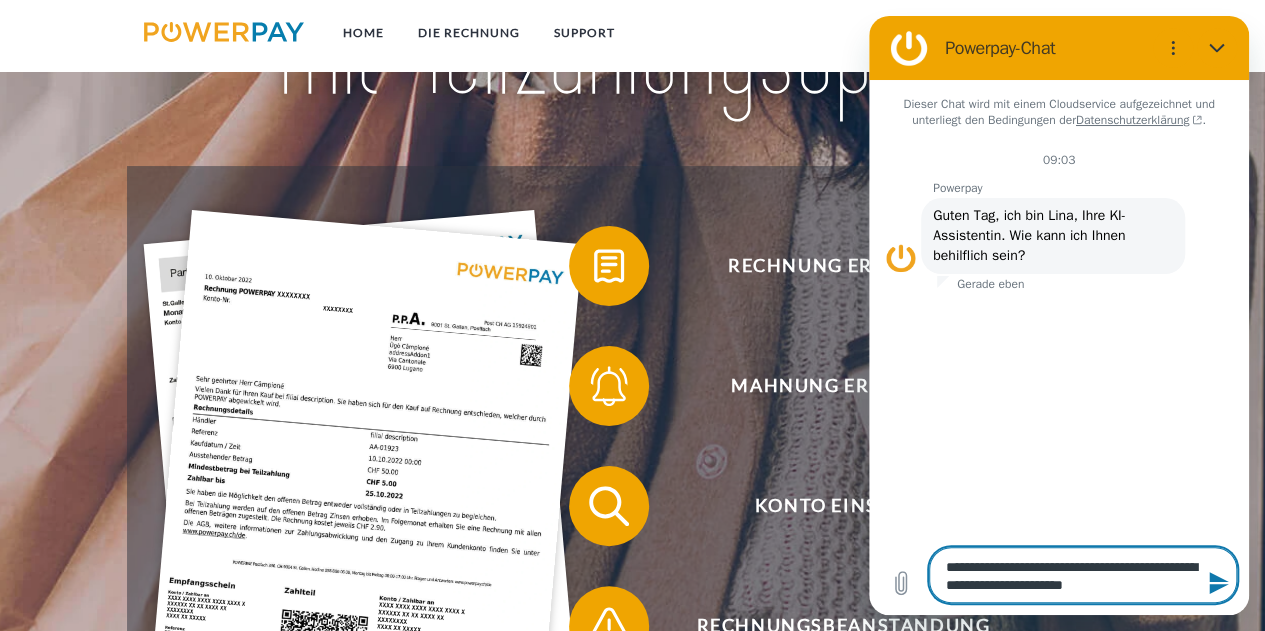 type on "**********" 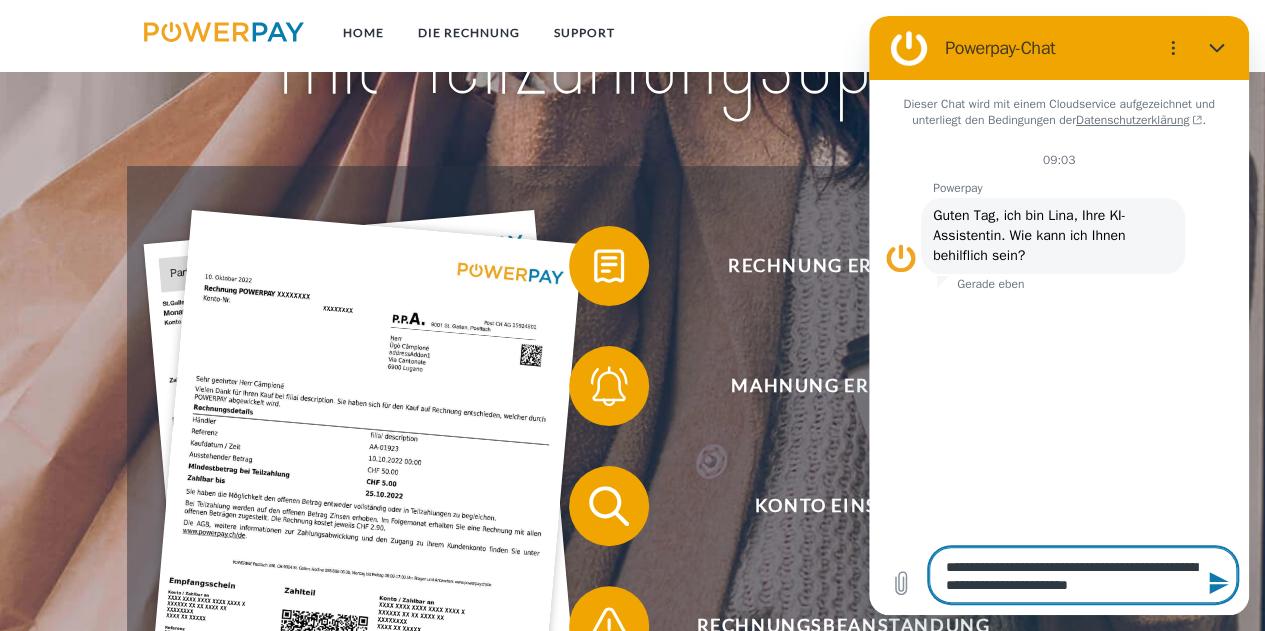 type on "**********" 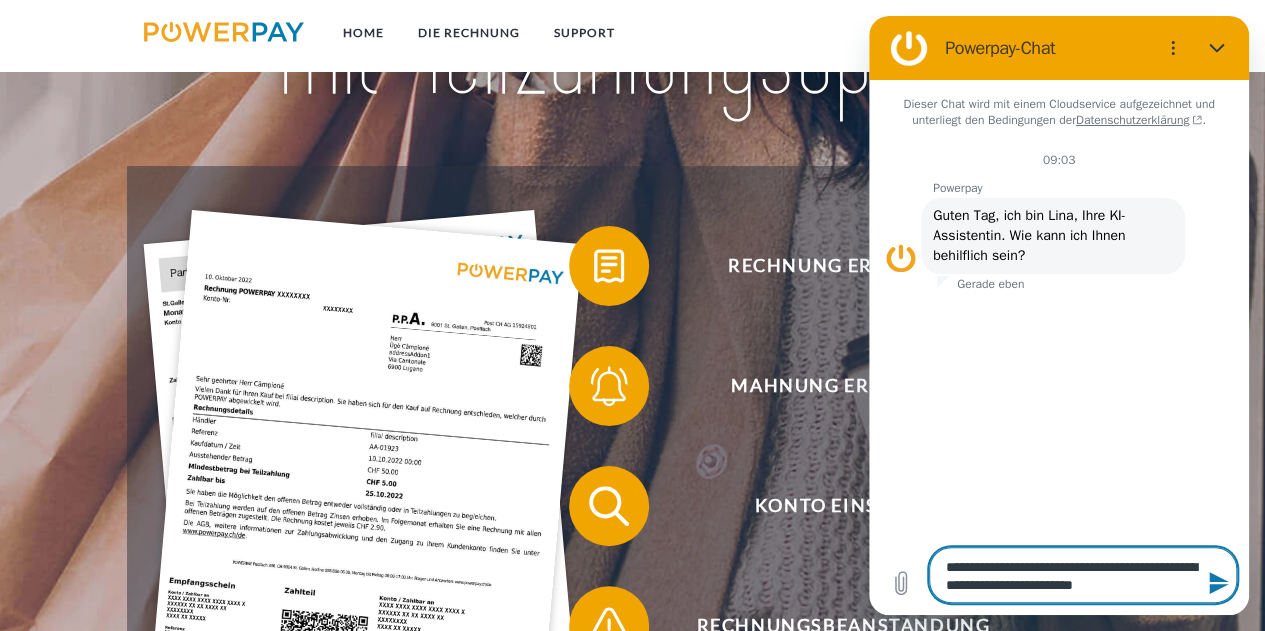 type on "**********" 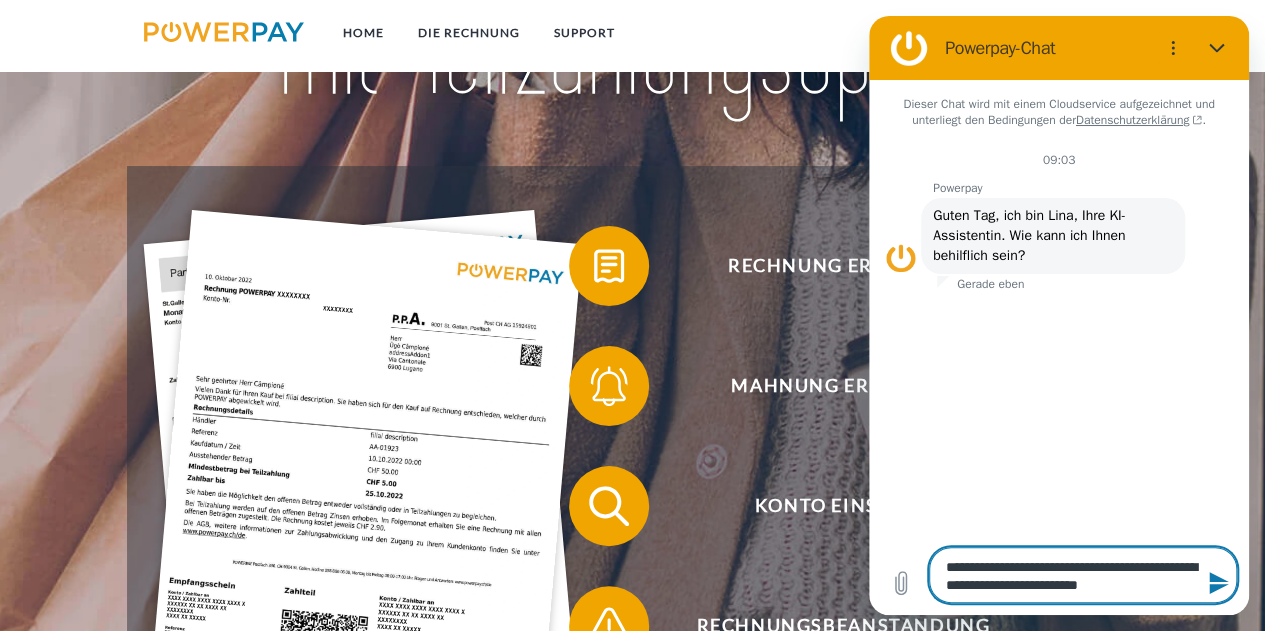 type on "**********" 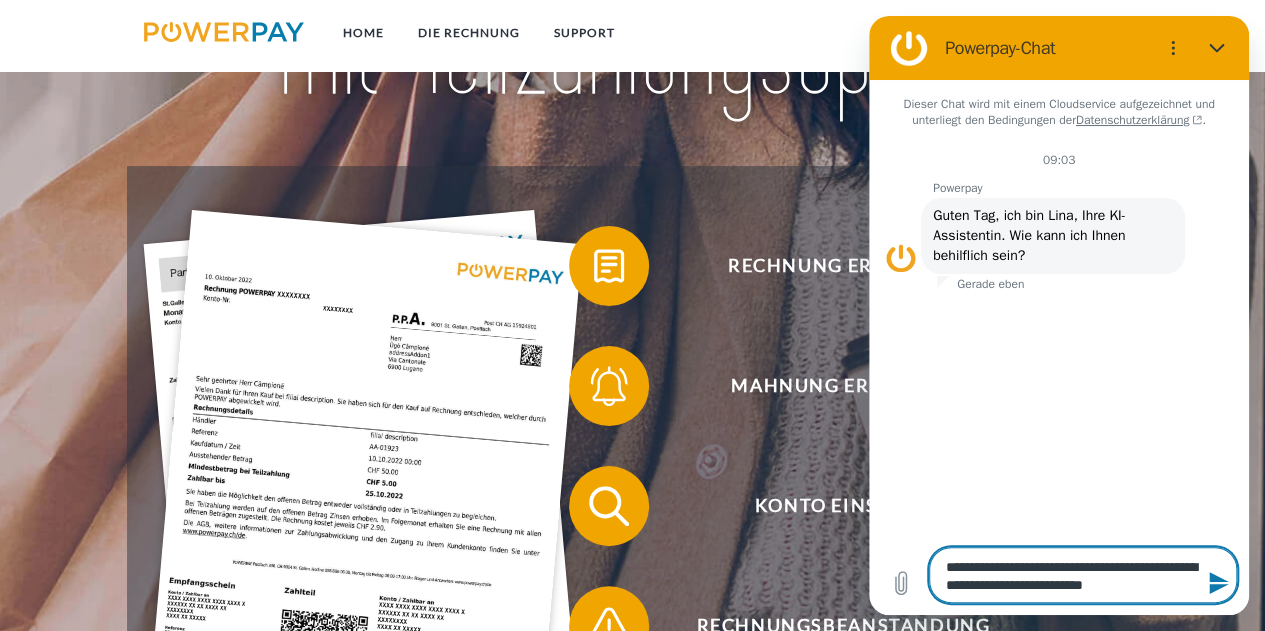 type on "**********" 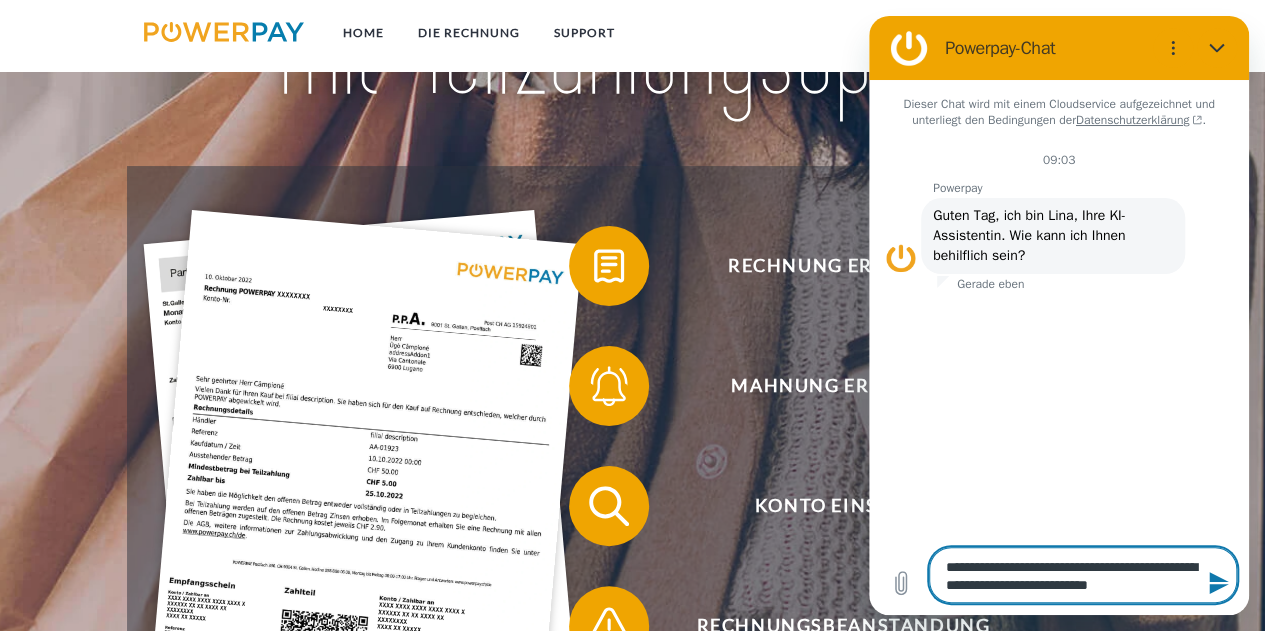 type on "**********" 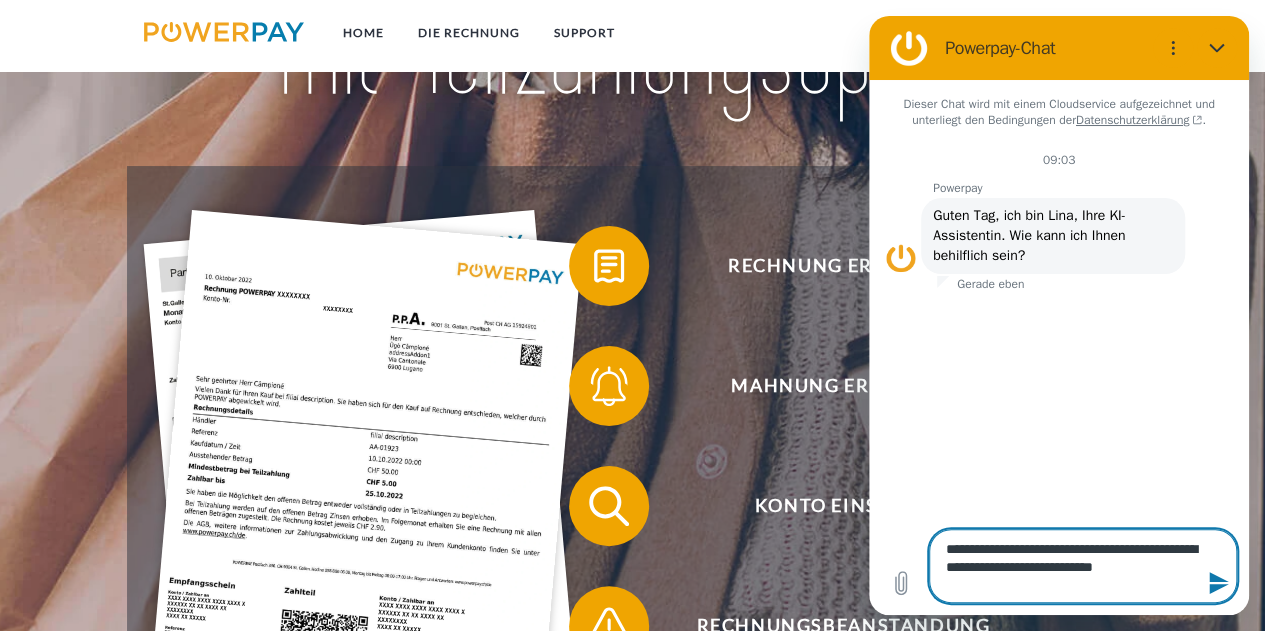 type on "**********" 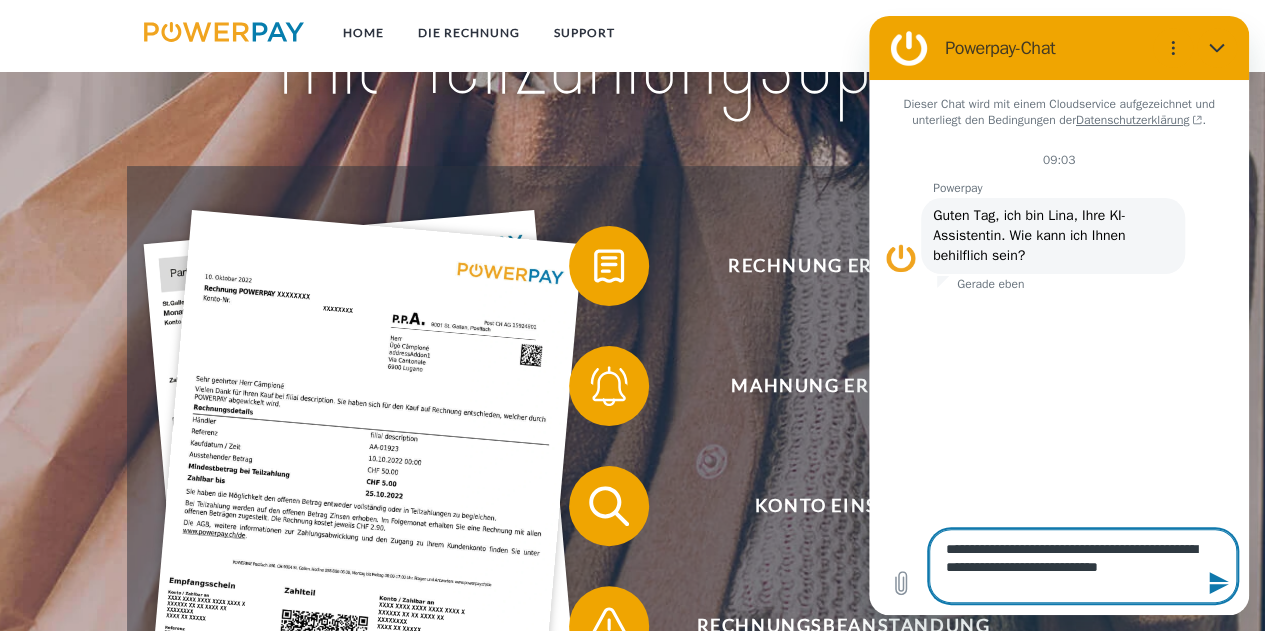 type on "**********" 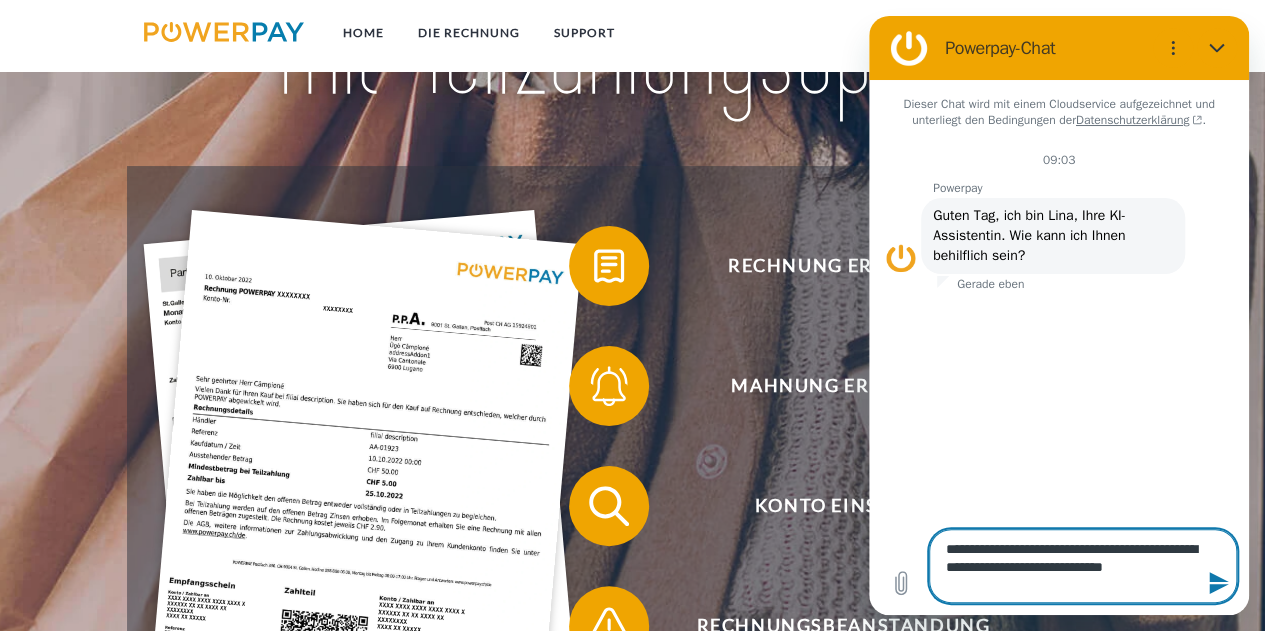 type on "**********" 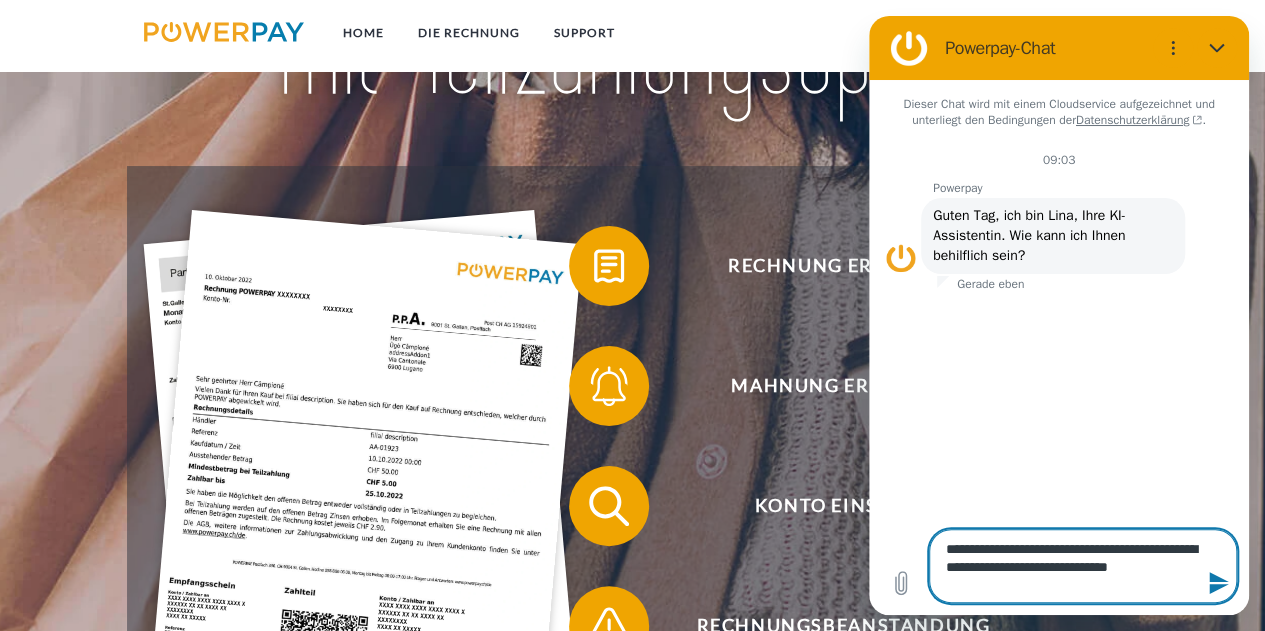 type on "**********" 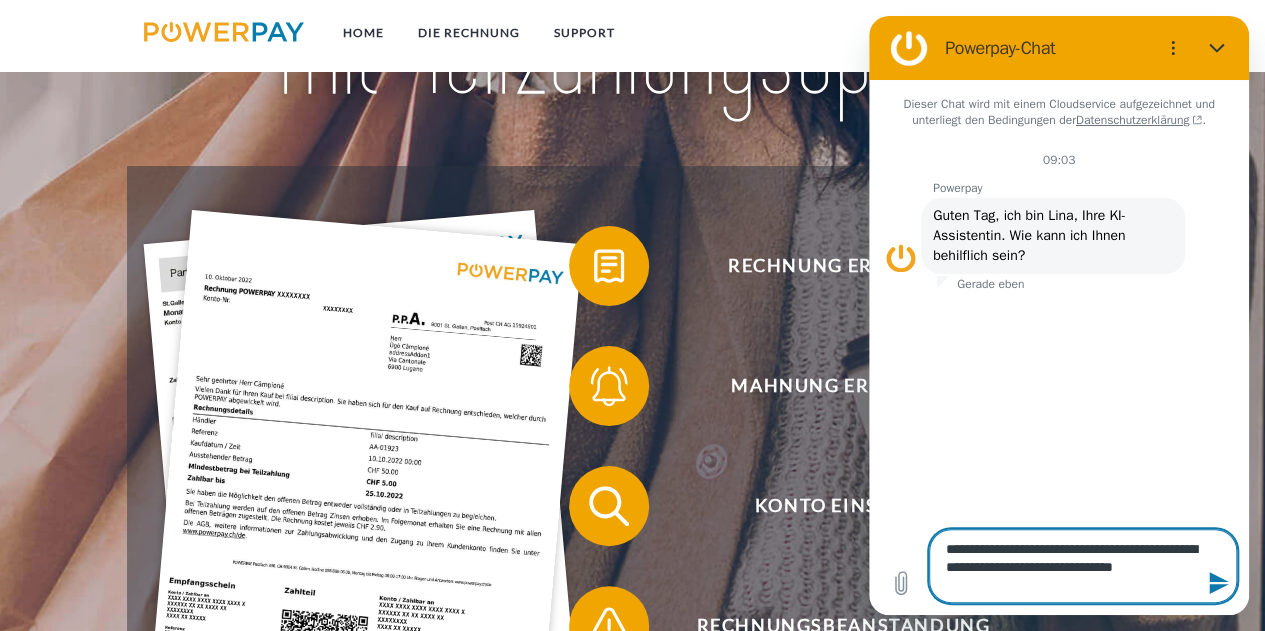 type on "**********" 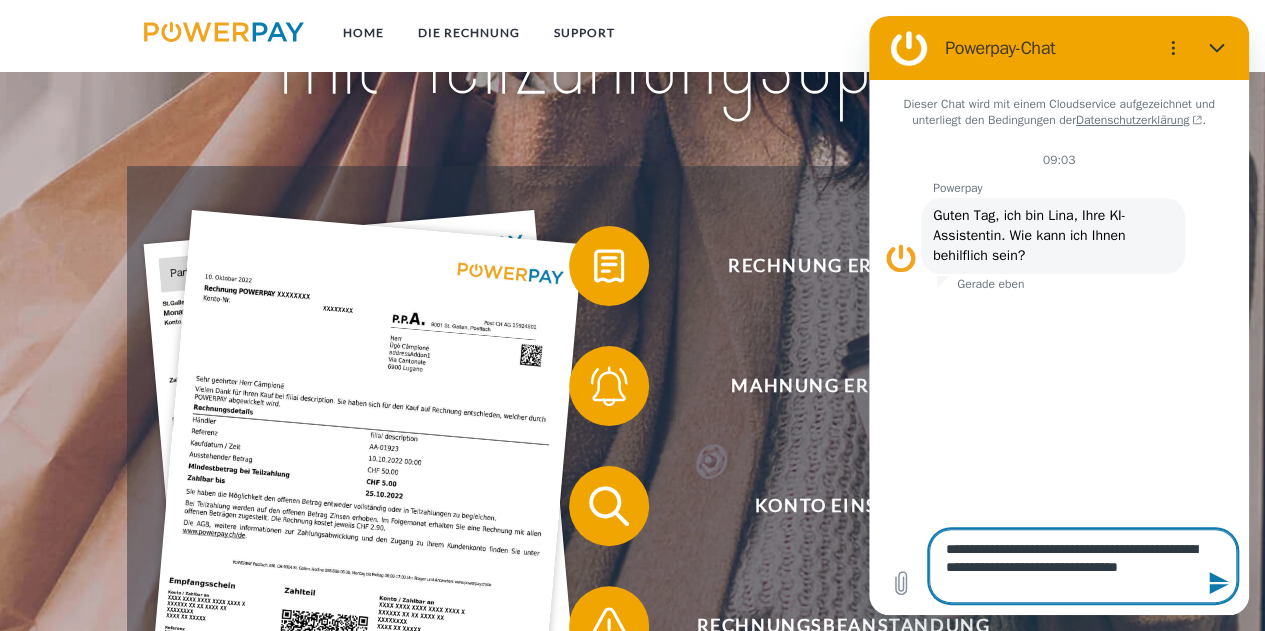 type on "**********" 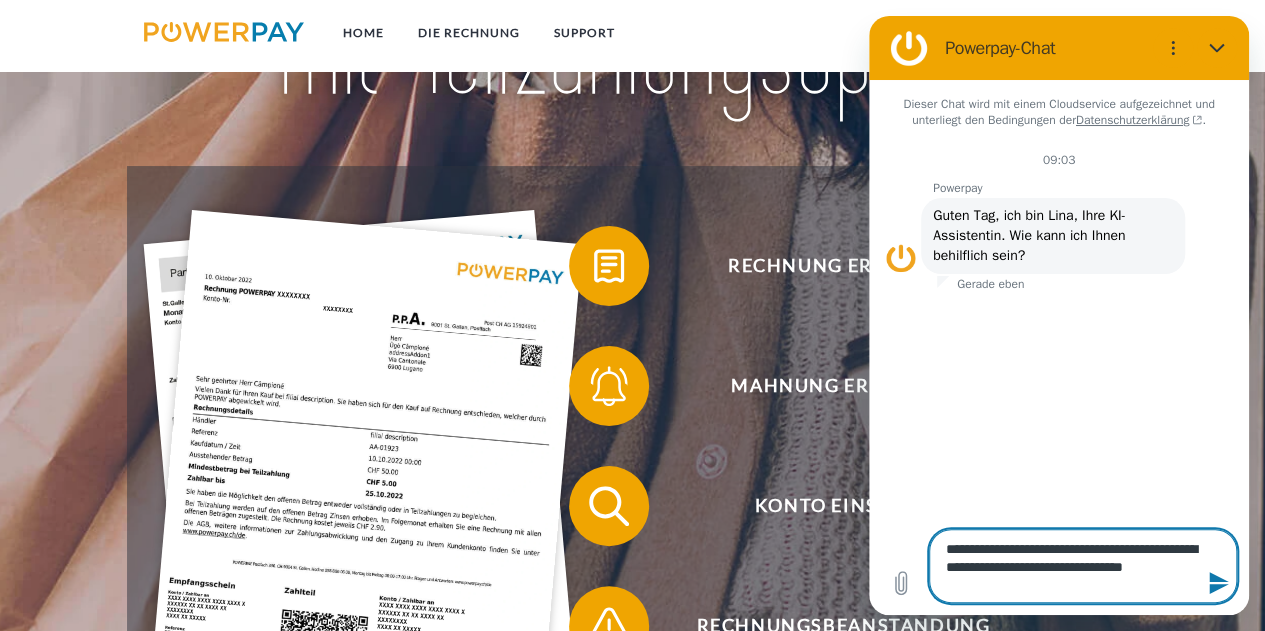 type on "*" 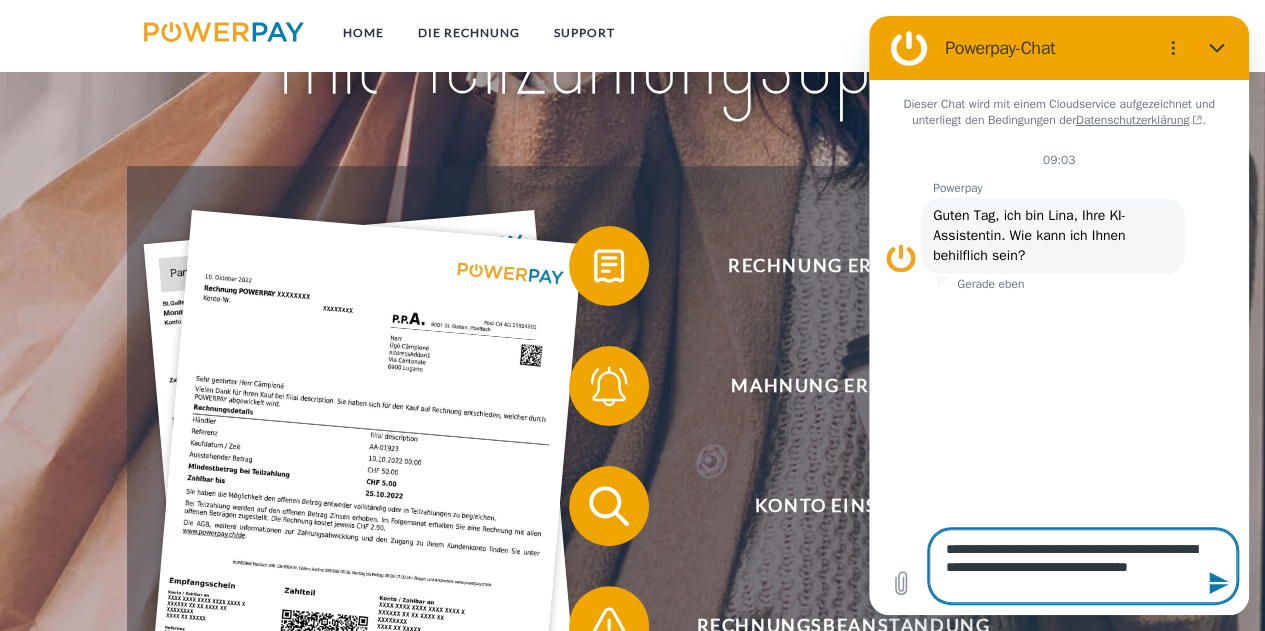 type on "**********" 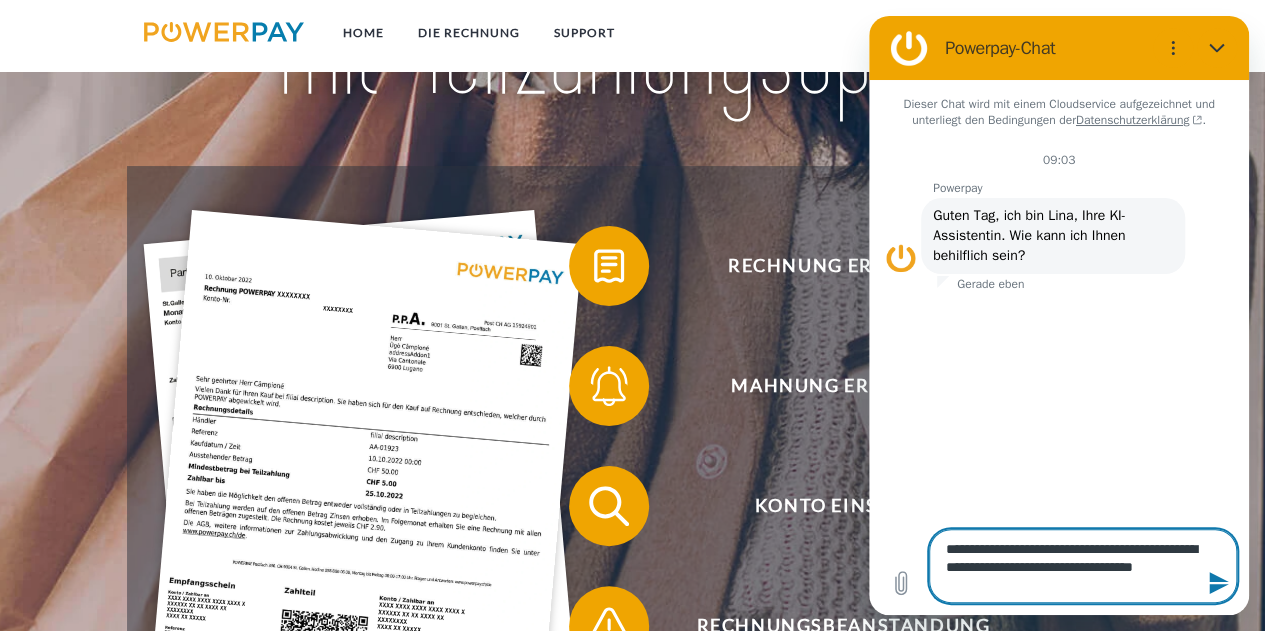 type on "**********" 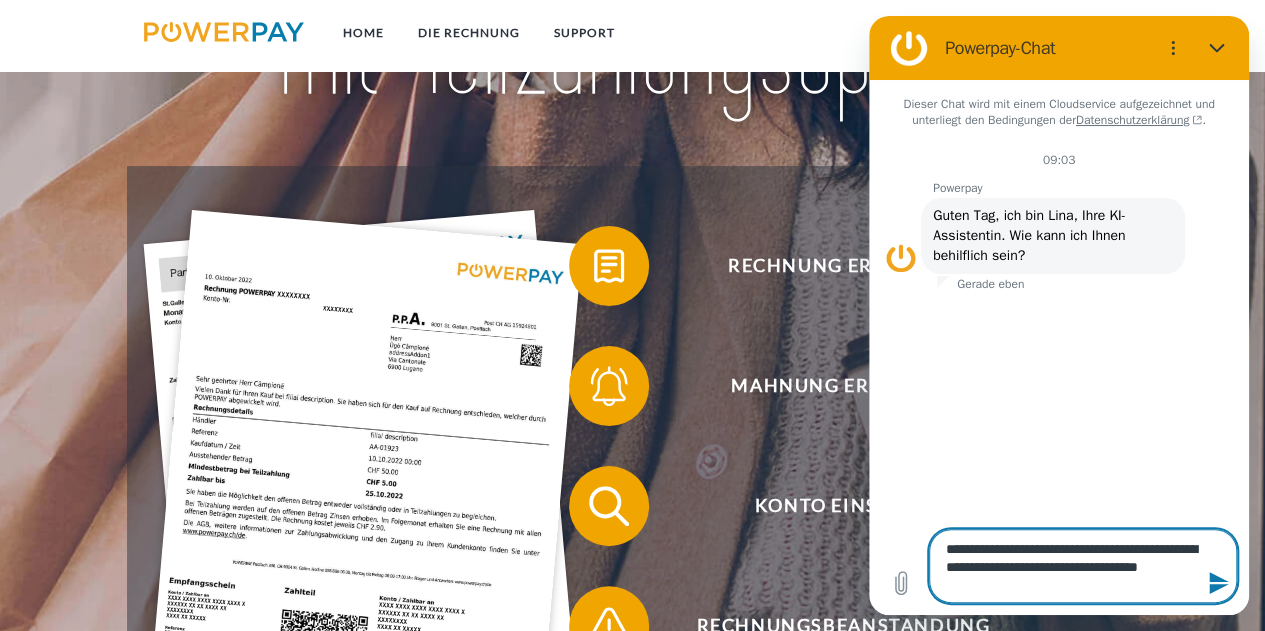 type on "**********" 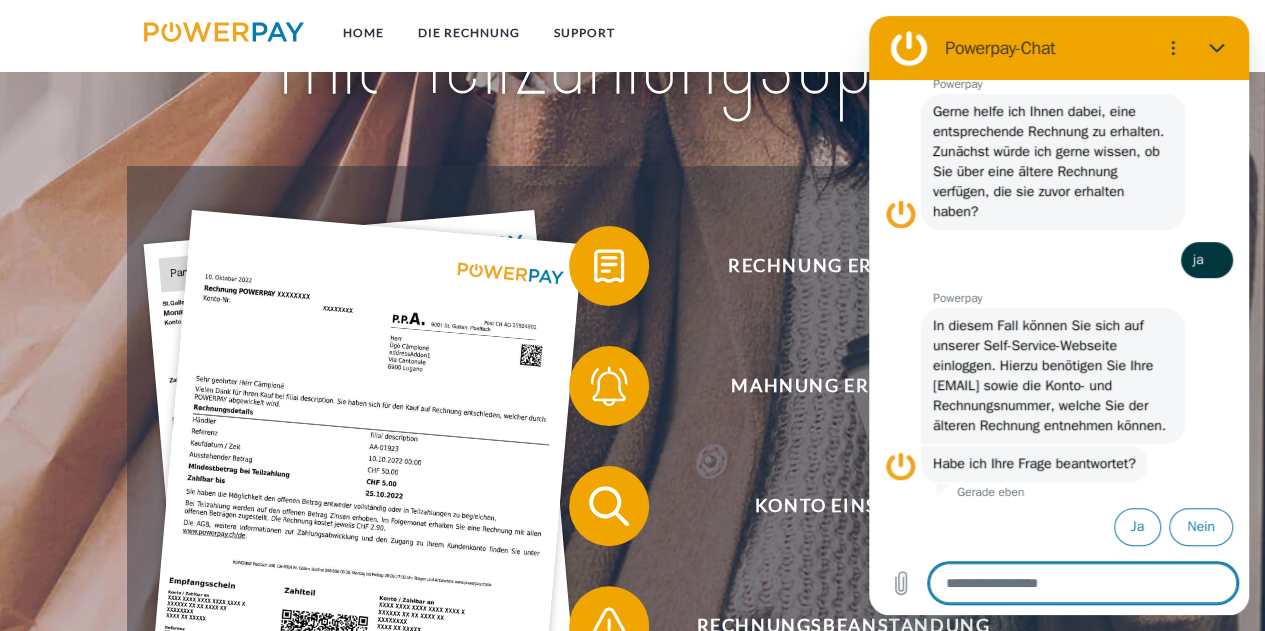scroll, scrollTop: 317, scrollLeft: 0, axis: vertical 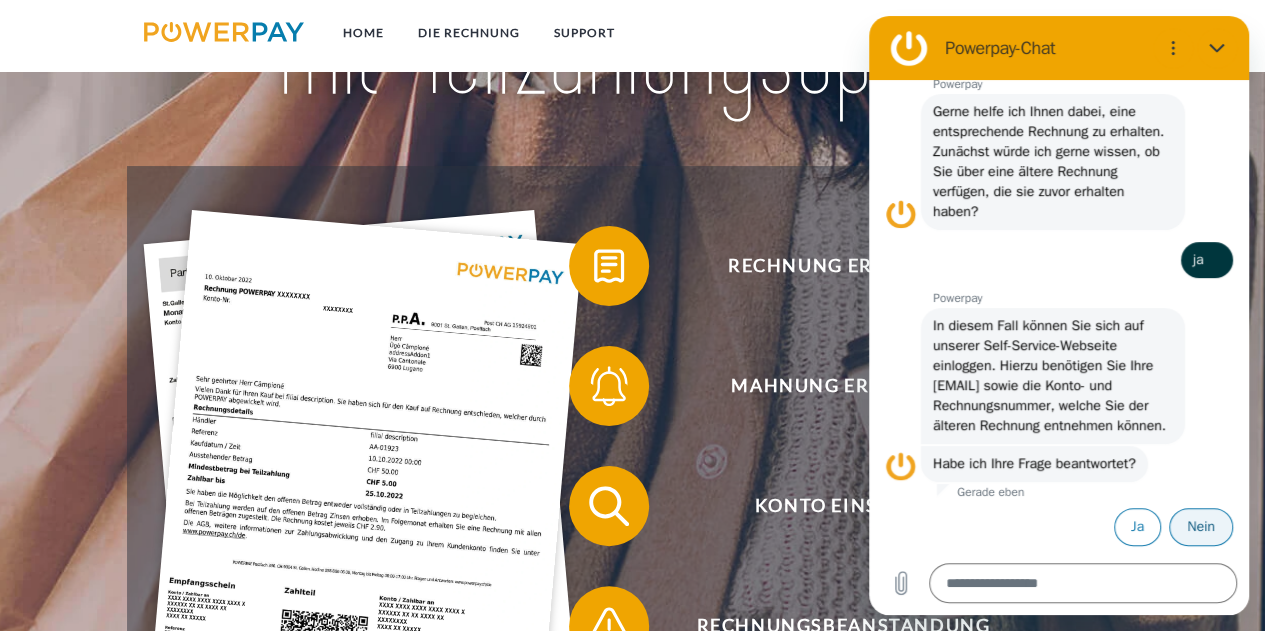 click on "Nein" at bounding box center (1201, 527) 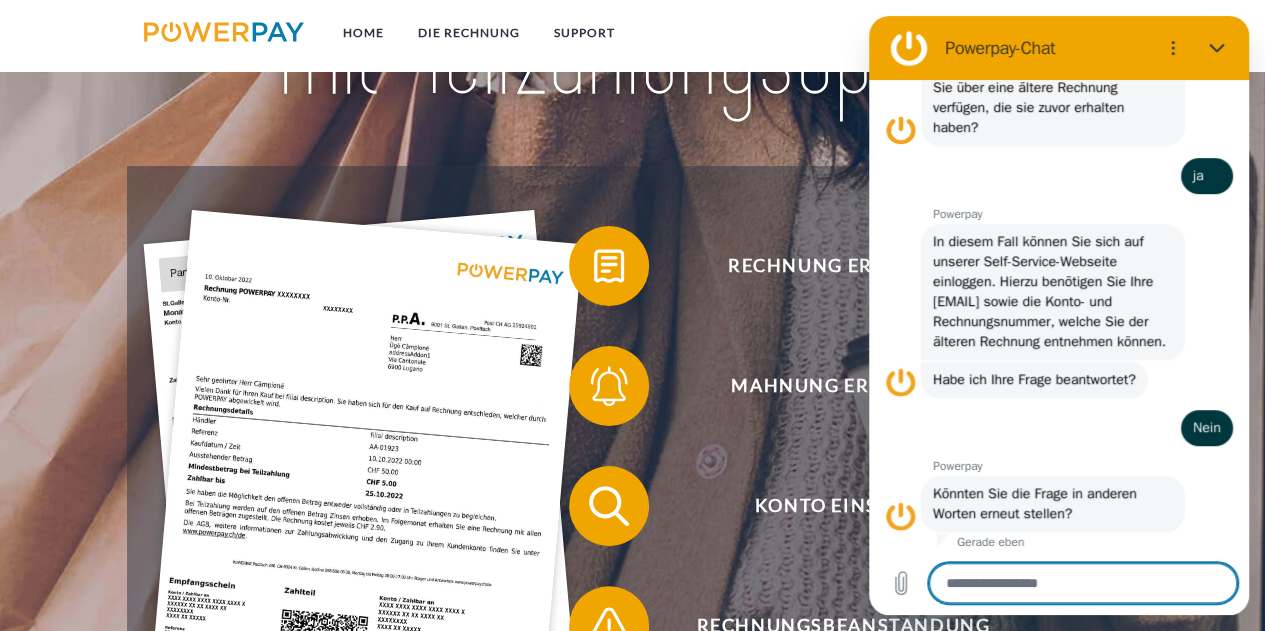 scroll, scrollTop: 406, scrollLeft: 0, axis: vertical 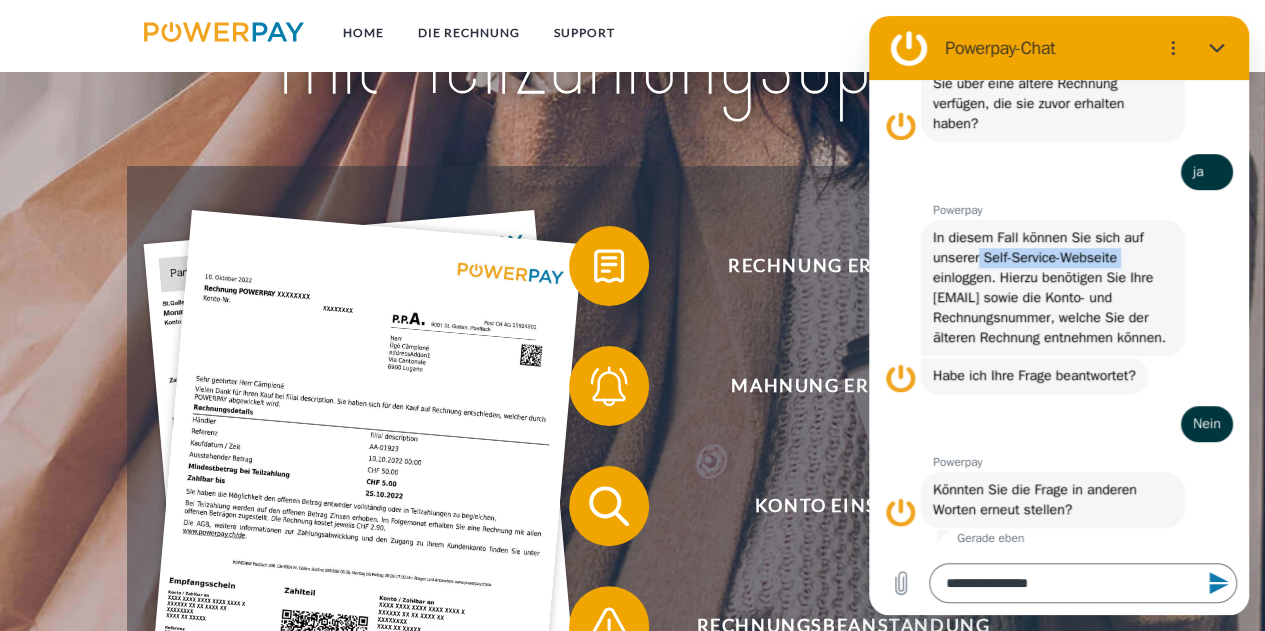 drag, startPoint x: 981, startPoint y: 237, endPoint x: 1121, endPoint y: 235, distance: 140.01428 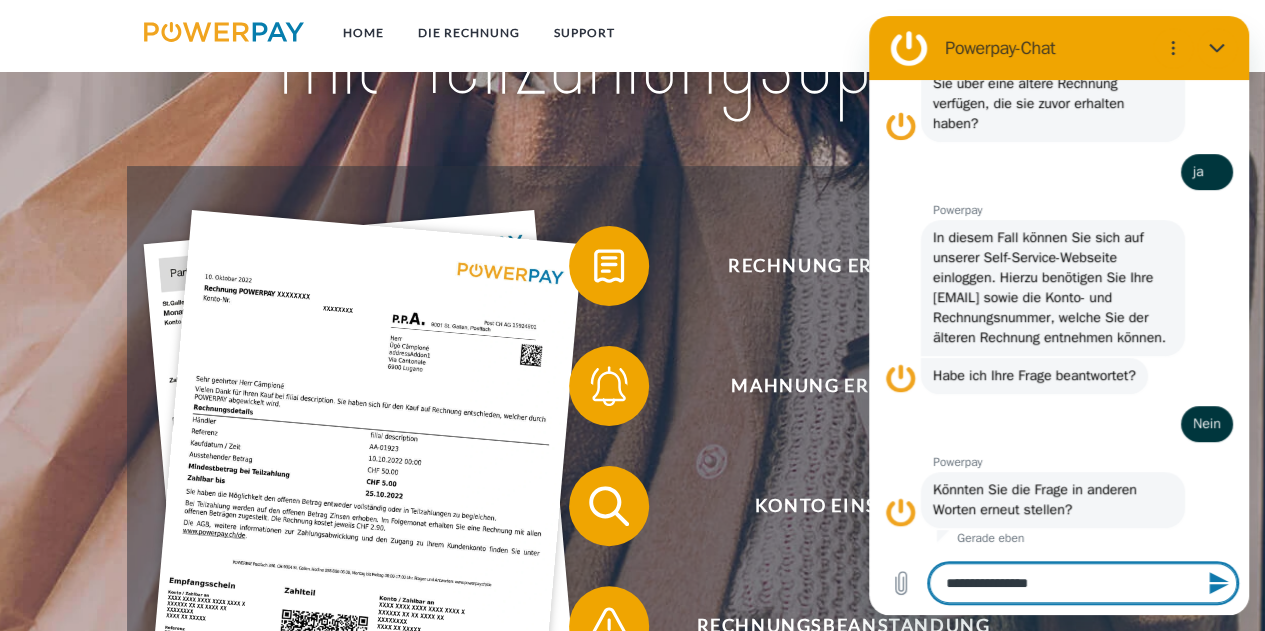 click on "**********" at bounding box center (1083, 583) 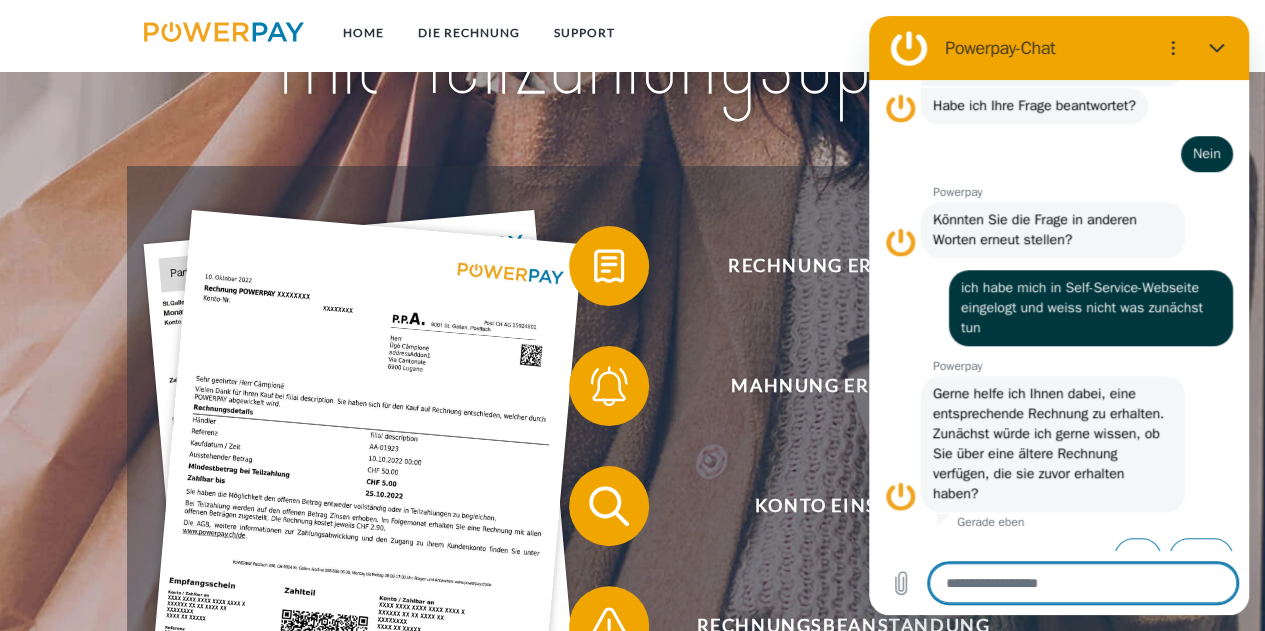 scroll, scrollTop: 705, scrollLeft: 0, axis: vertical 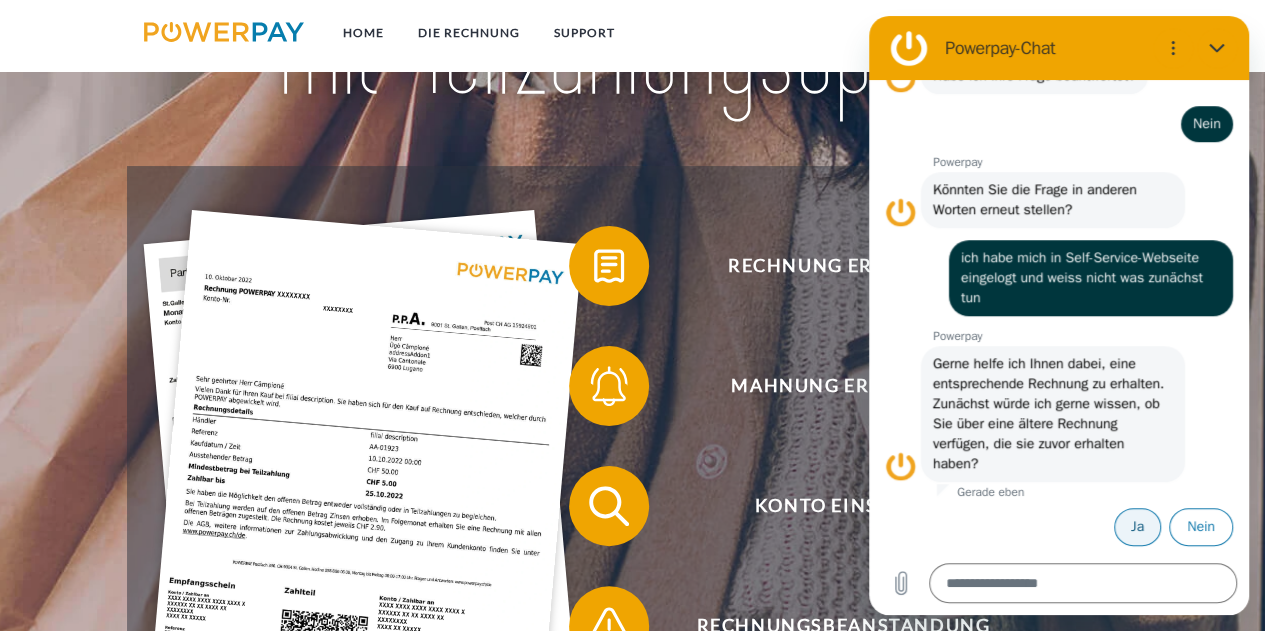 click on "Ja" at bounding box center (1137, 527) 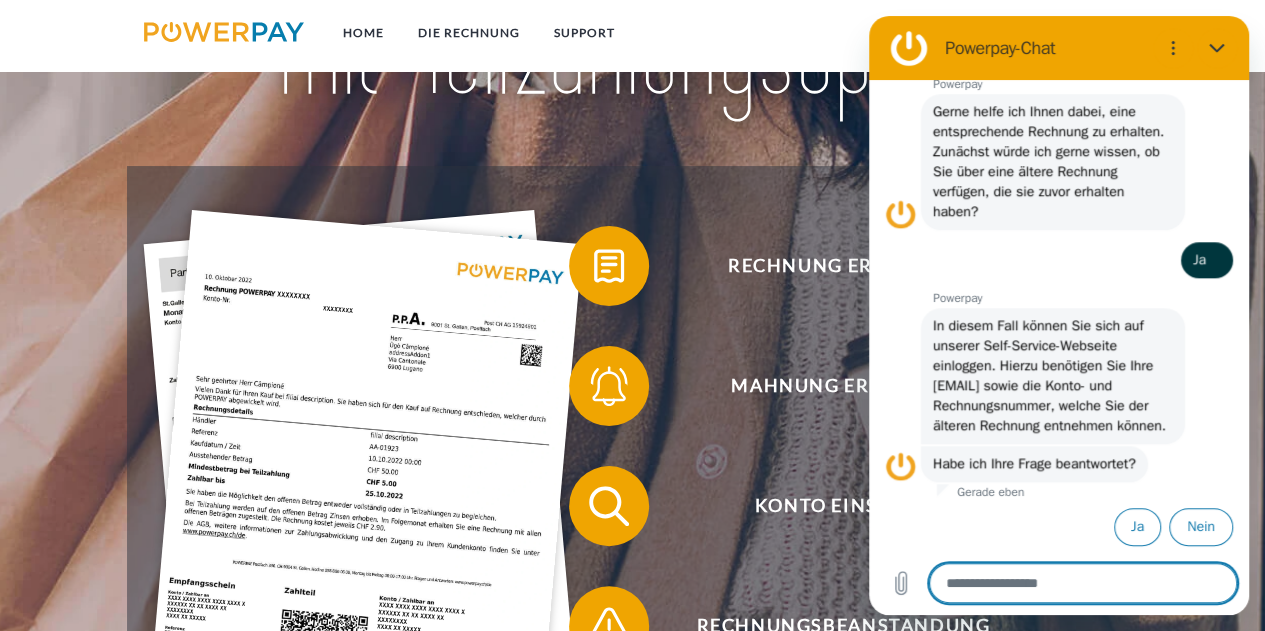scroll, scrollTop: 977, scrollLeft: 0, axis: vertical 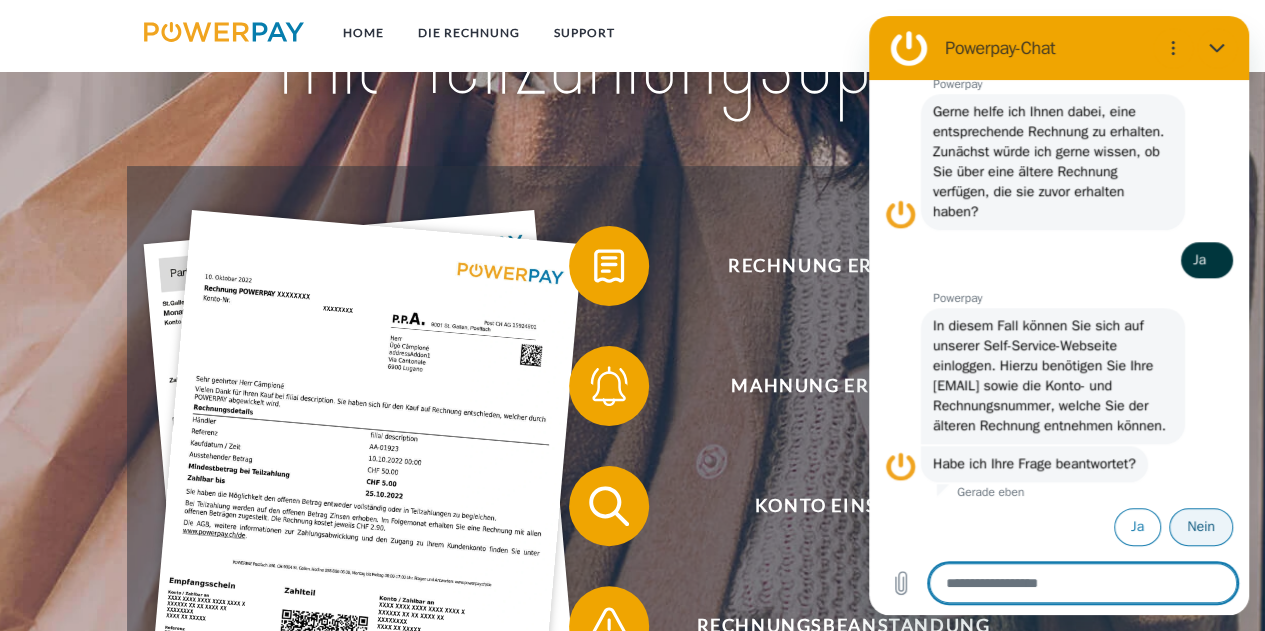 click on "Nein" at bounding box center [1201, 527] 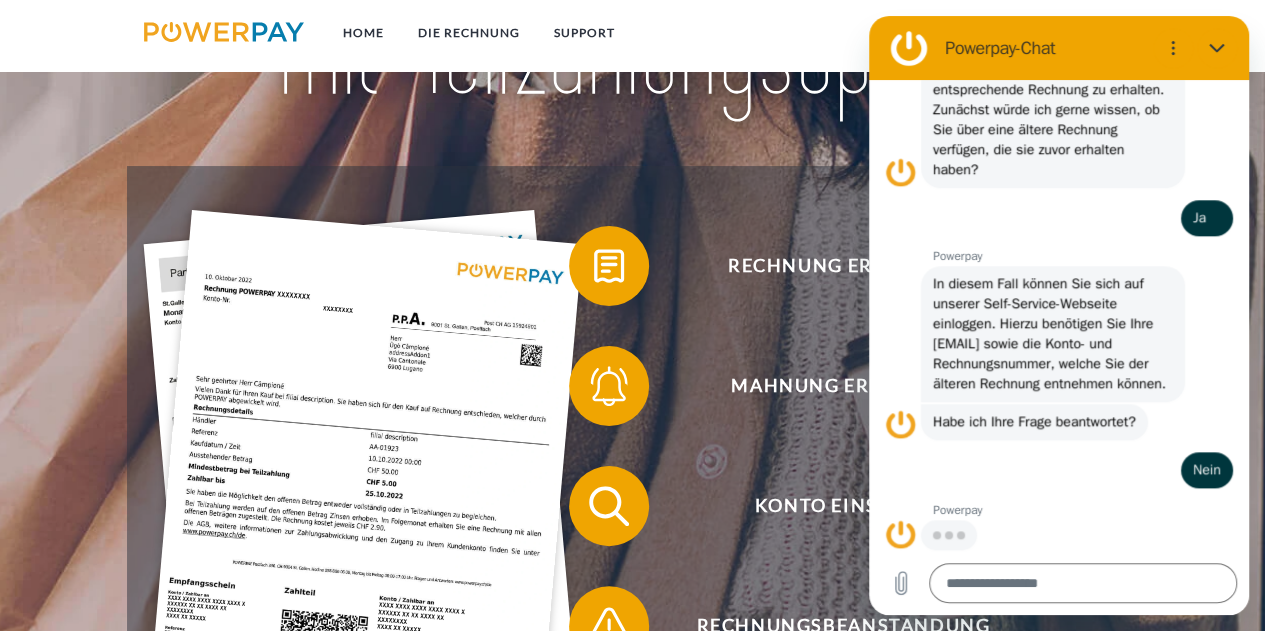 click on "Habe ich Ihre Frage beantwortet?" at bounding box center (1034, 421) 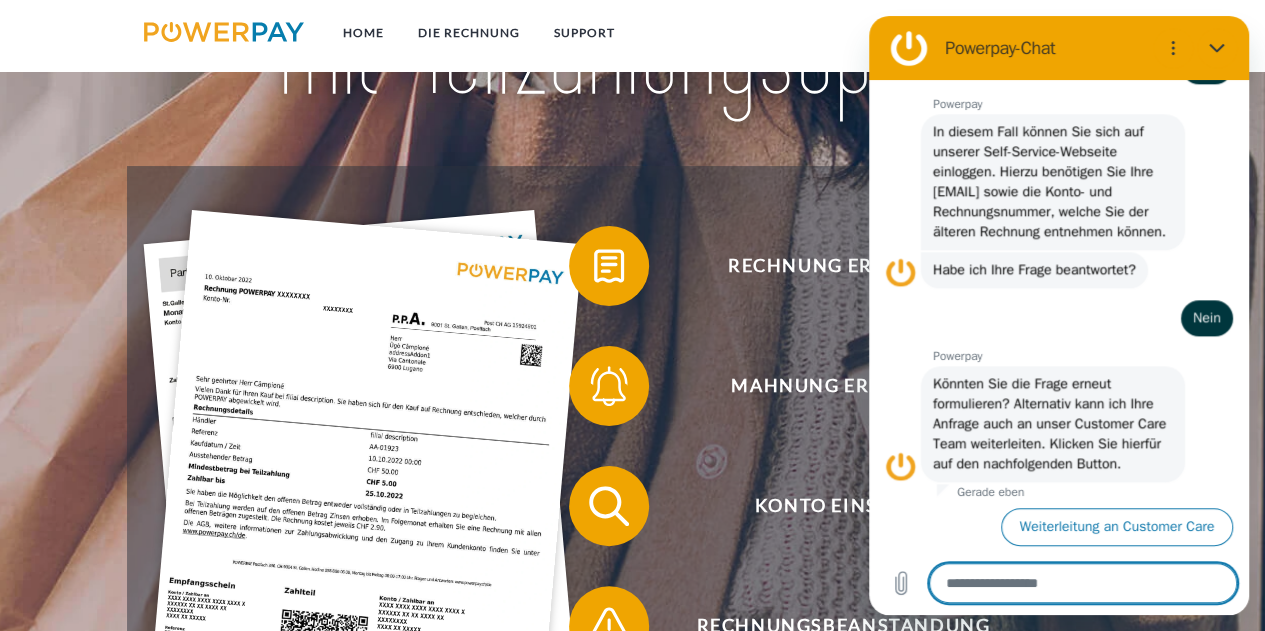 scroll, scrollTop: 1191, scrollLeft: 0, axis: vertical 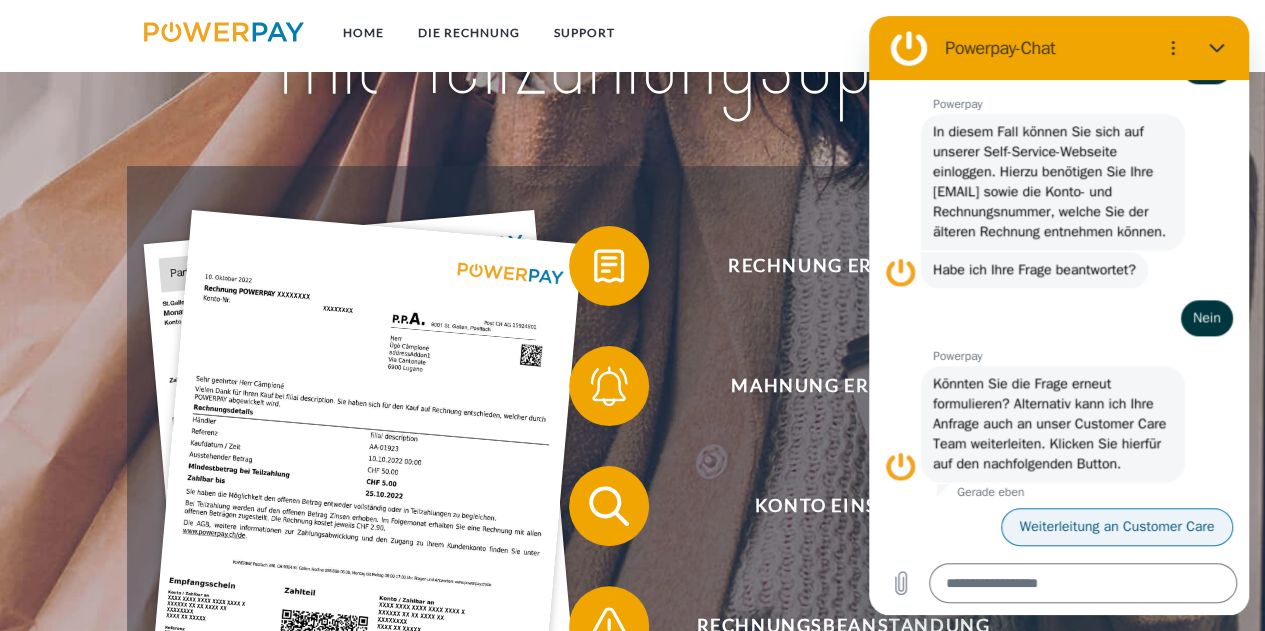 click on "Weiterleitung an Customer Care" at bounding box center [1117, 527] 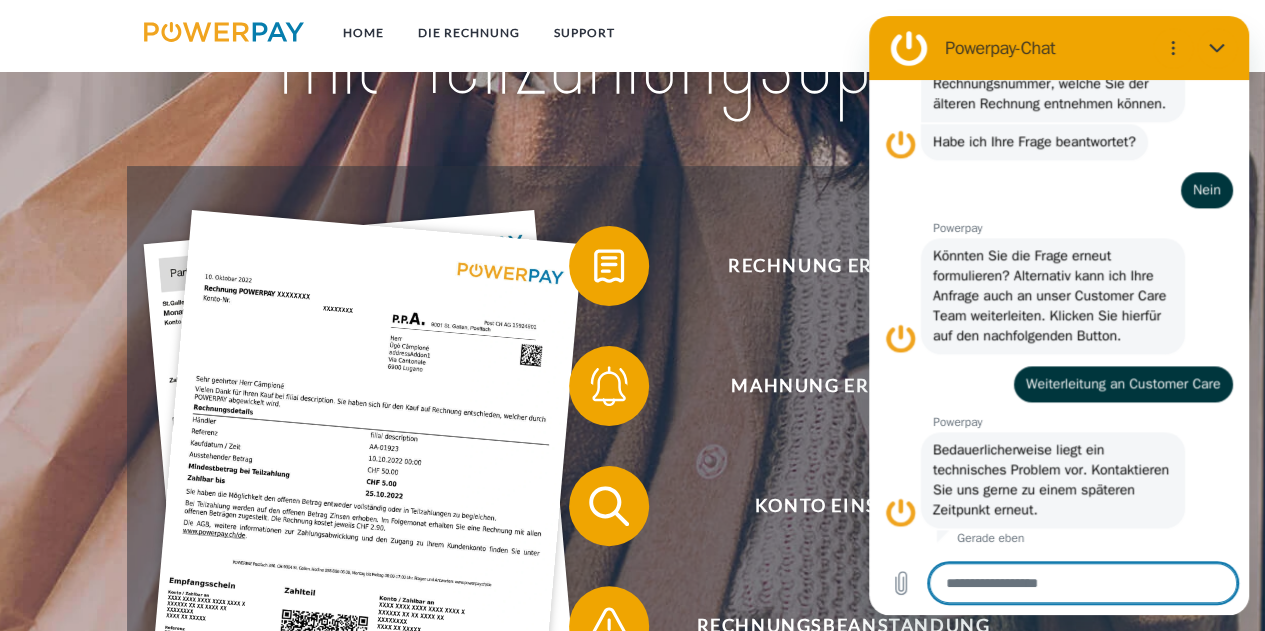 scroll, scrollTop: 1320, scrollLeft: 0, axis: vertical 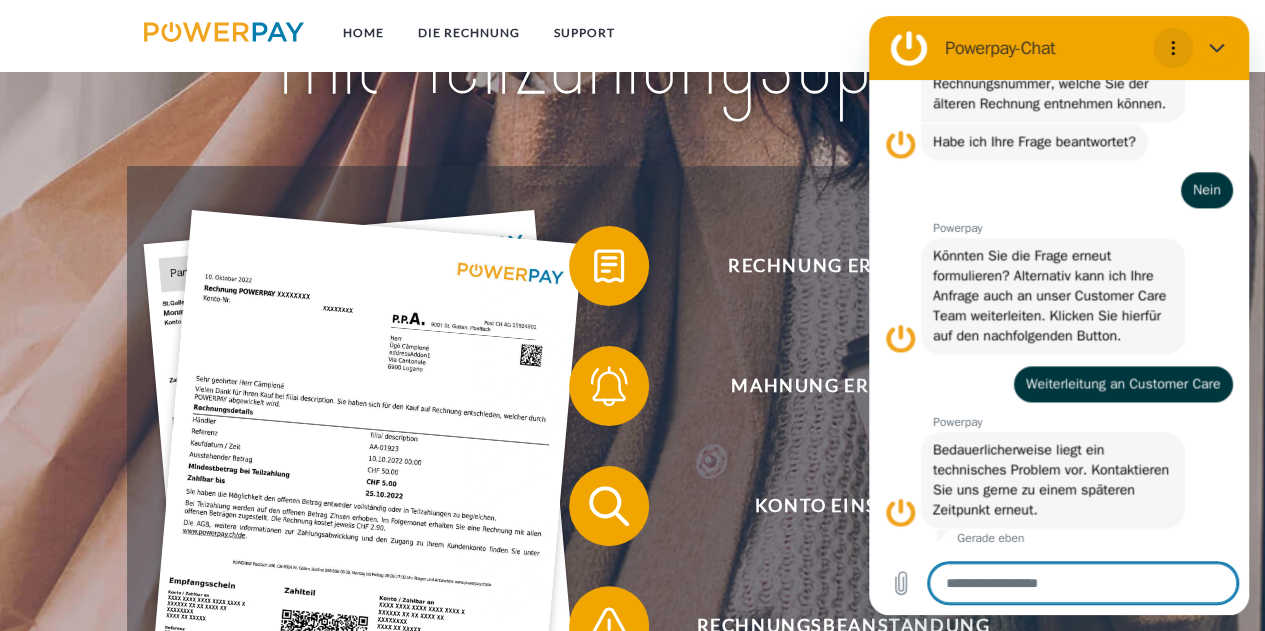click 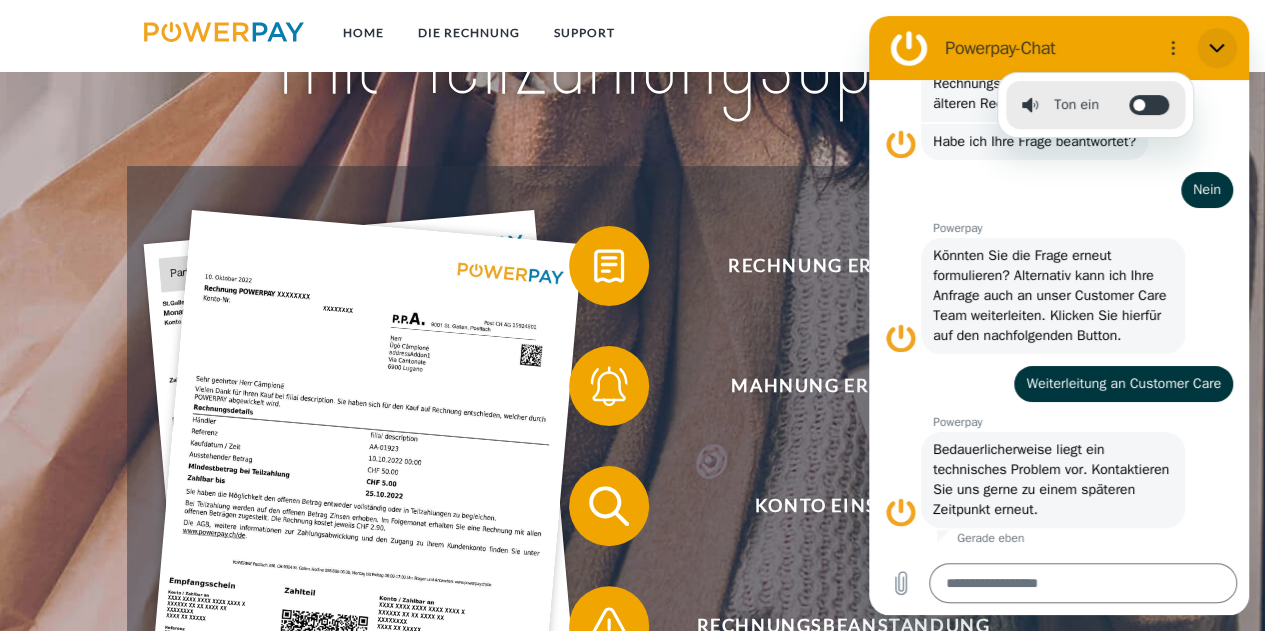click at bounding box center (1217, 48) 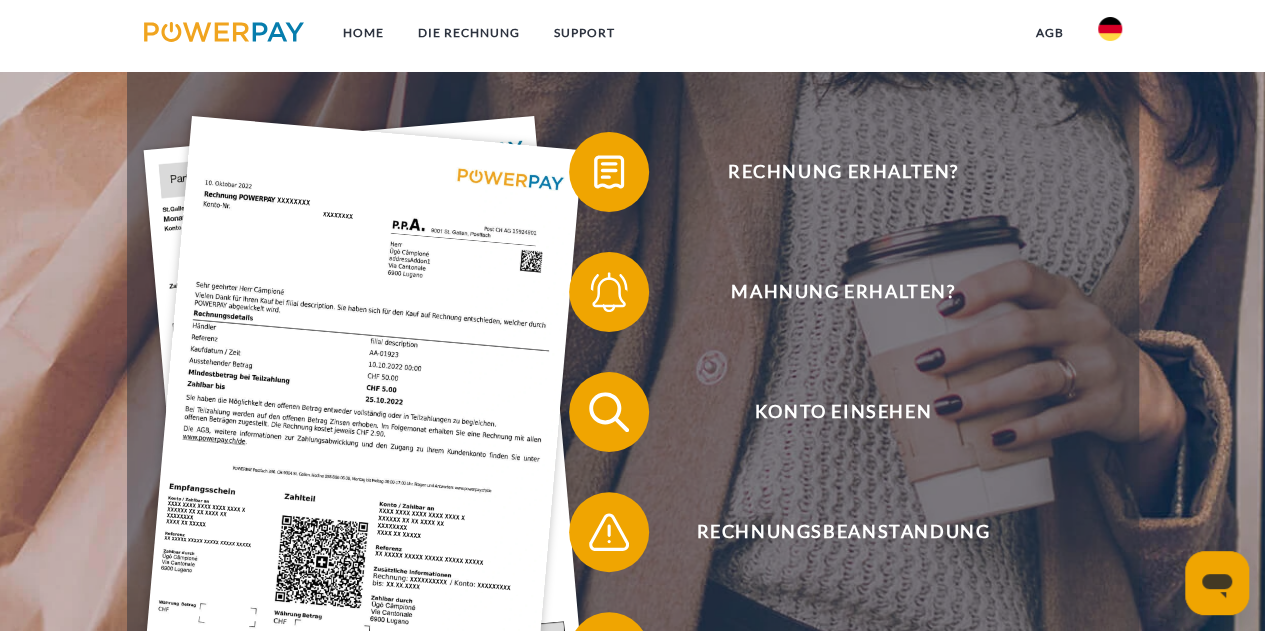 scroll, scrollTop: 310, scrollLeft: 0, axis: vertical 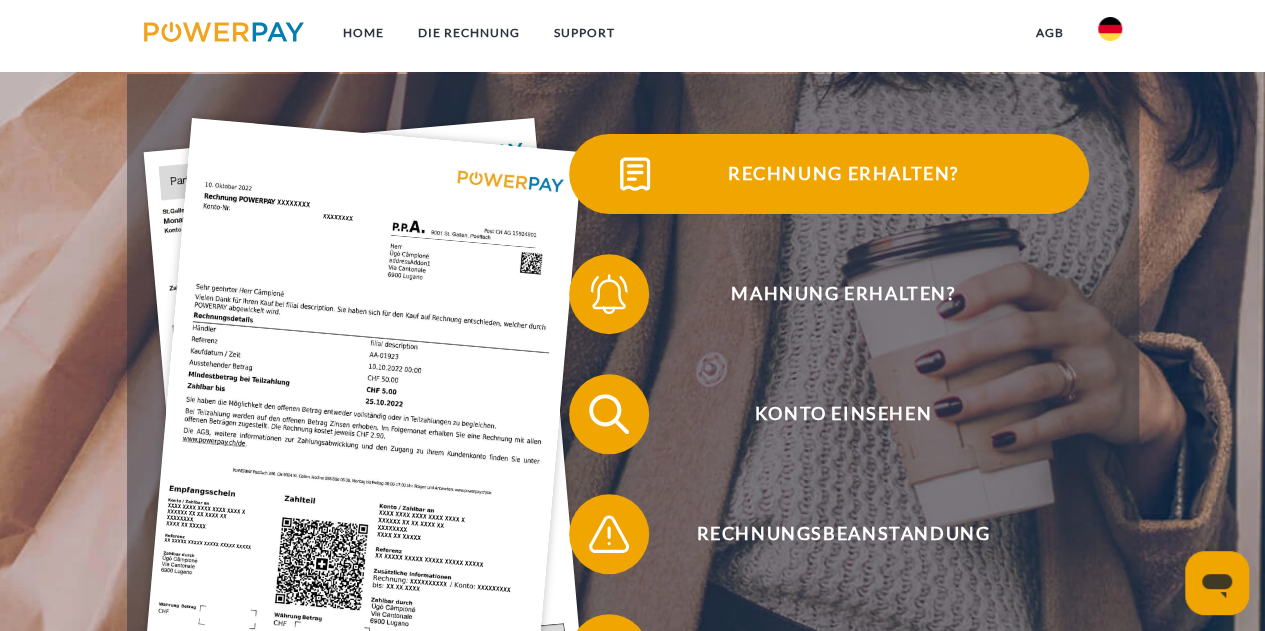 click on "Rechnung erhalten?" at bounding box center [843, 174] 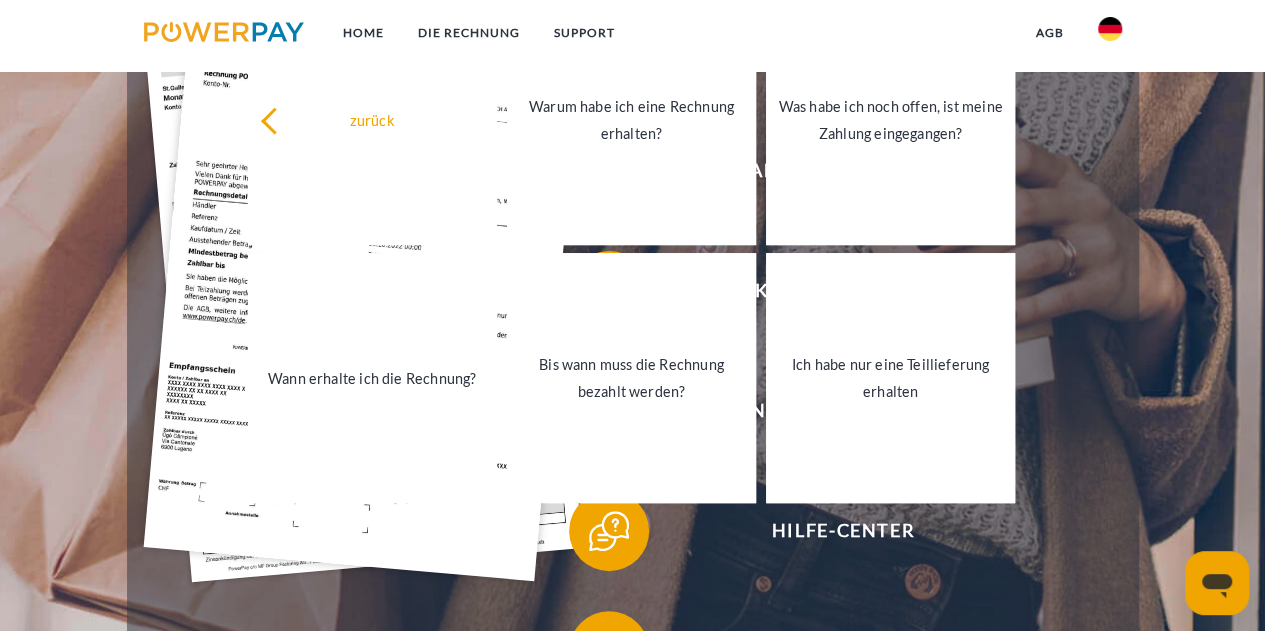 scroll, scrollTop: 432, scrollLeft: 0, axis: vertical 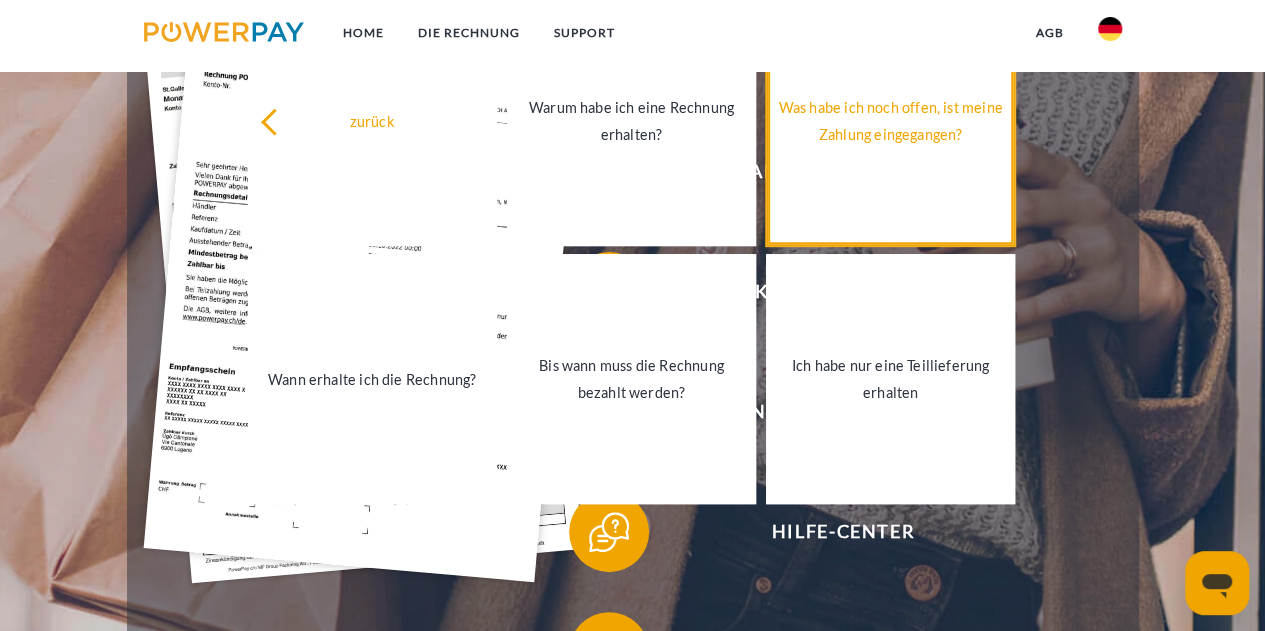 click on "Was habe ich noch offen, ist meine Zahlung eingegangen?" at bounding box center [890, 121] 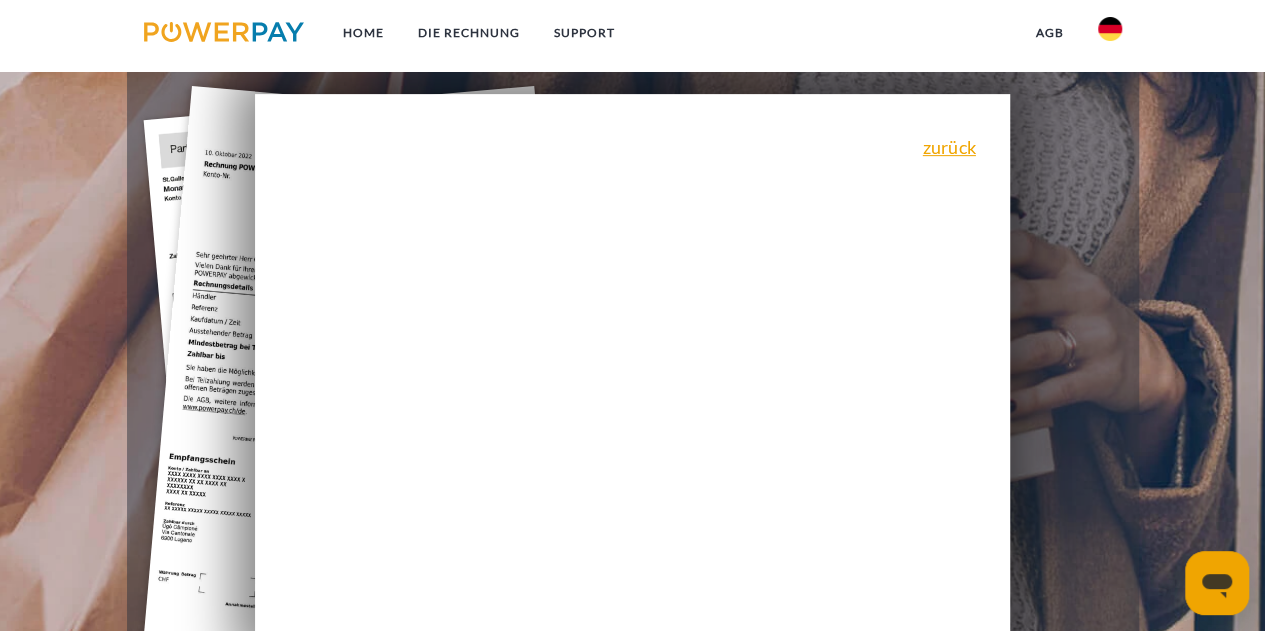 scroll, scrollTop: 343, scrollLeft: 0, axis: vertical 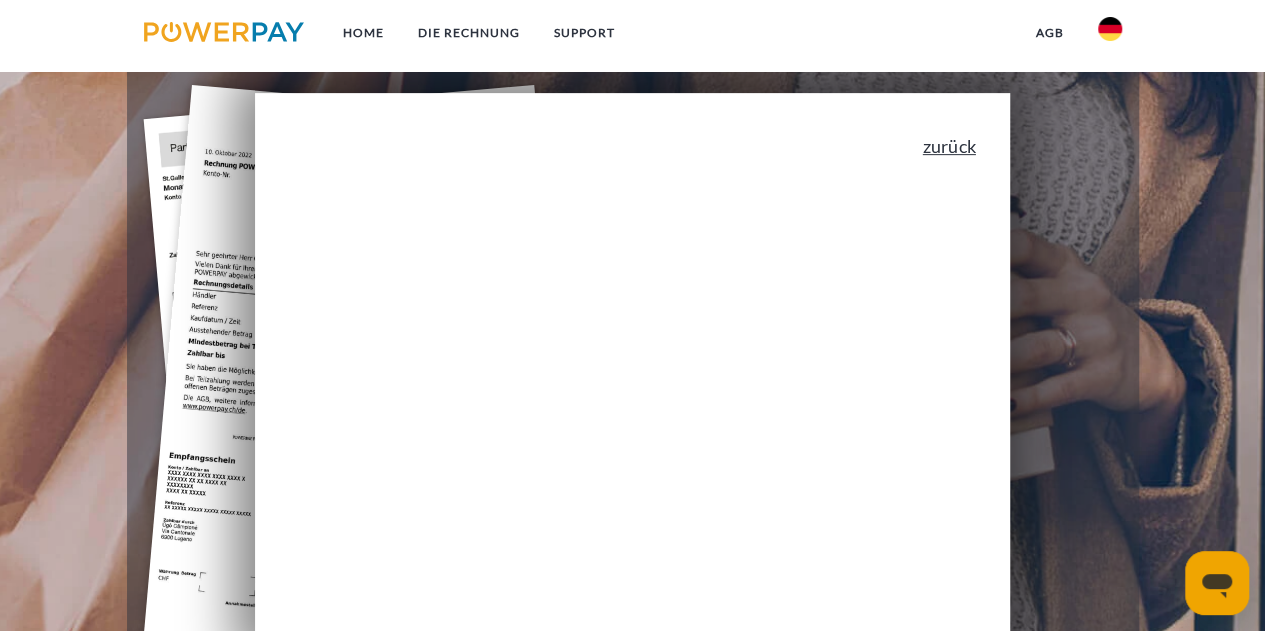 click on "zurück" at bounding box center (949, 146) 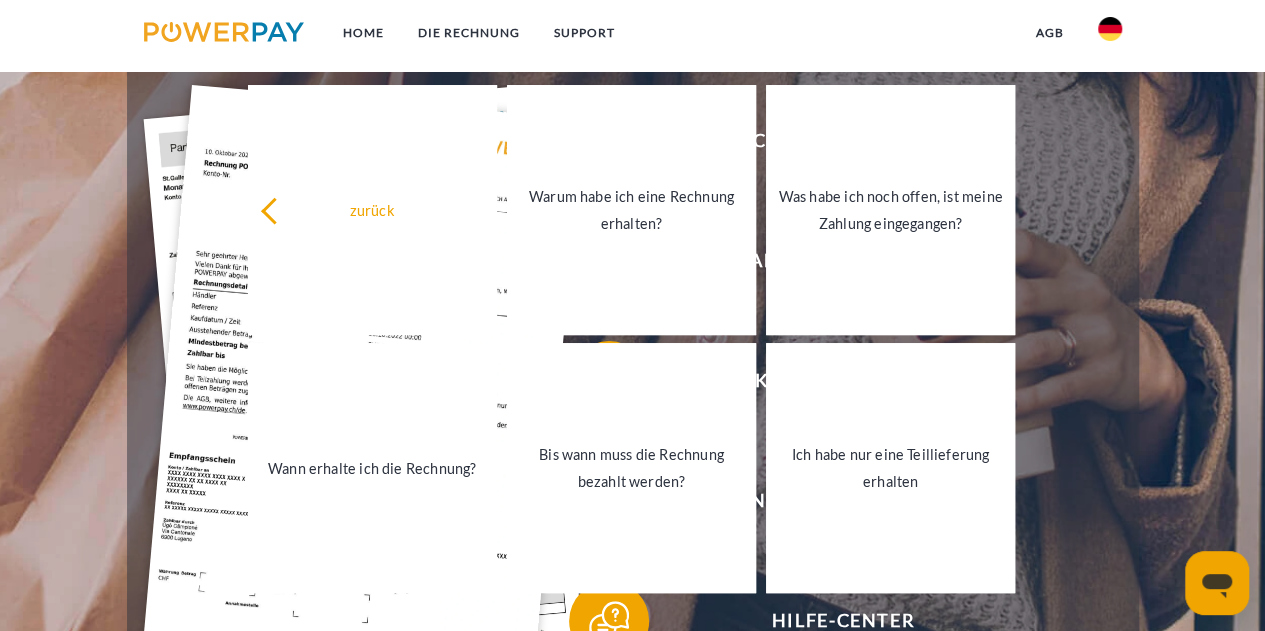 click on "Home
DIE RECHNUNG
SUPPORT" at bounding box center [632, 315] 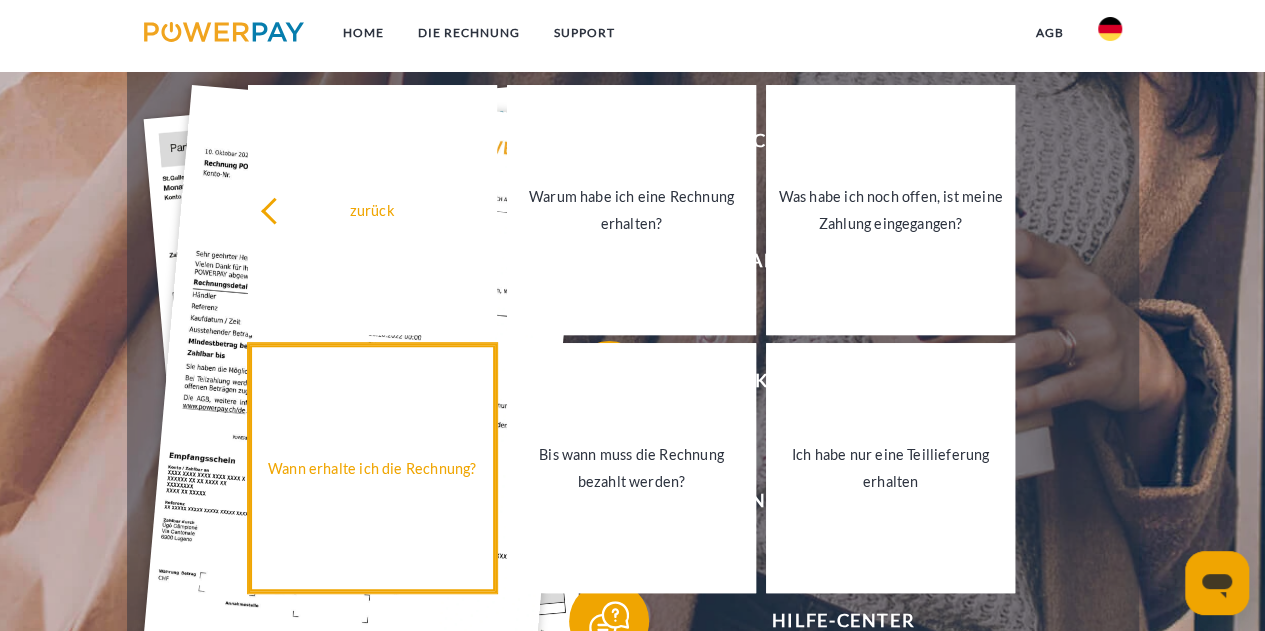 click on "Wann erhalte ich die Rechnung?" at bounding box center (372, 467) 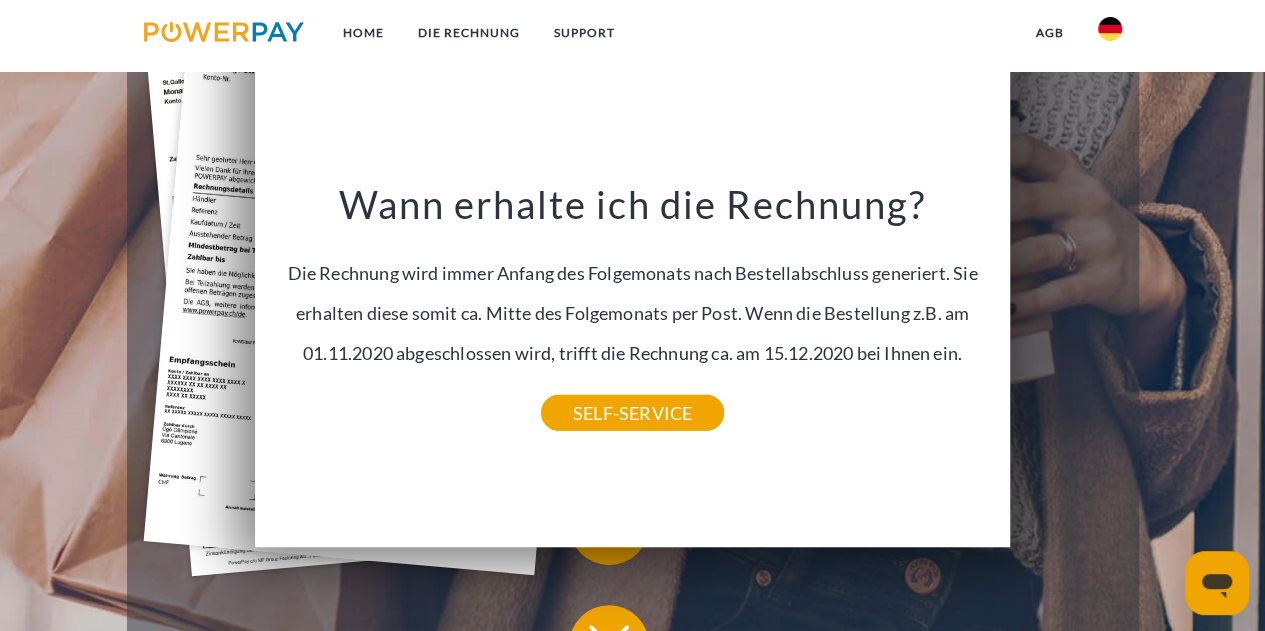 scroll, scrollTop: 462, scrollLeft: 0, axis: vertical 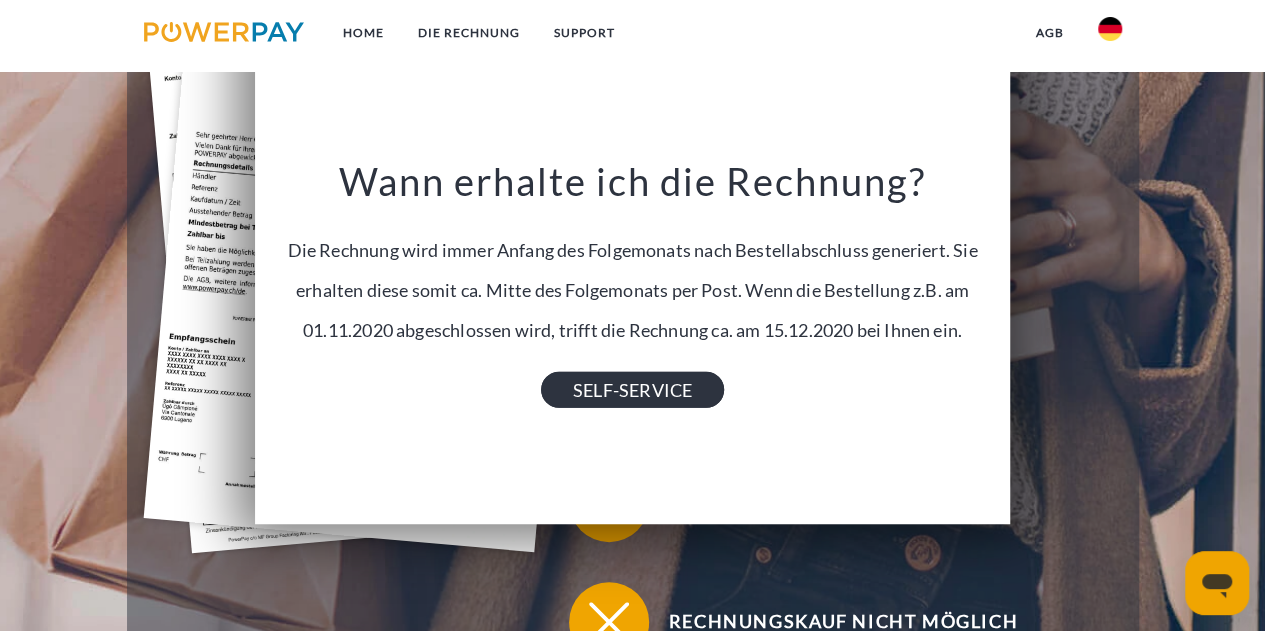 click on "SELF-SERVICE" at bounding box center (632, 390) 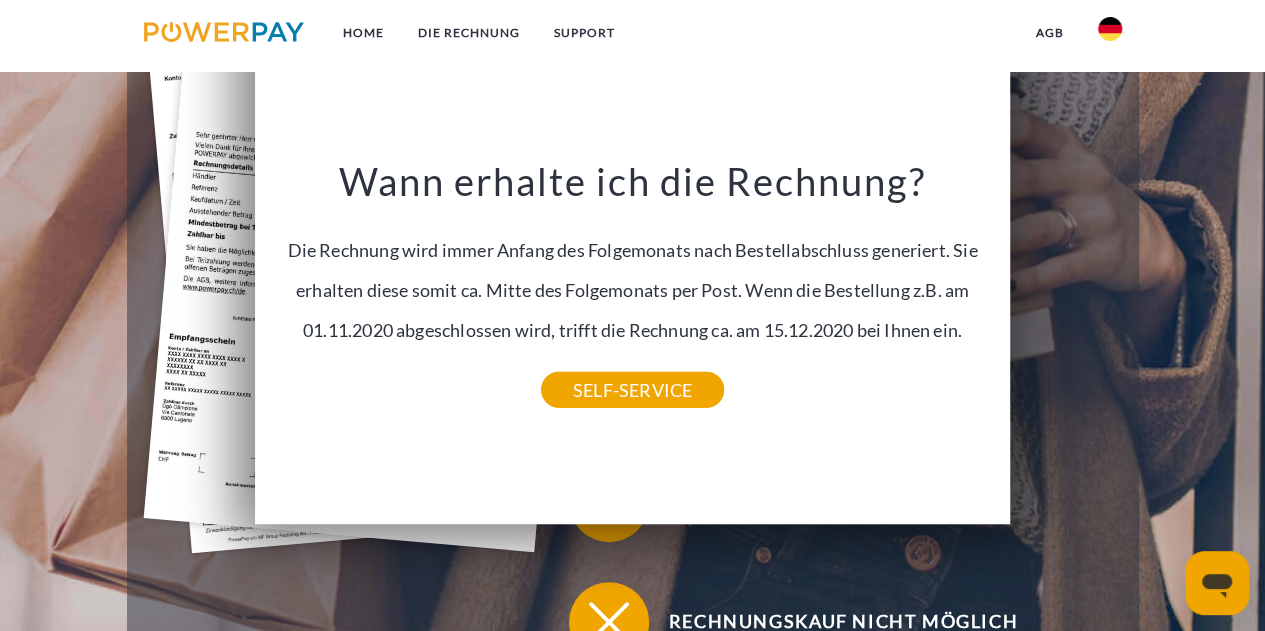 click on "Rechnungsbeanstandung" at bounding box center (829, 382) 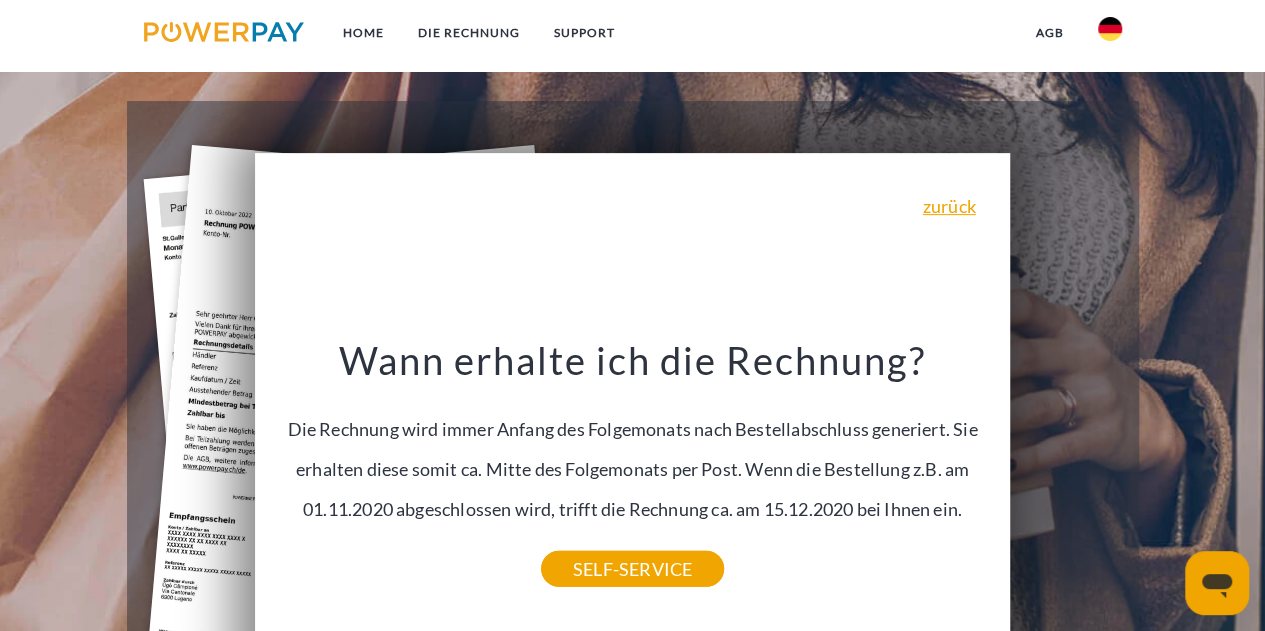 scroll, scrollTop: 282, scrollLeft: 0, axis: vertical 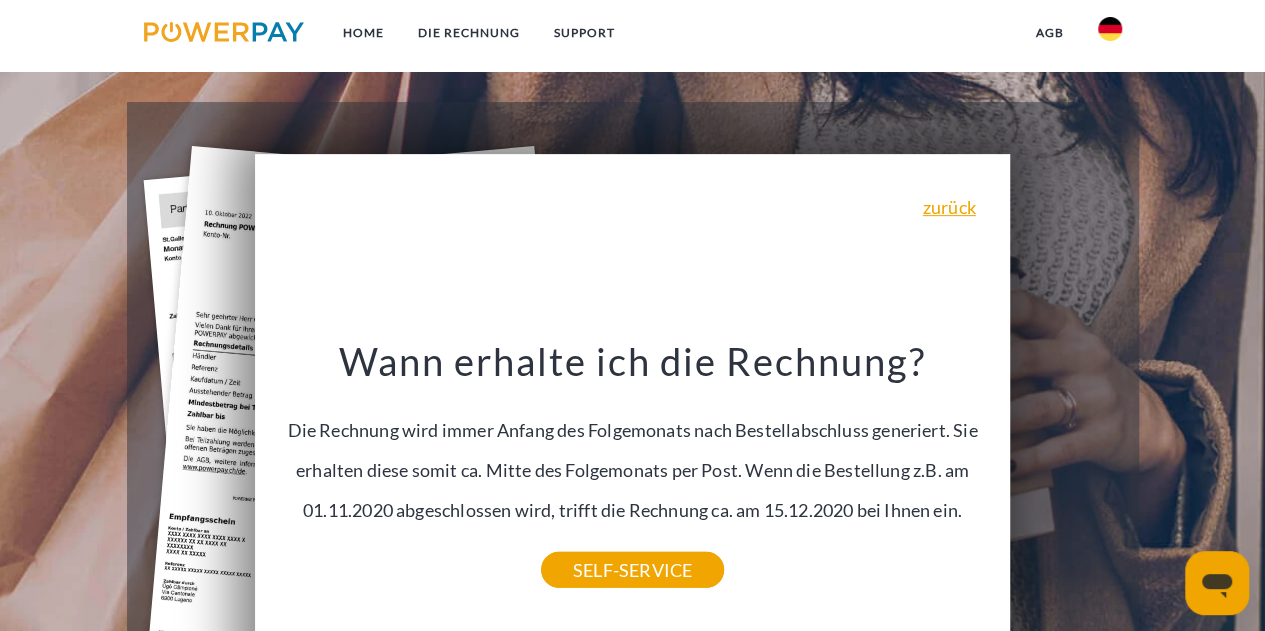 click on "zurück
Warum habe ich eine Rechnung erhalten? POWERPAY ist der Rechnungshersteller von diversen Onlineshops.  Sie haben einen Einkauf “auf Rechnung” online getätigt und erhalten einen Monat später dafür die Monatsrechnung von POWERPAY.
SELF-SERVICE
Wann erhalte ich die Rechnung? Die Rechnung wird immer Anfang des Folgemonats nach Bestellabschluss generiert. Sie erhalten diese somit ca. Mitte des Folgemonats per Post. Wenn die Bestellung z.B. am 01.11.2020 abgeschlossen wird, trifft die Rechnung ca. am 15.12.2020 bei Ihnen ein.
SELF-SERVICE
Bis wann muss die Rechnung bezahlt werden? Die Zahlungsfrist ist immer bis Ende des aktuellen Monats. Wenn die Bestellung z.B. am 01.11.2020 abgeschlossen wurde, trifft die Rechnung ca. am 15.12.2020 bei Ihnen ein und ist zahlbar bis 31.12.2020.
LINK" at bounding box center [632, 429] 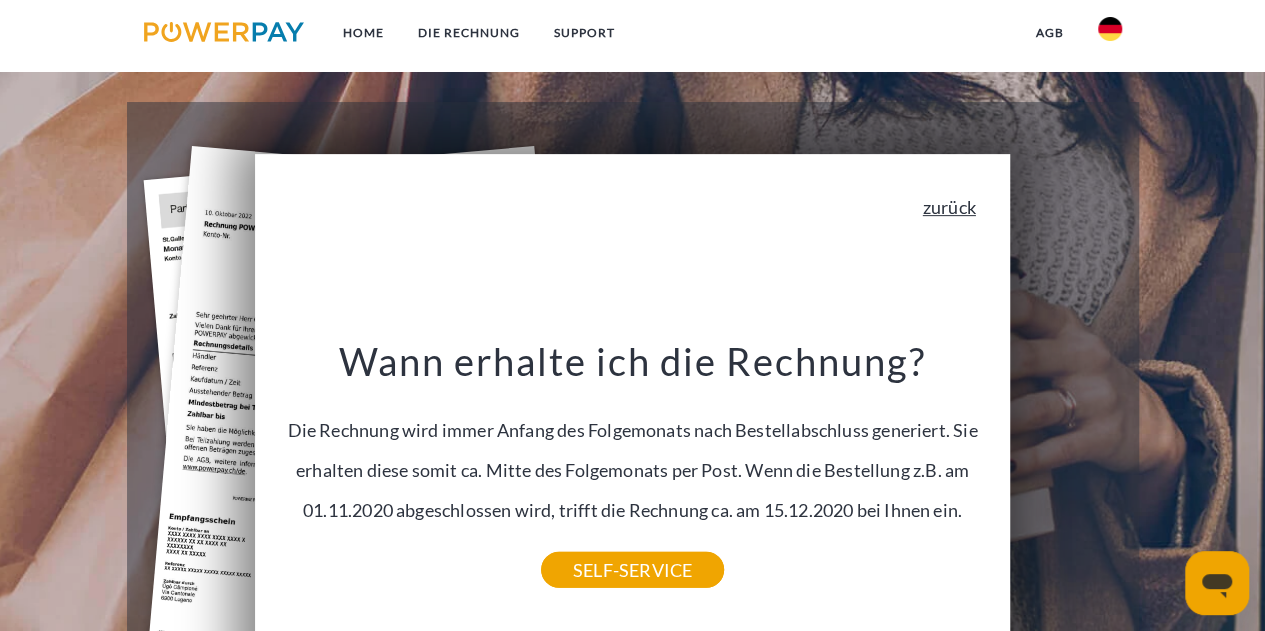 click on "zurück" at bounding box center (949, 207) 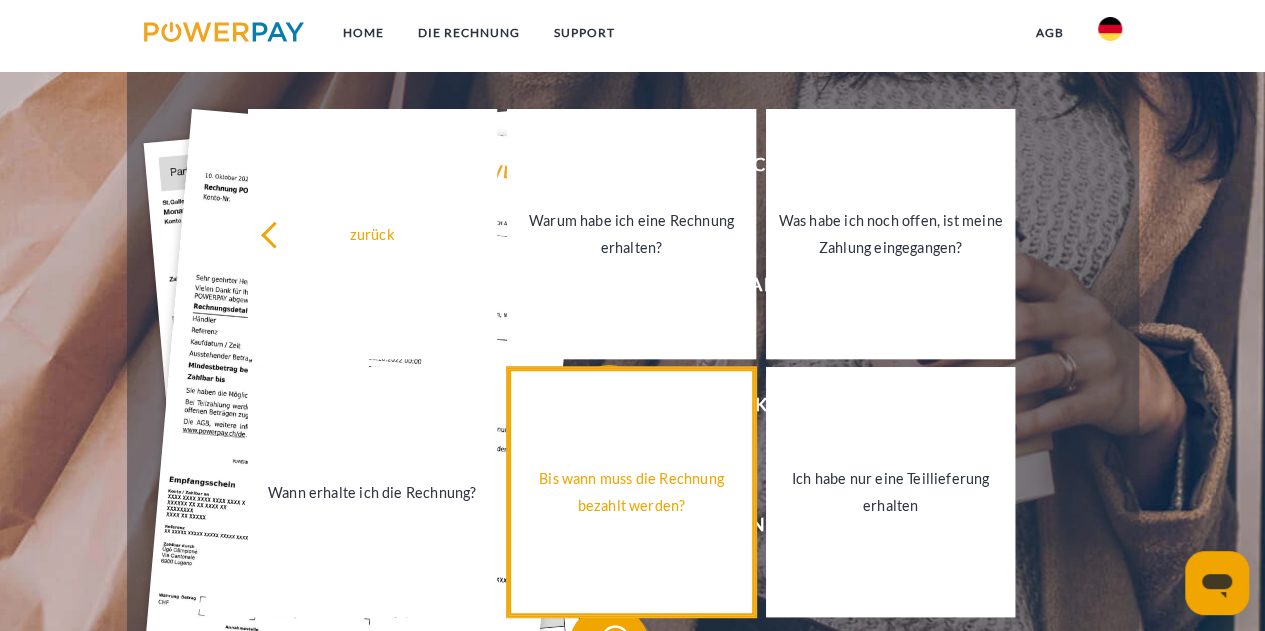 scroll, scrollTop: 320, scrollLeft: 0, axis: vertical 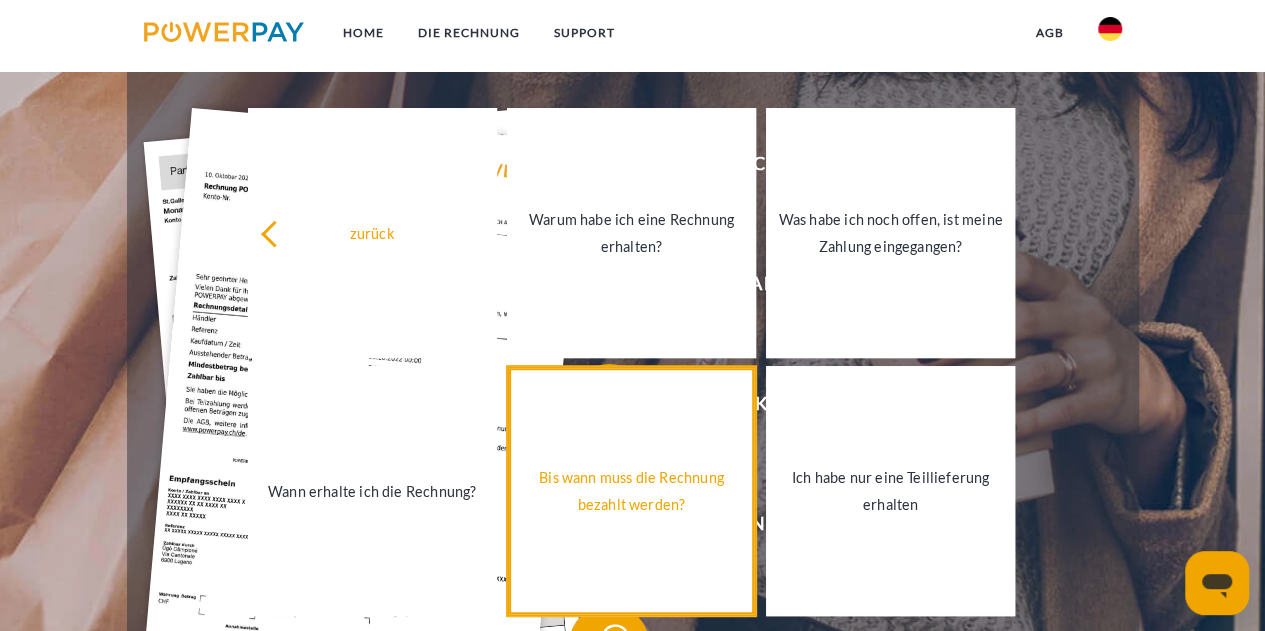 click on "Bis wann muss die Rechnung bezahlt werden?" at bounding box center [631, 491] 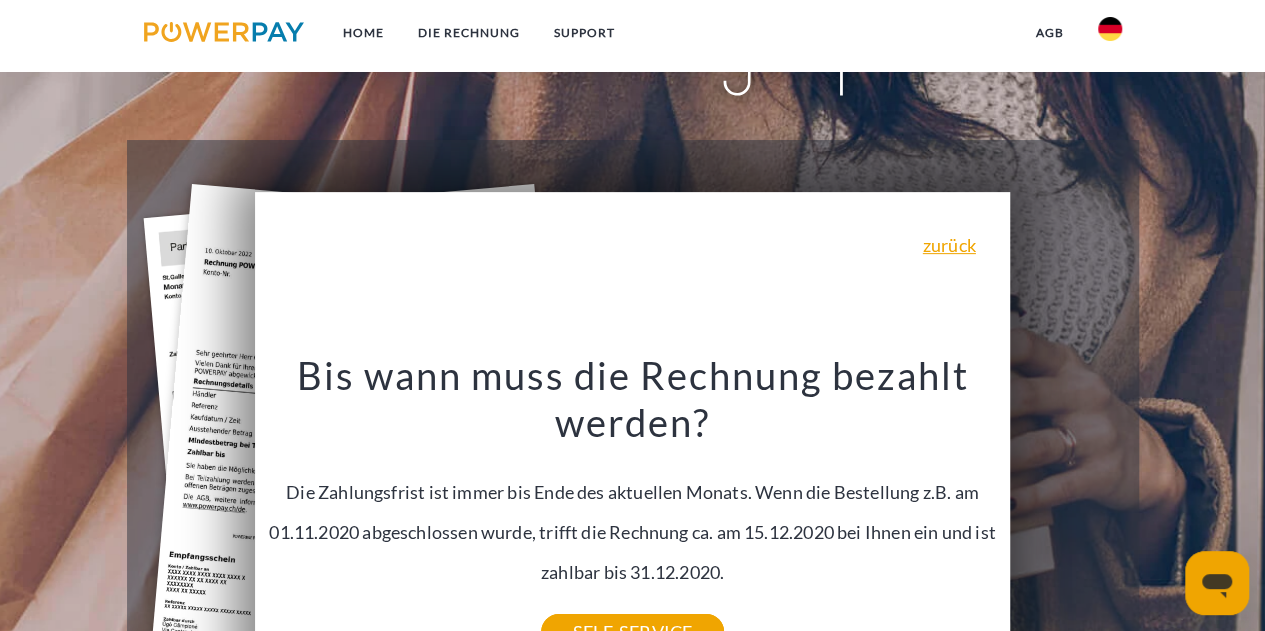 scroll, scrollTop: 234, scrollLeft: 0, axis: vertical 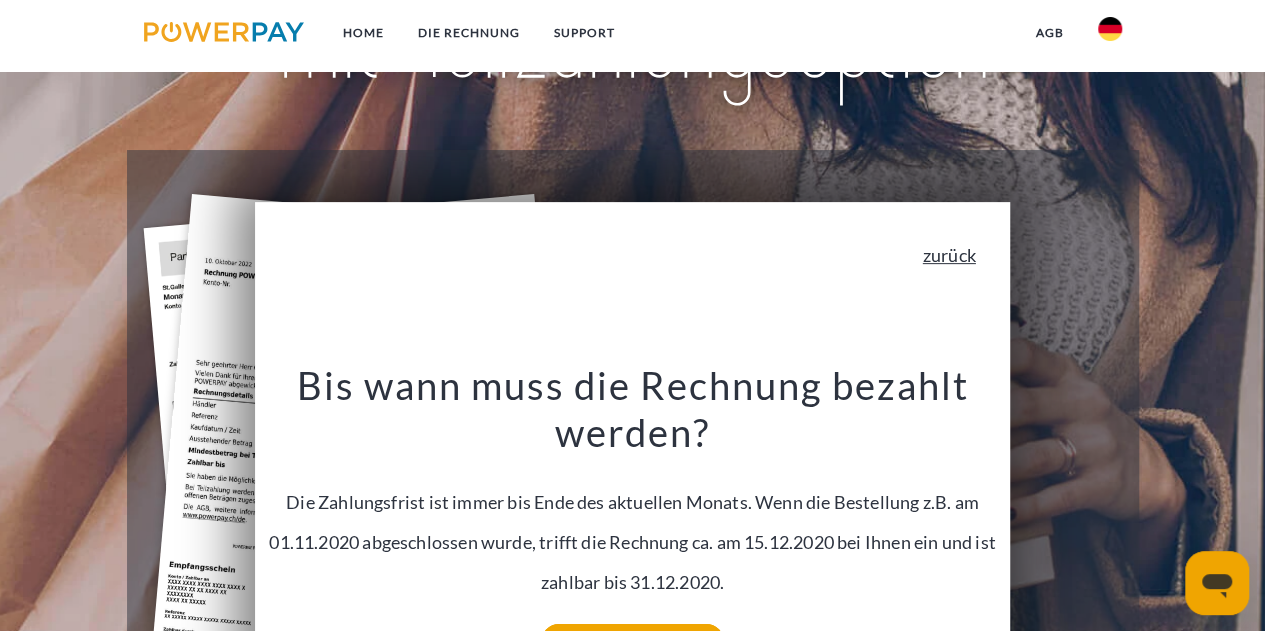click on "zurück" at bounding box center [949, 255] 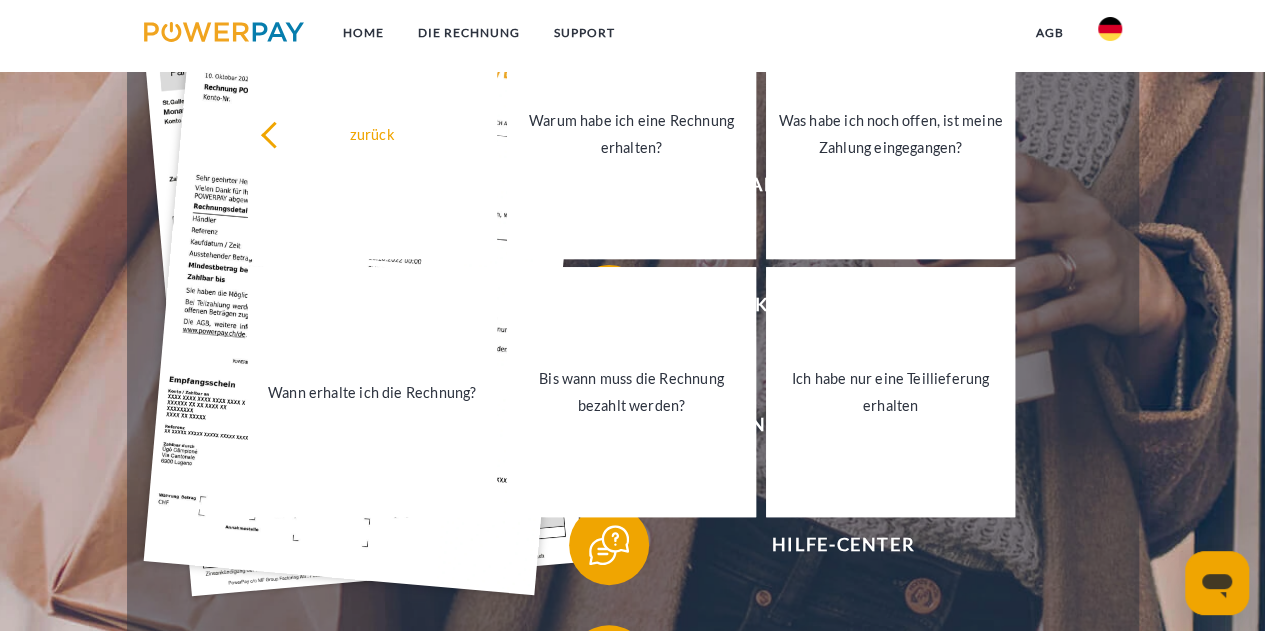 scroll, scrollTop: 420, scrollLeft: 0, axis: vertical 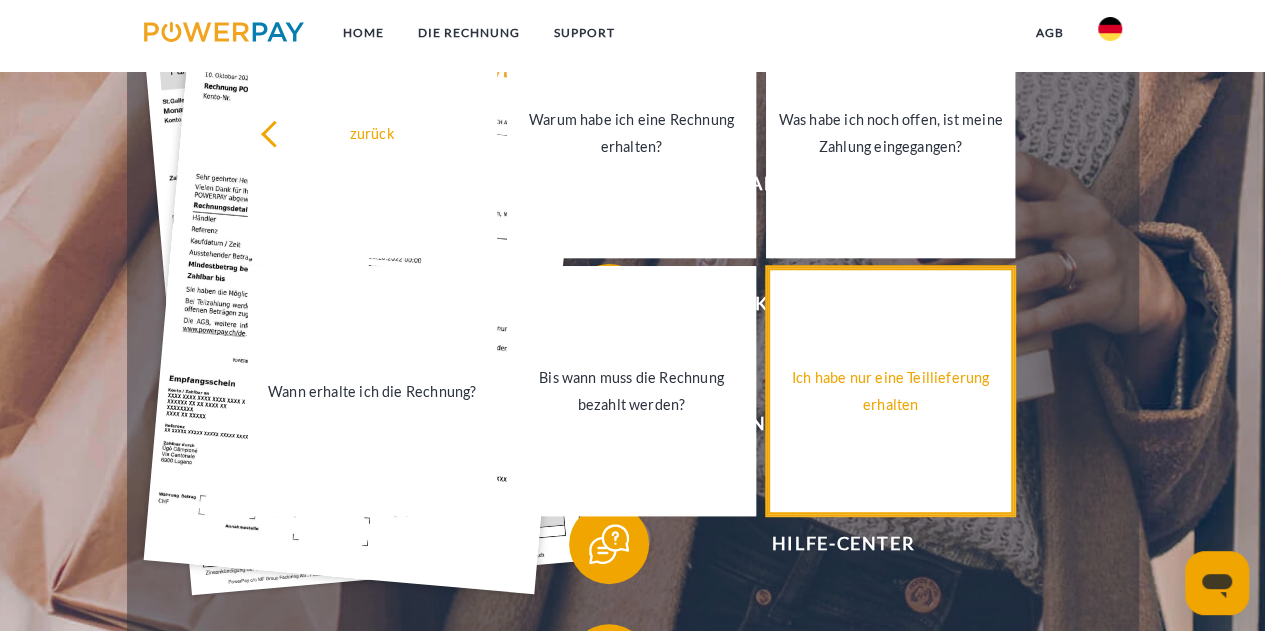 click on "Ich habe nur eine Teillieferung erhalten" at bounding box center (890, 391) 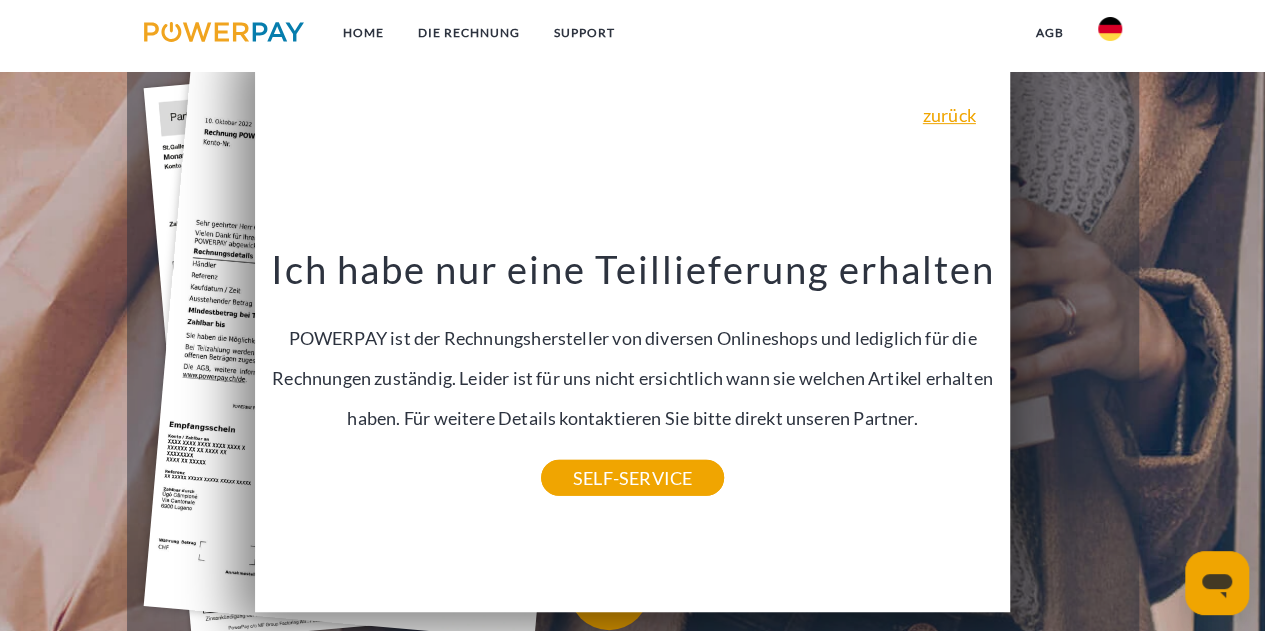 scroll, scrollTop: 371, scrollLeft: 0, axis: vertical 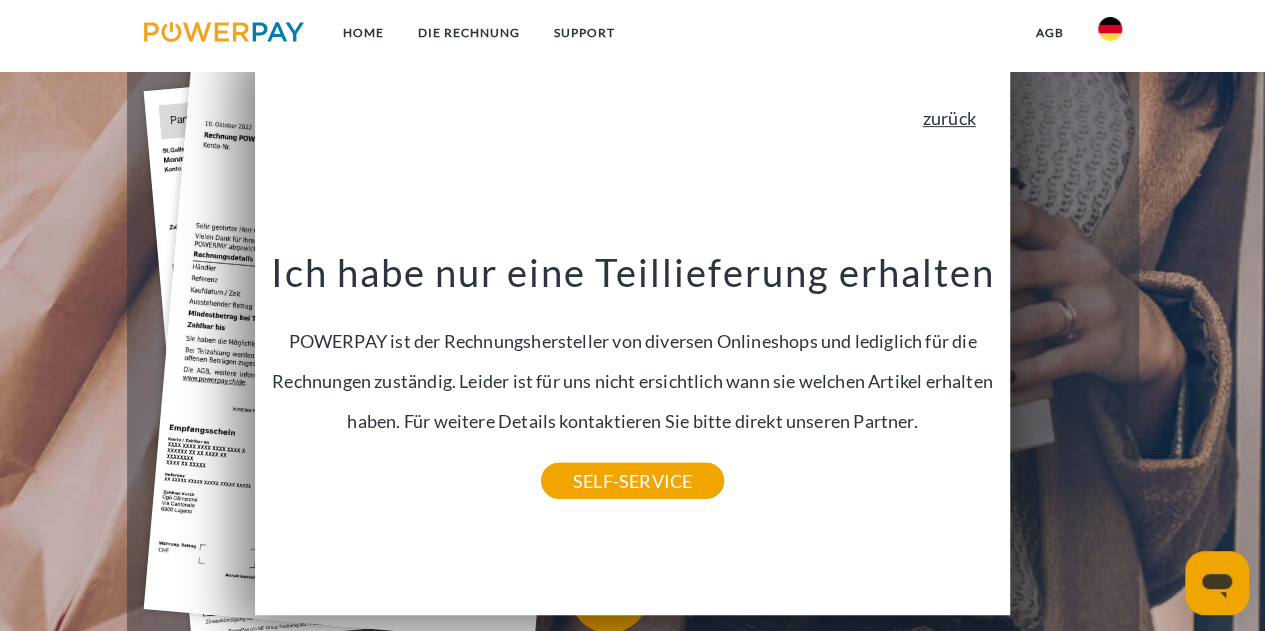 click on "zurück" at bounding box center (949, 118) 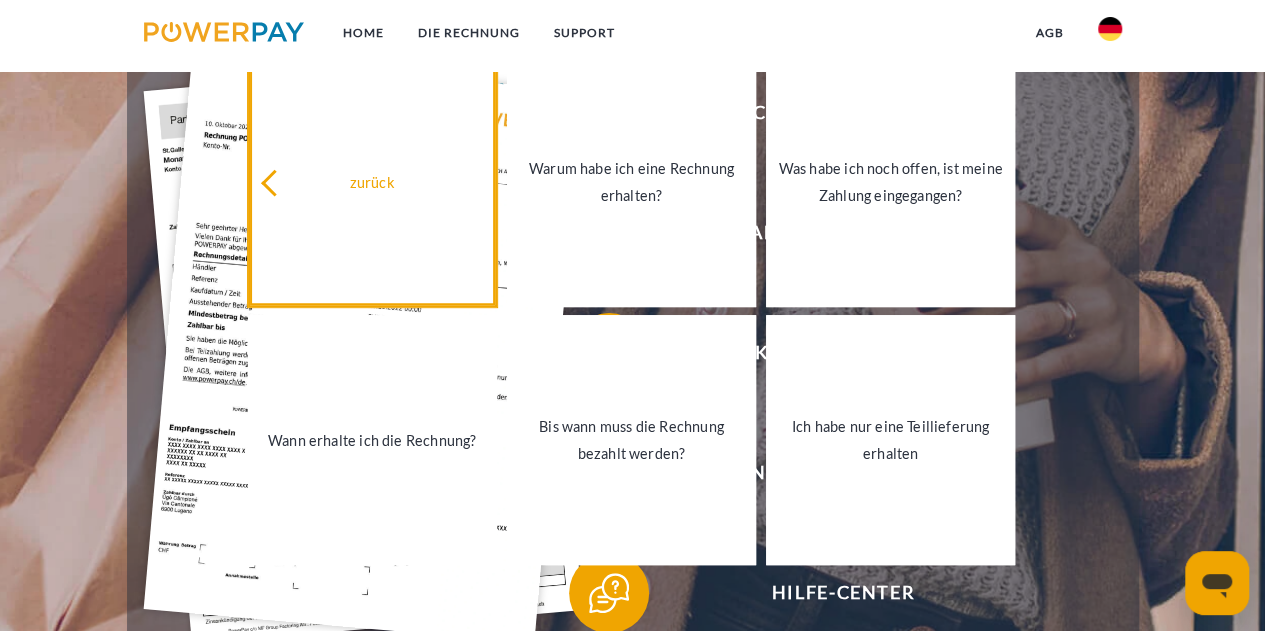 click on "zurück" at bounding box center [372, 181] 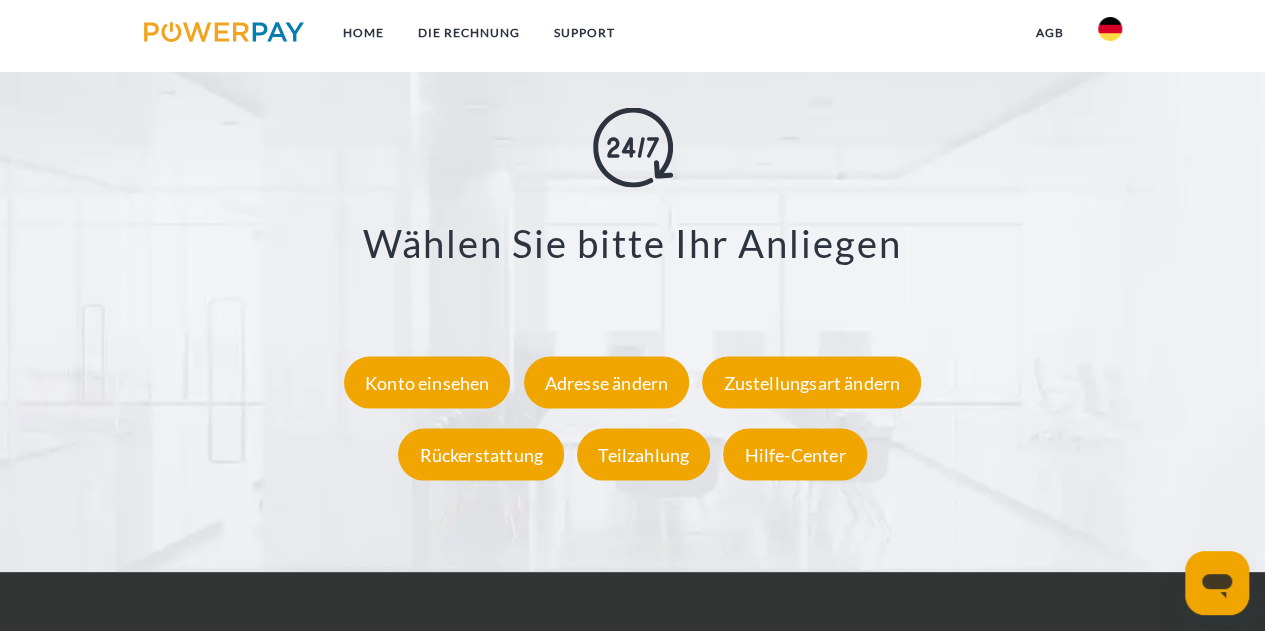 scroll, scrollTop: 3361, scrollLeft: 0, axis: vertical 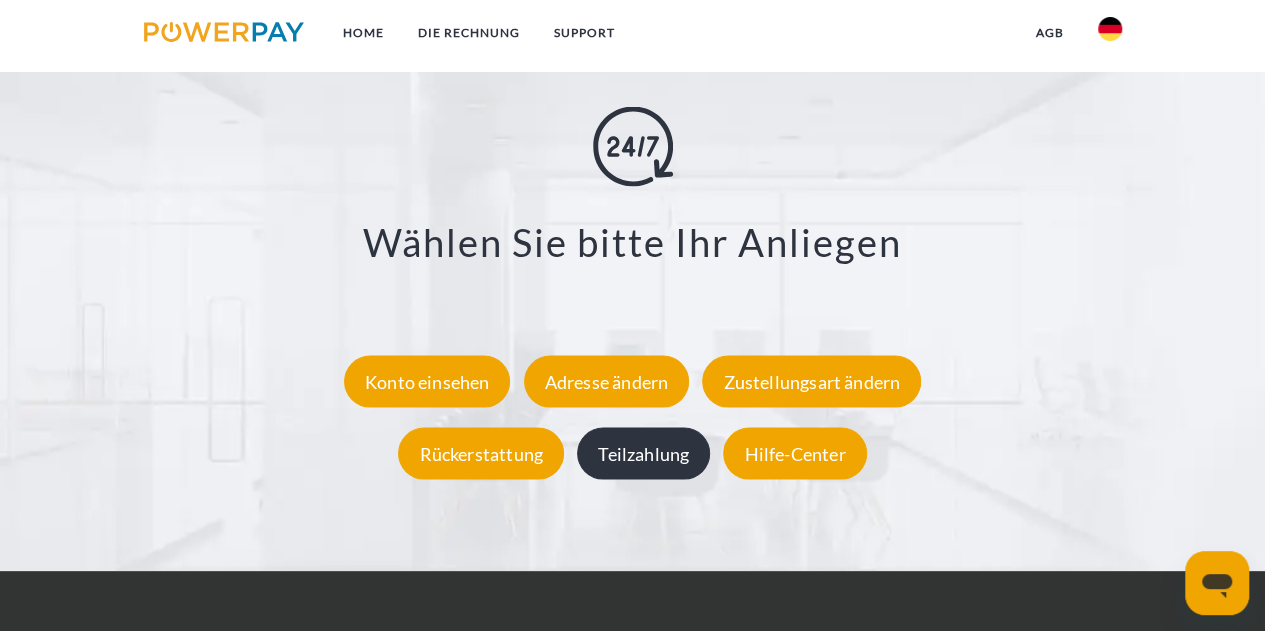 click on "Teilzahlung" at bounding box center [643, 454] 